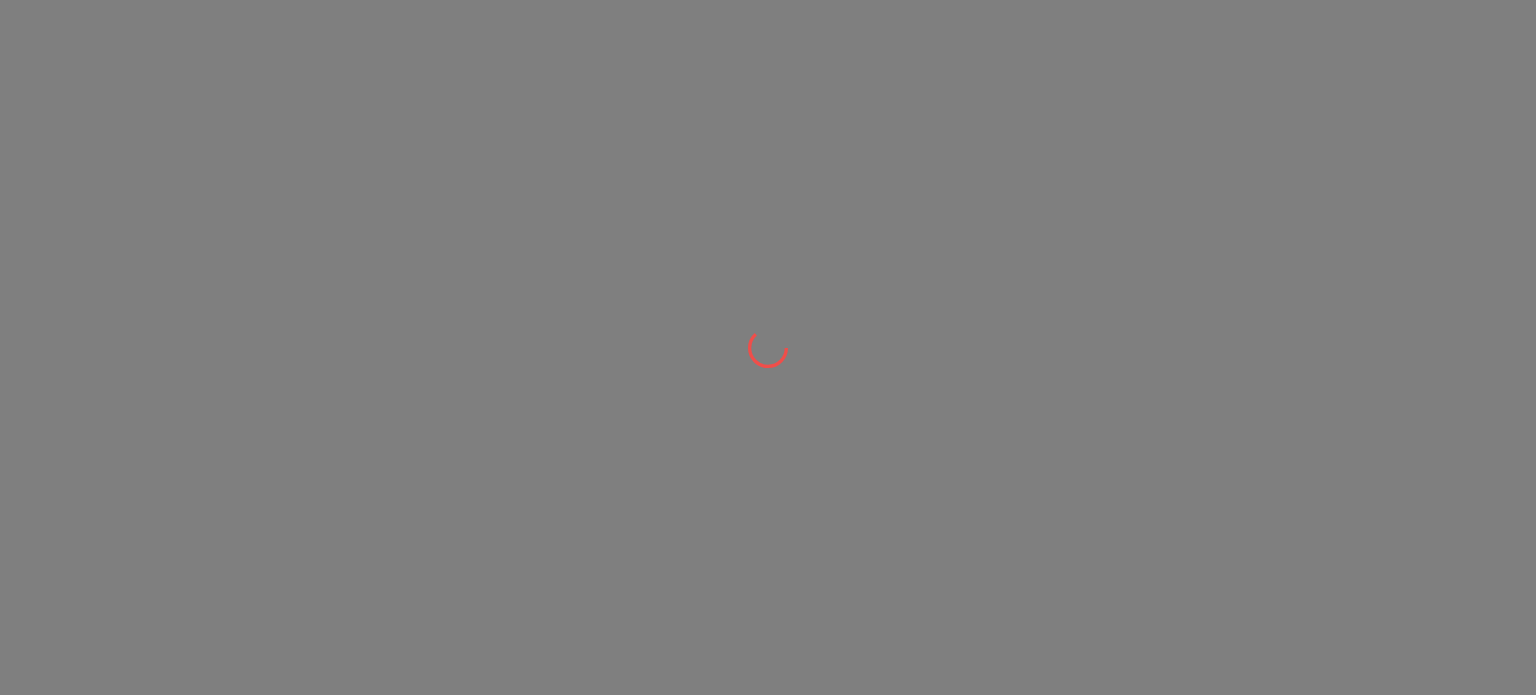 scroll, scrollTop: 0, scrollLeft: 0, axis: both 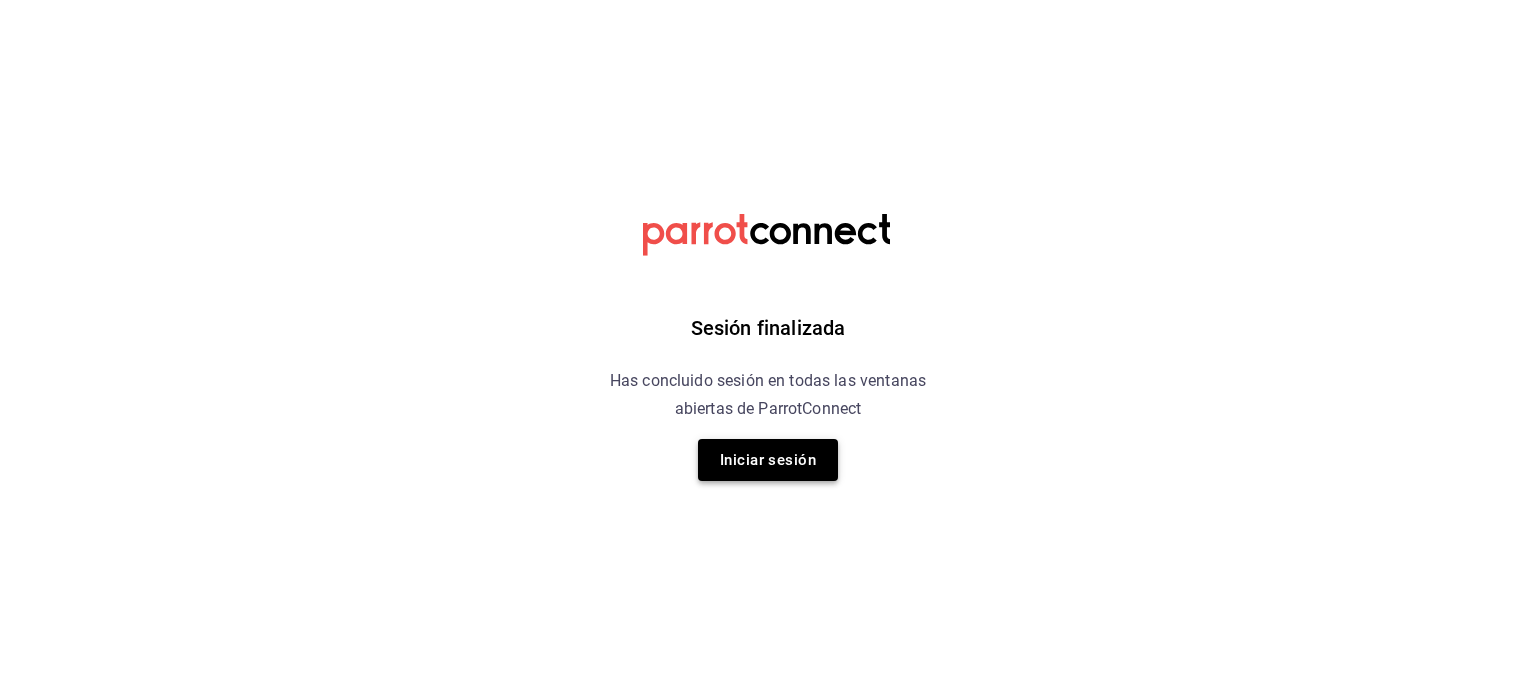 click on "Iniciar sesión" at bounding box center [768, 460] 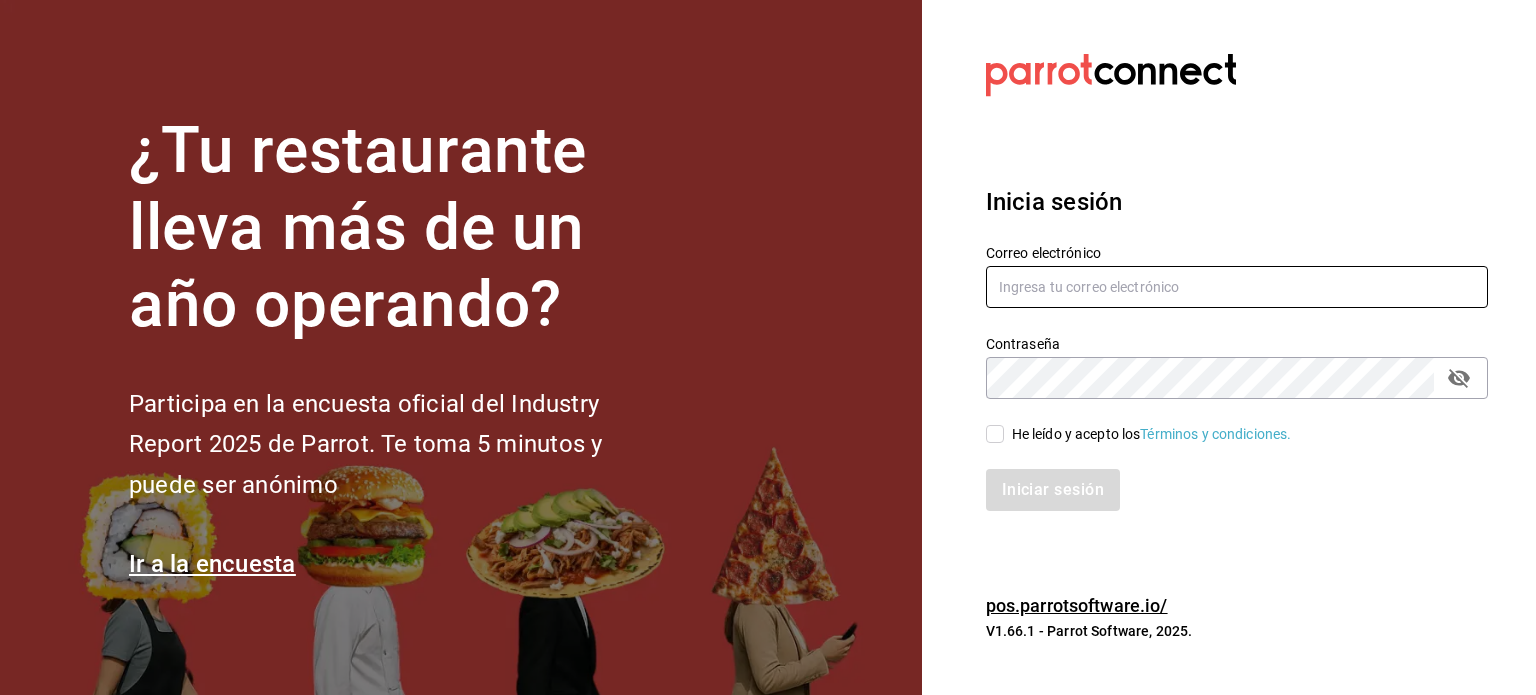 type on "[USERNAME]@[DOMAIN].com" 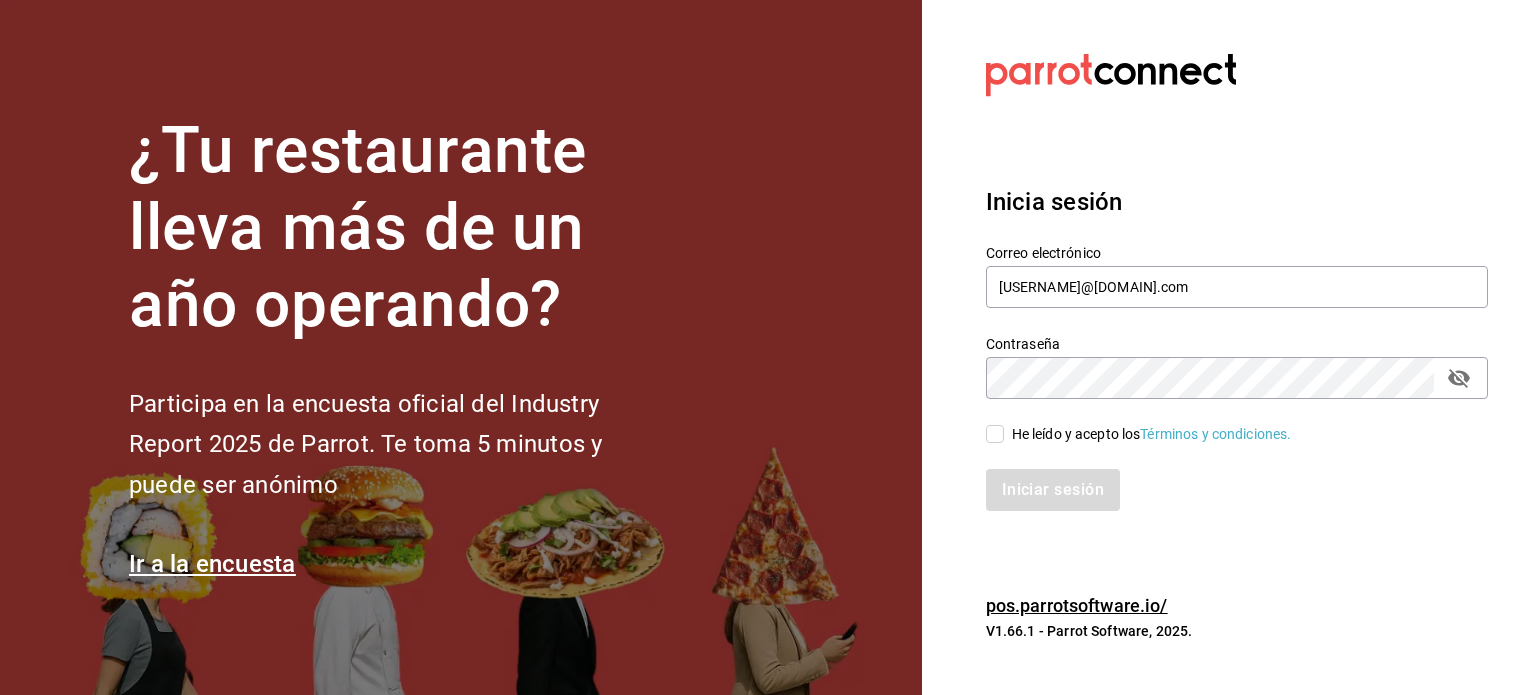 click on "He leído y acepto los  Términos y condiciones." at bounding box center (995, 434) 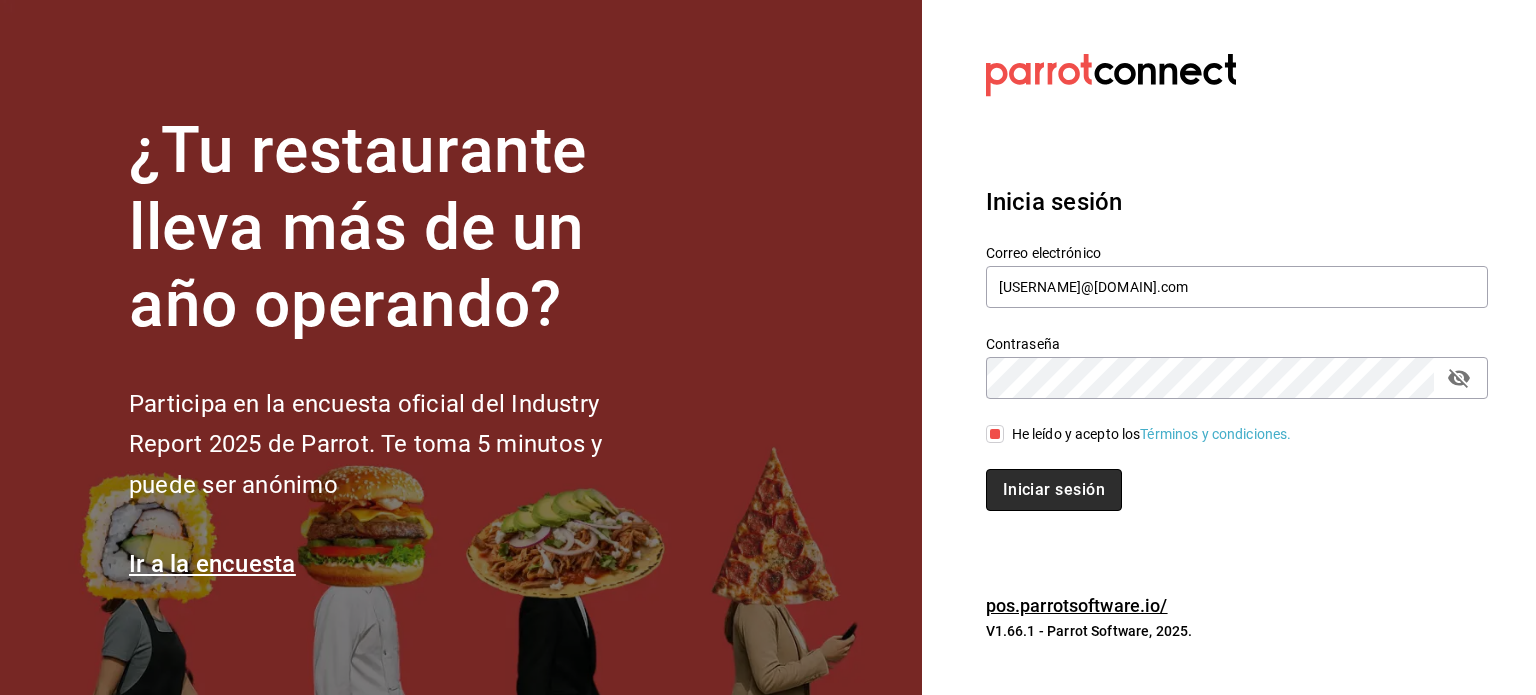 click on "Iniciar sesión" at bounding box center [1054, 490] 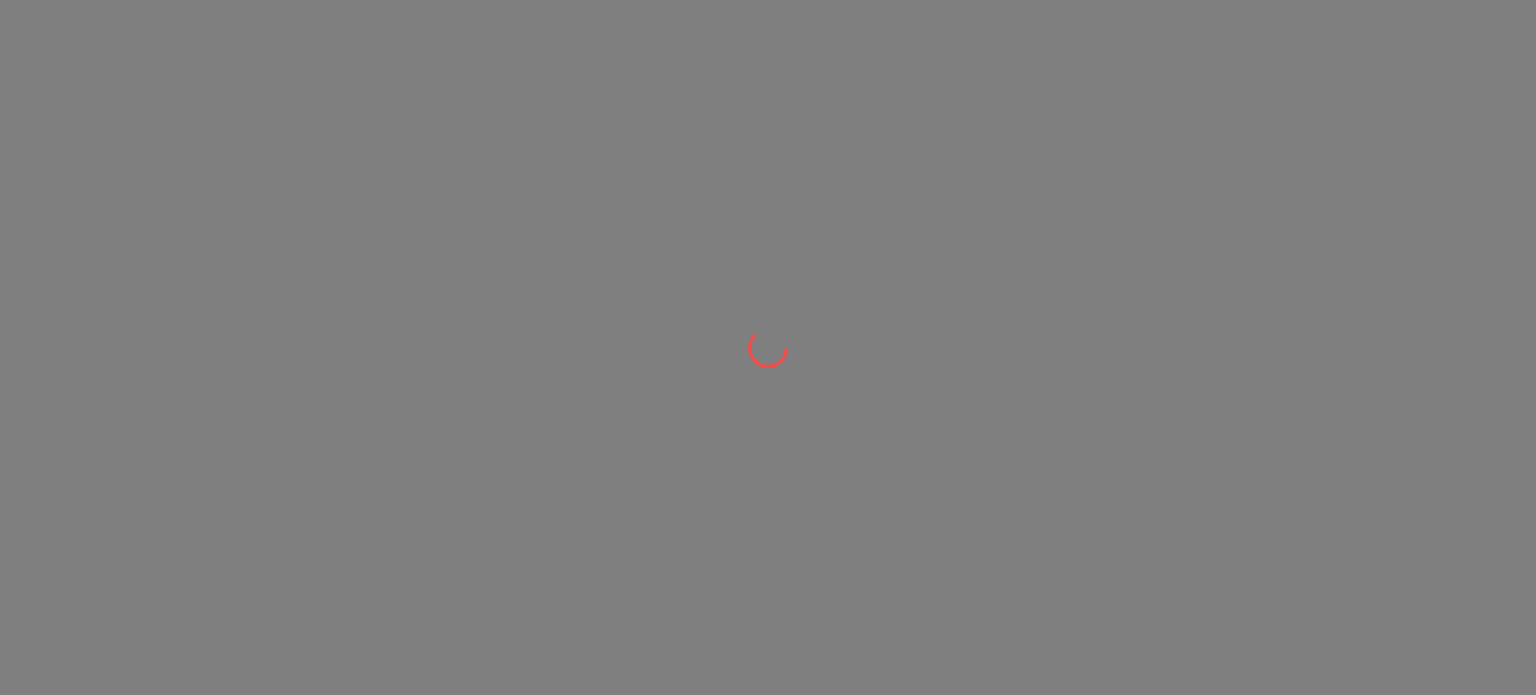 scroll, scrollTop: 0, scrollLeft: 0, axis: both 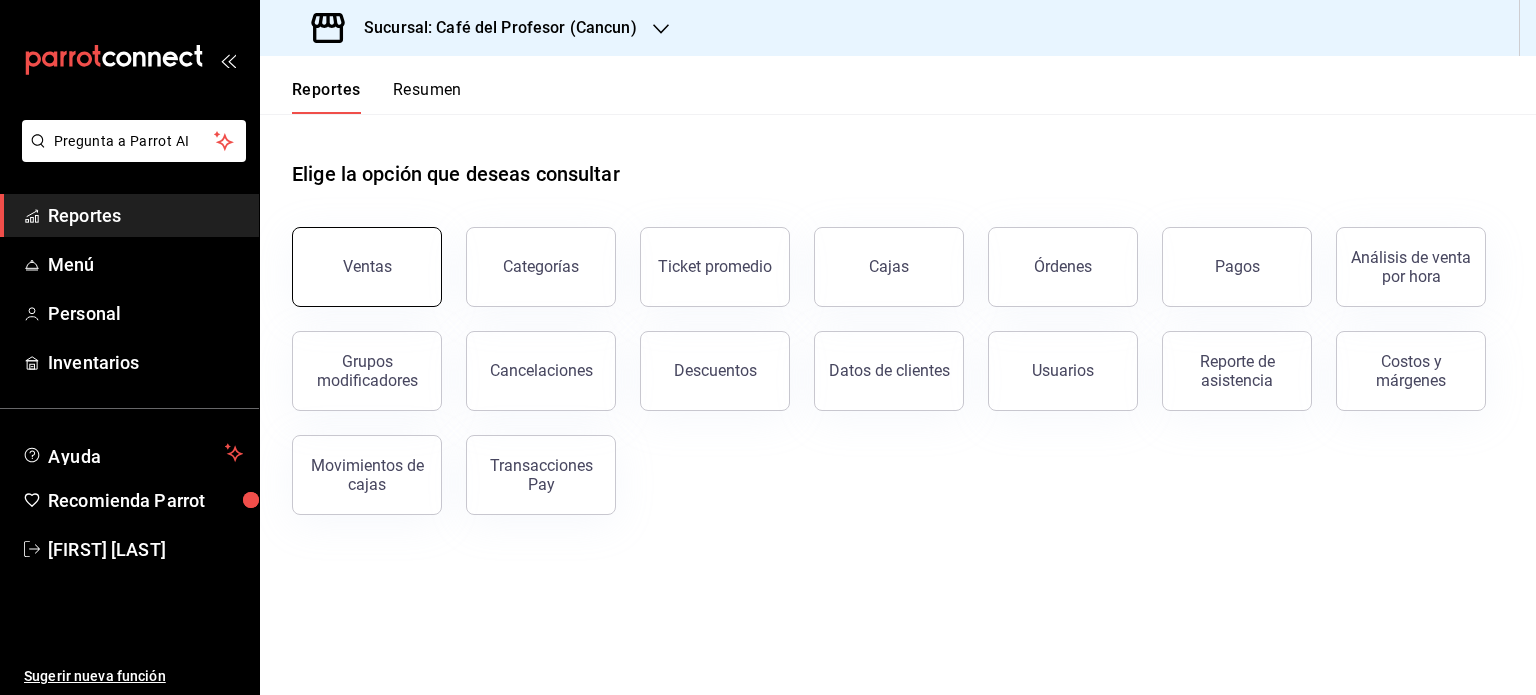 click on "Ventas" at bounding box center [367, 266] 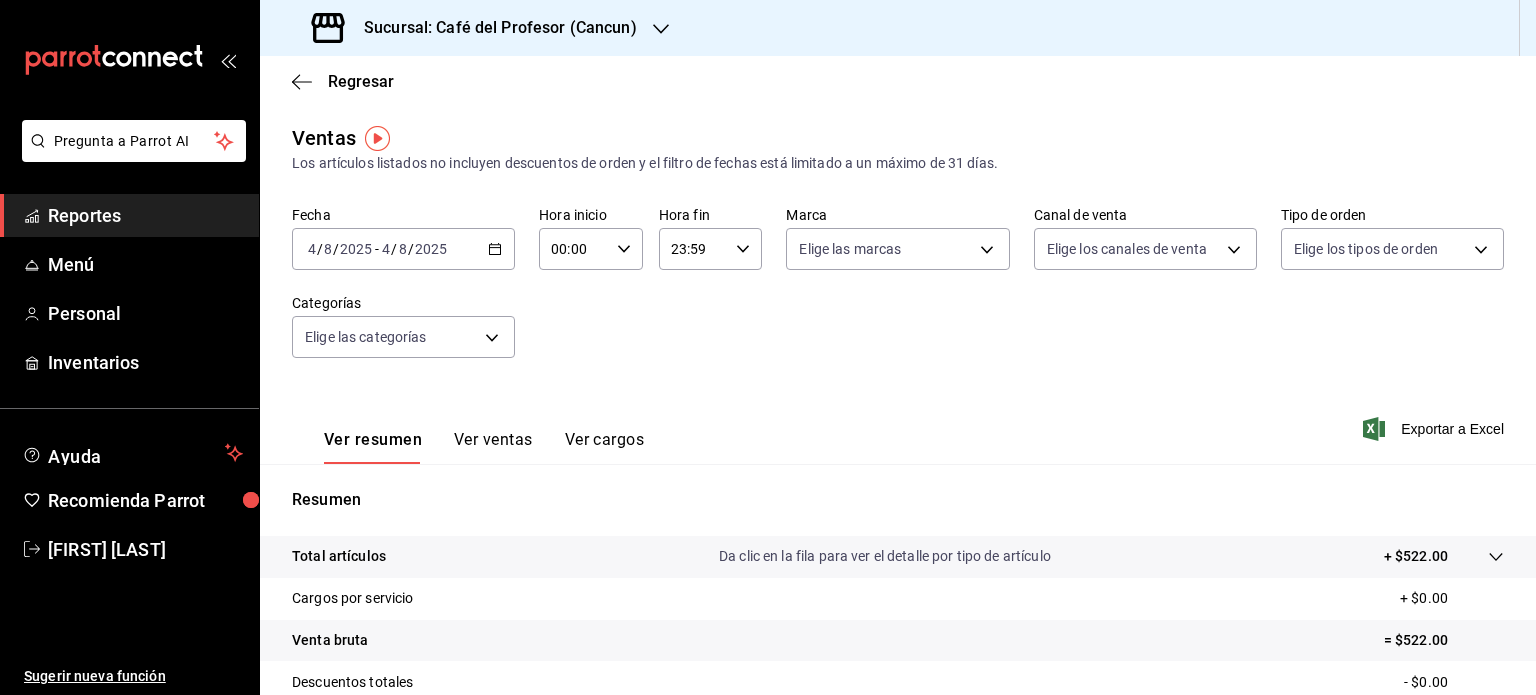click 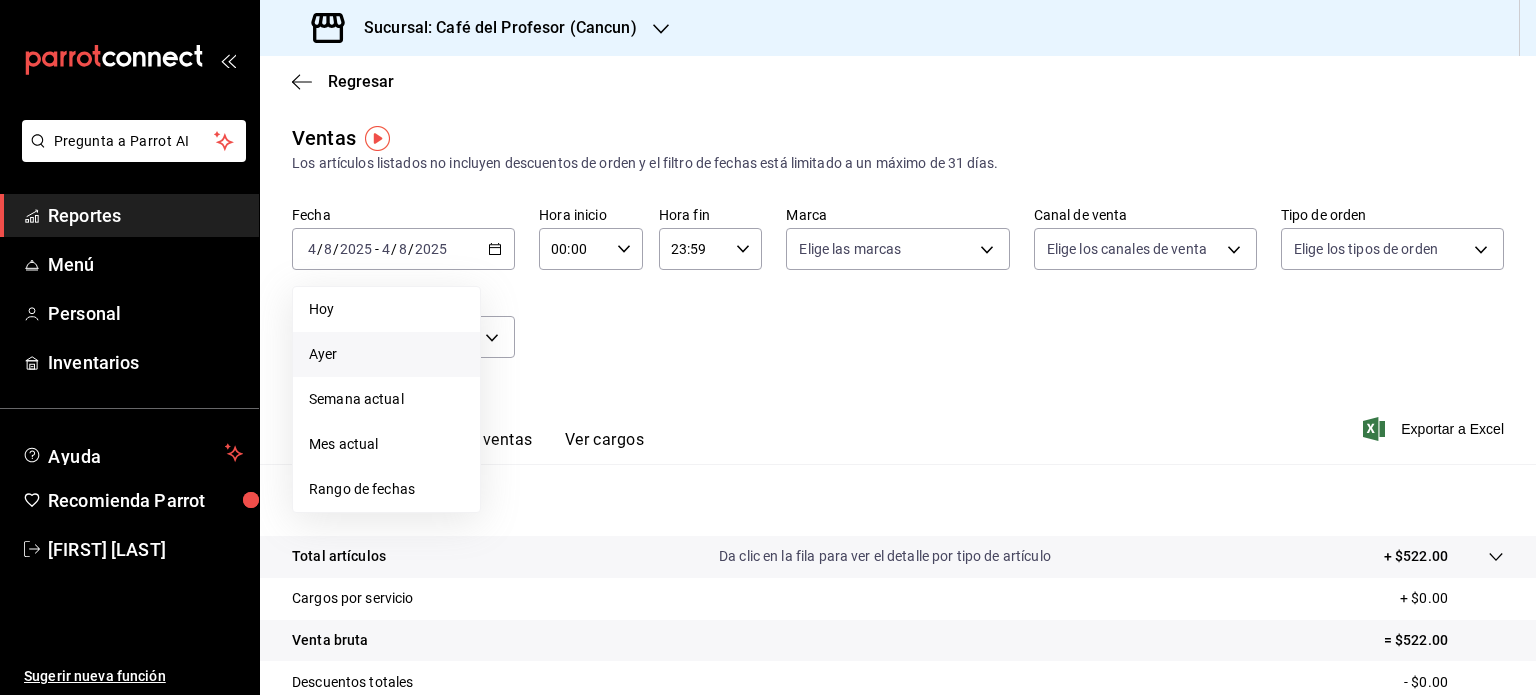 click on "Ayer" at bounding box center (386, 354) 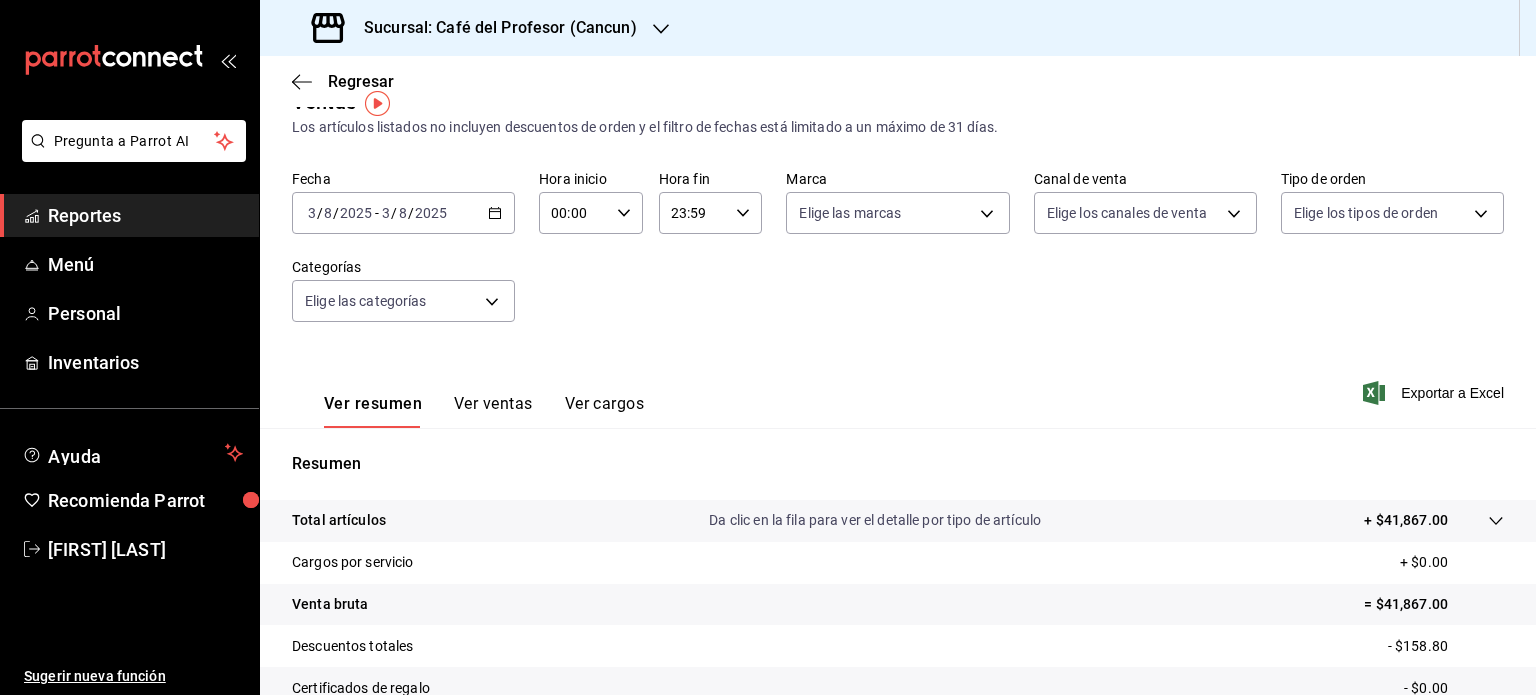 scroll, scrollTop: 0, scrollLeft: 0, axis: both 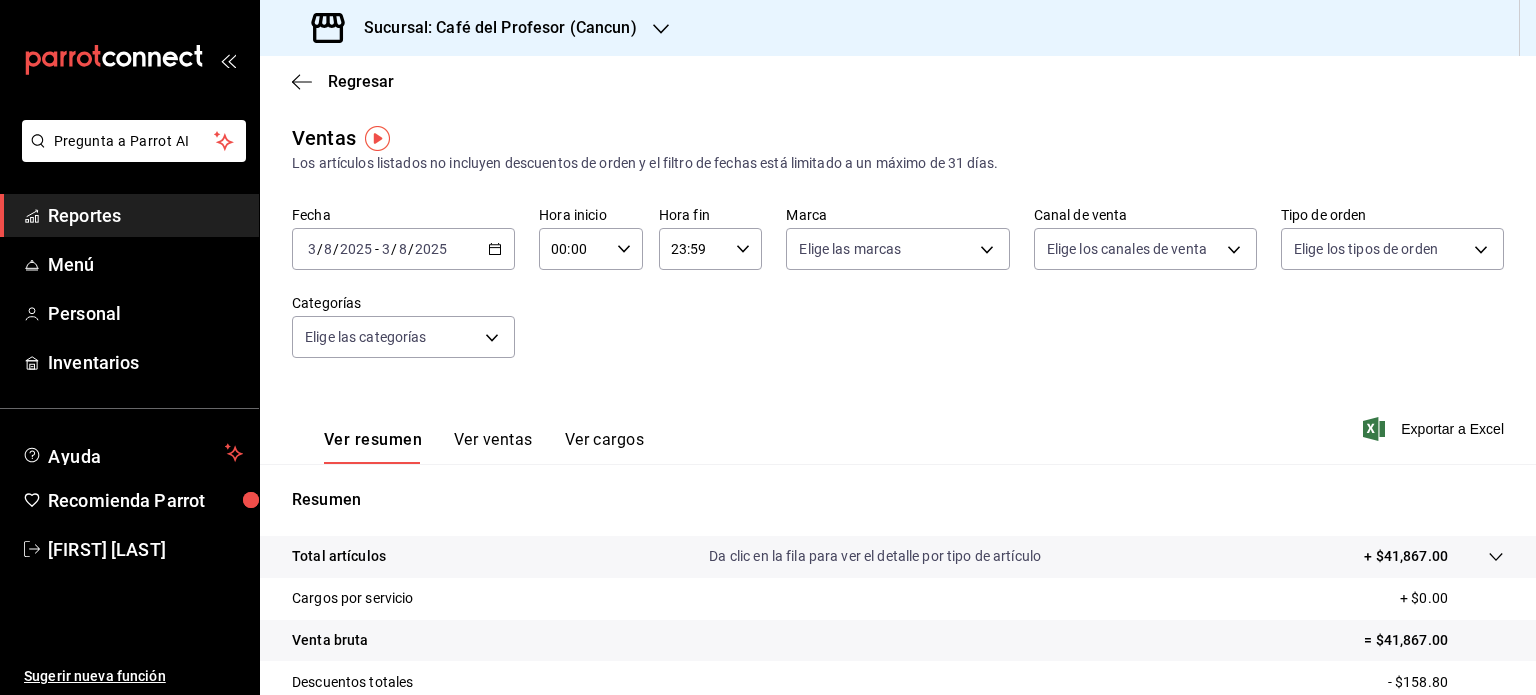 click 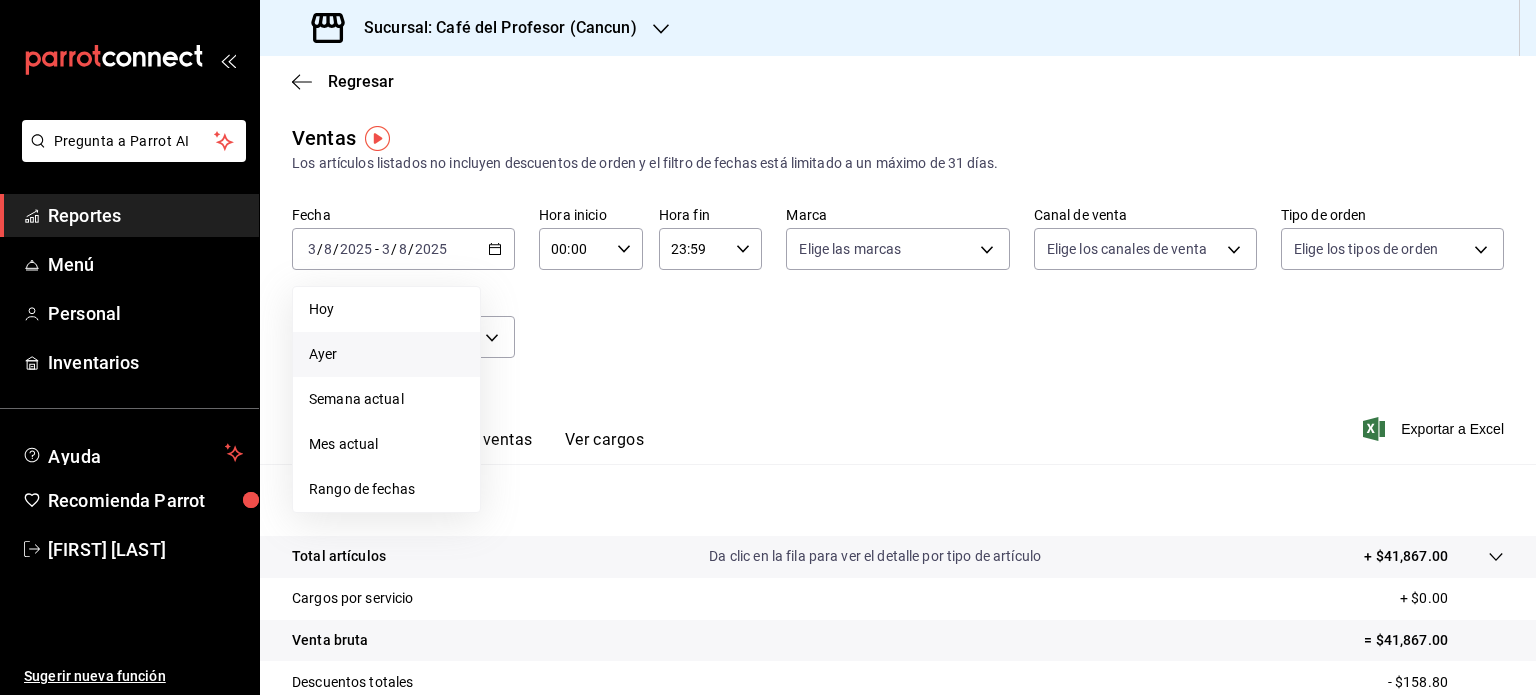 click 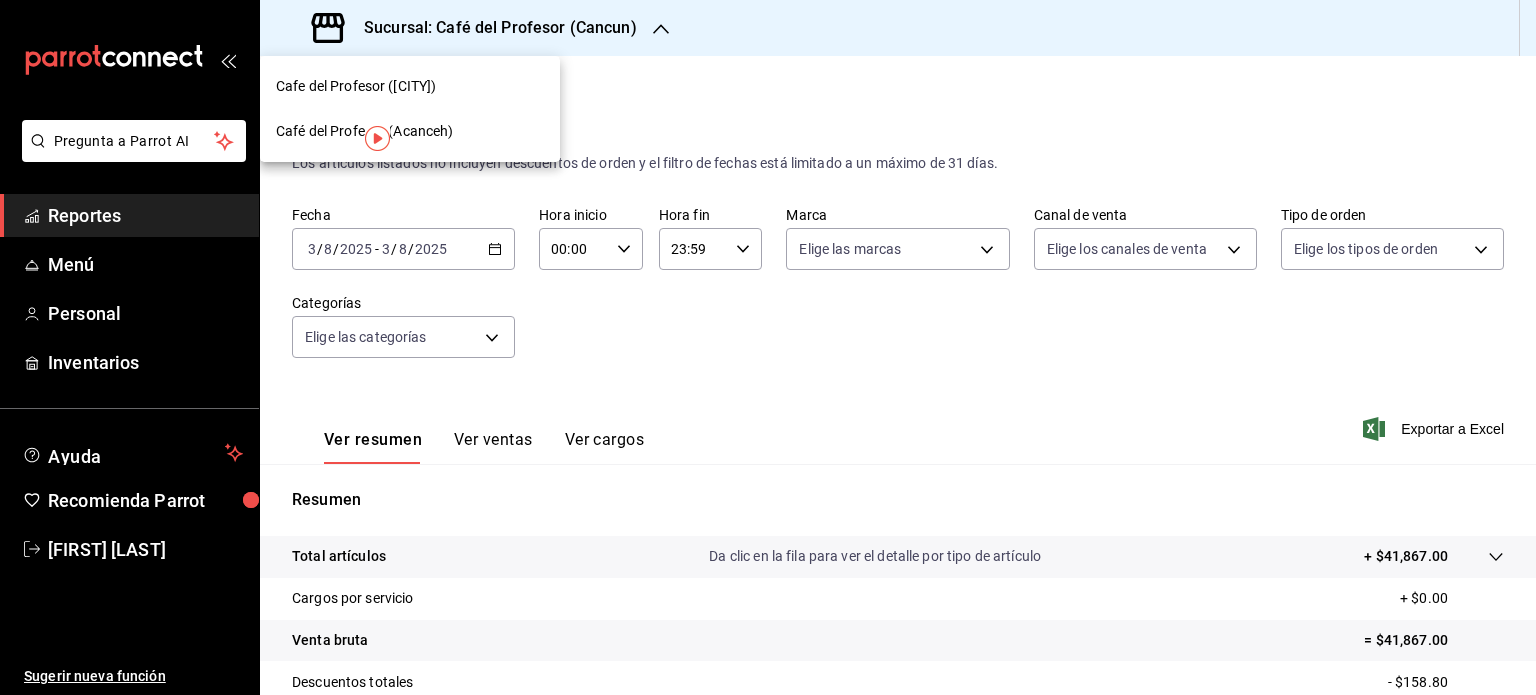 click on "Café del Profesor (Acanceh)" at bounding box center [410, 131] 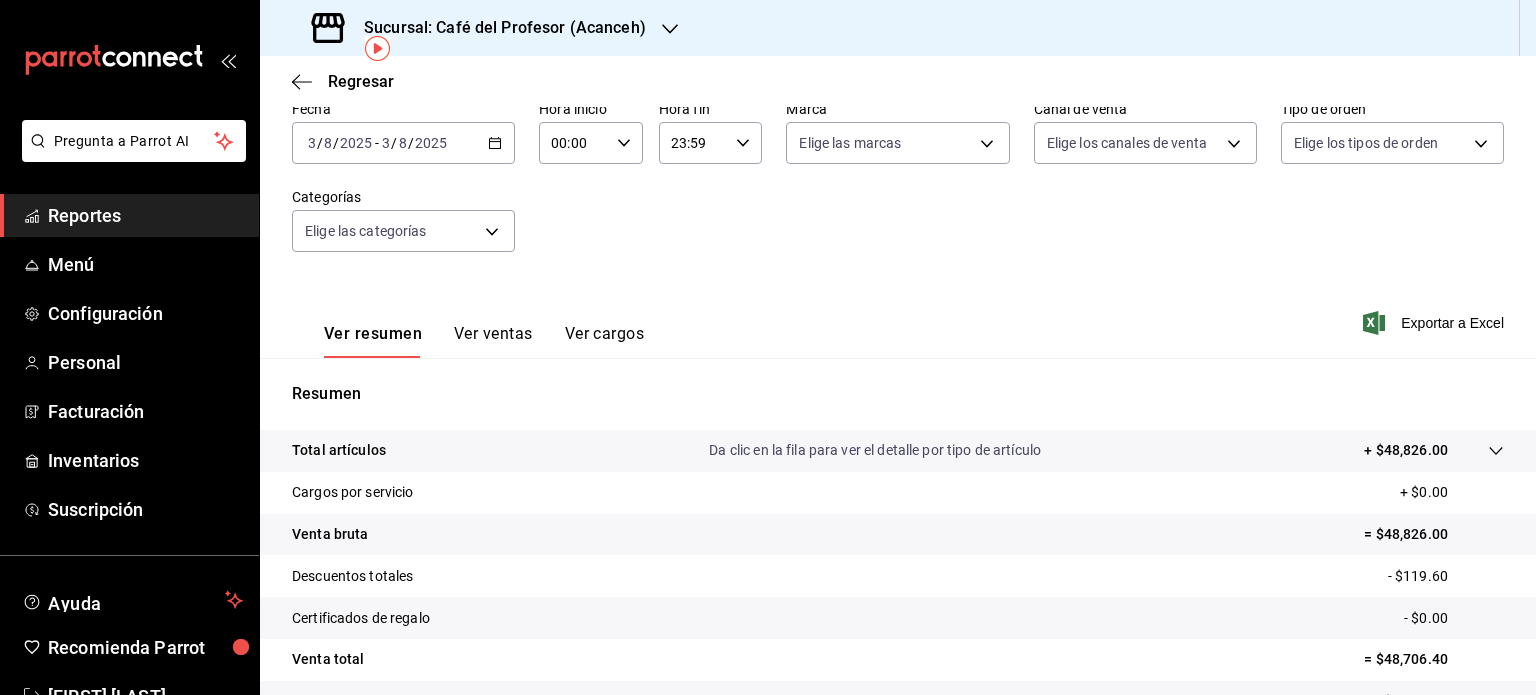 scroll, scrollTop: 0, scrollLeft: 0, axis: both 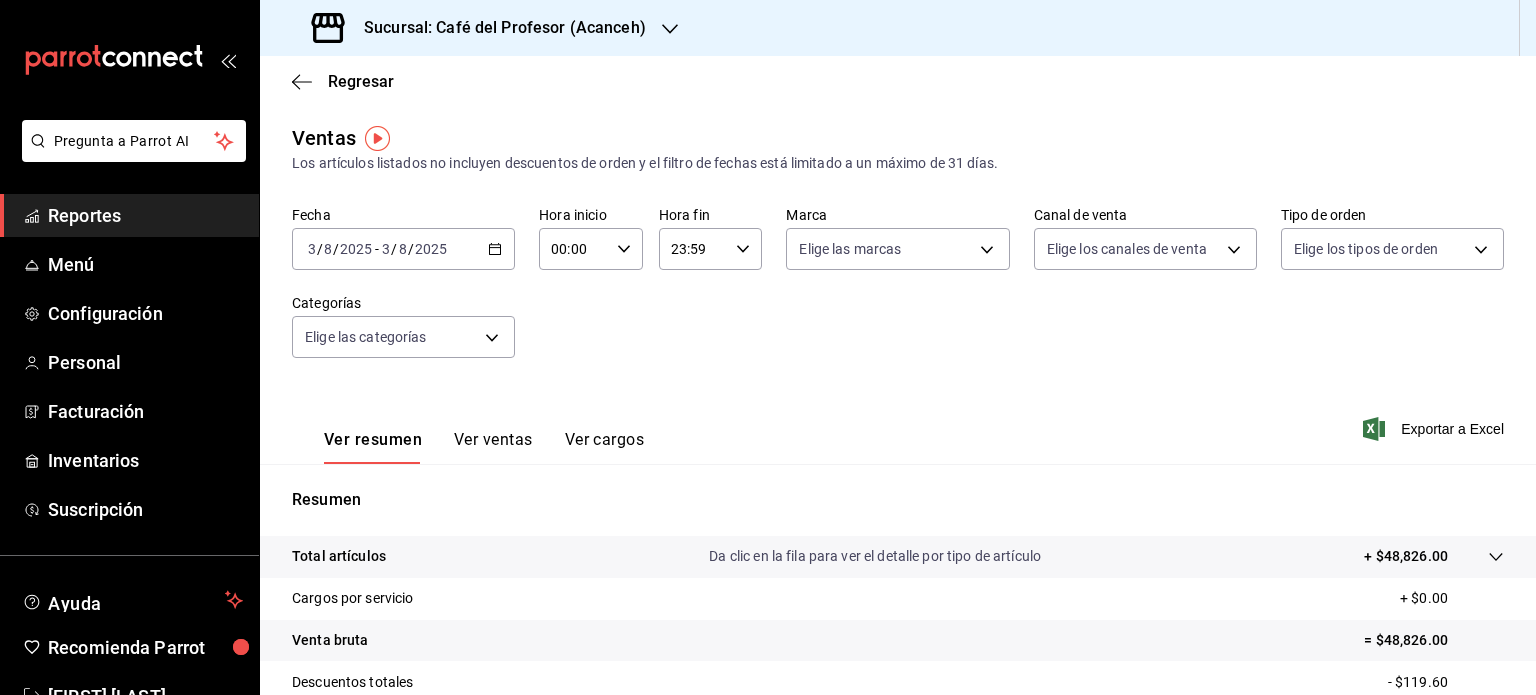 click 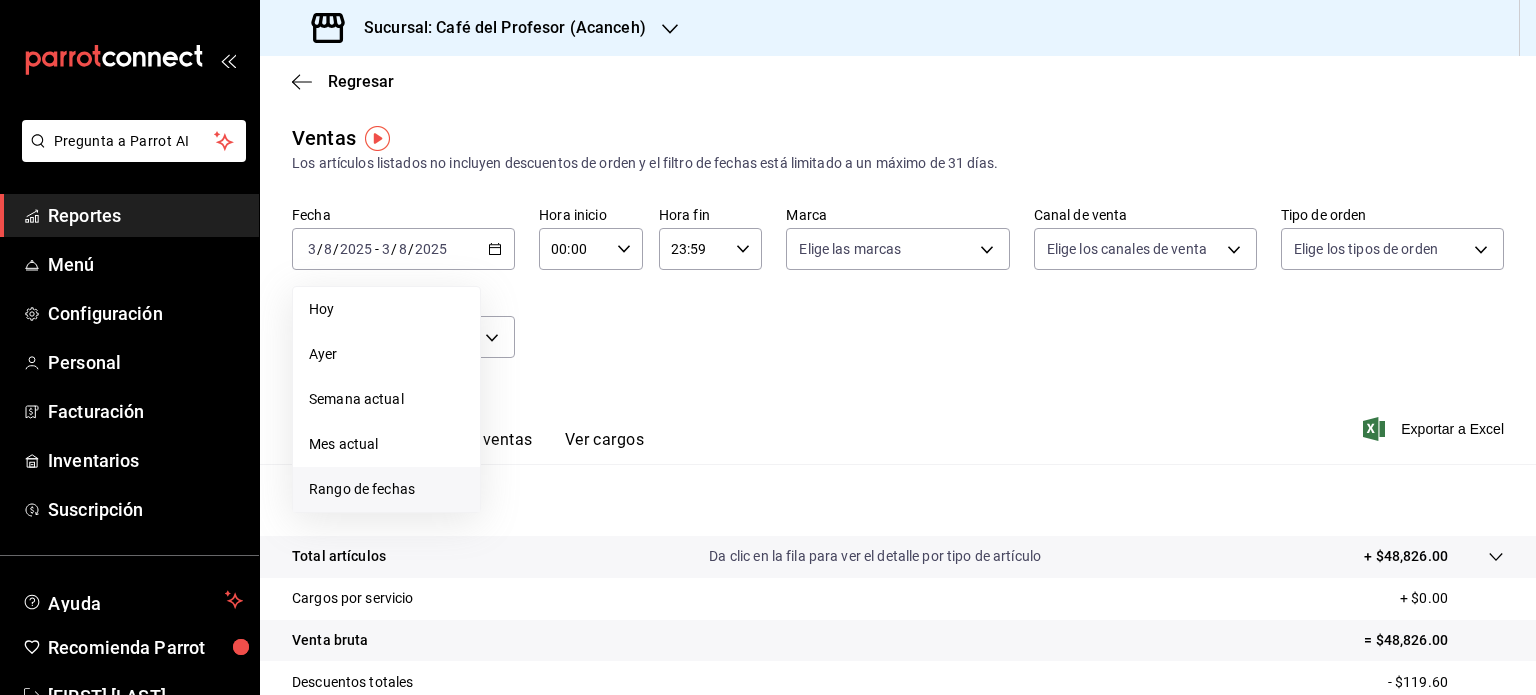 click on "Rango de fechas" at bounding box center (386, 489) 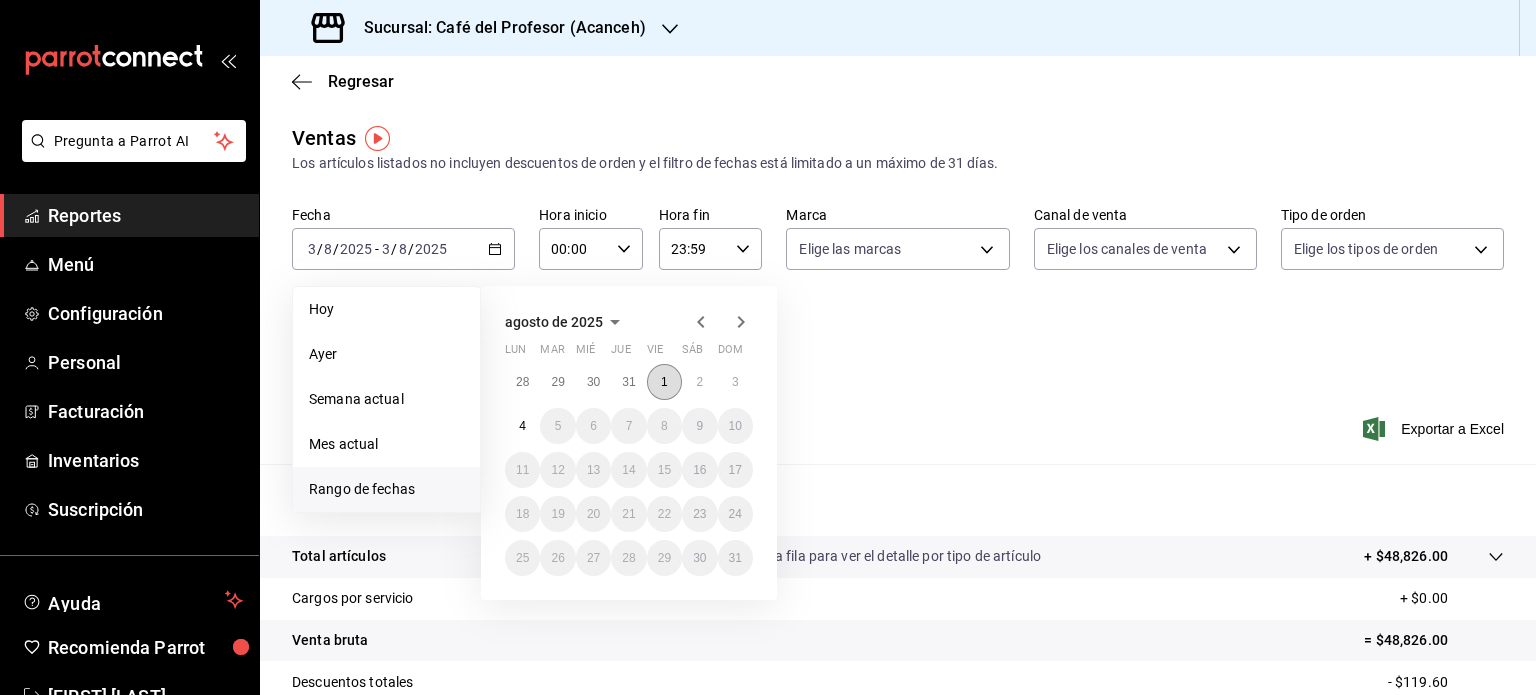 click on "1" at bounding box center [664, 382] 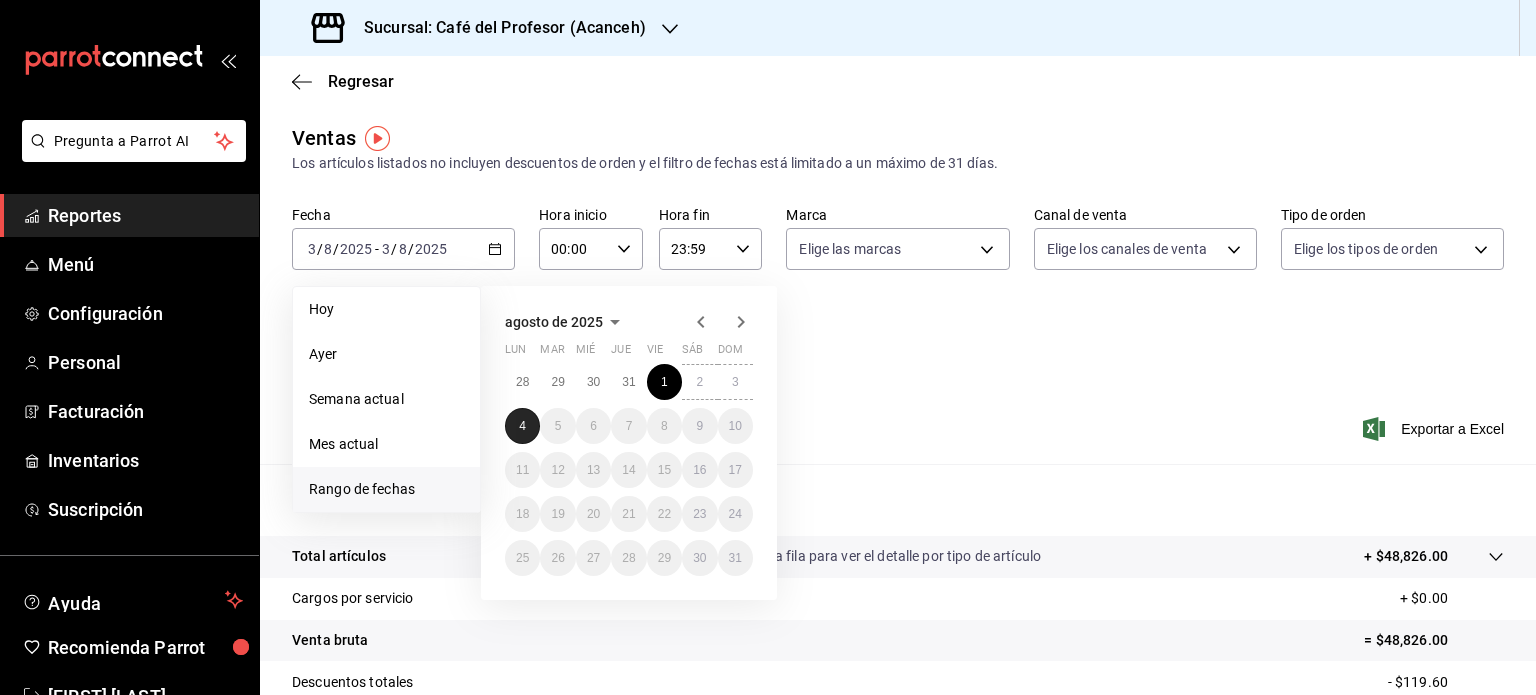 click on "4" at bounding box center [522, 426] 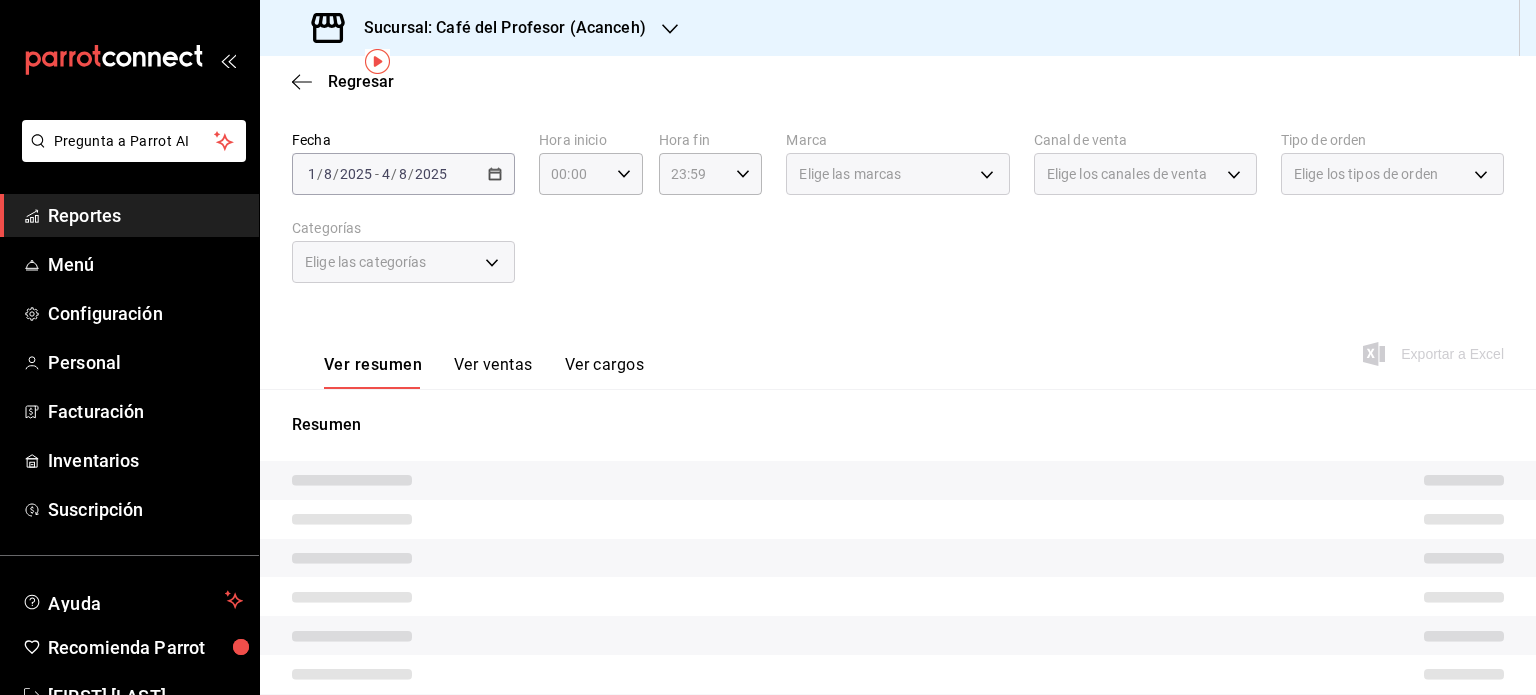 scroll, scrollTop: 78, scrollLeft: 0, axis: vertical 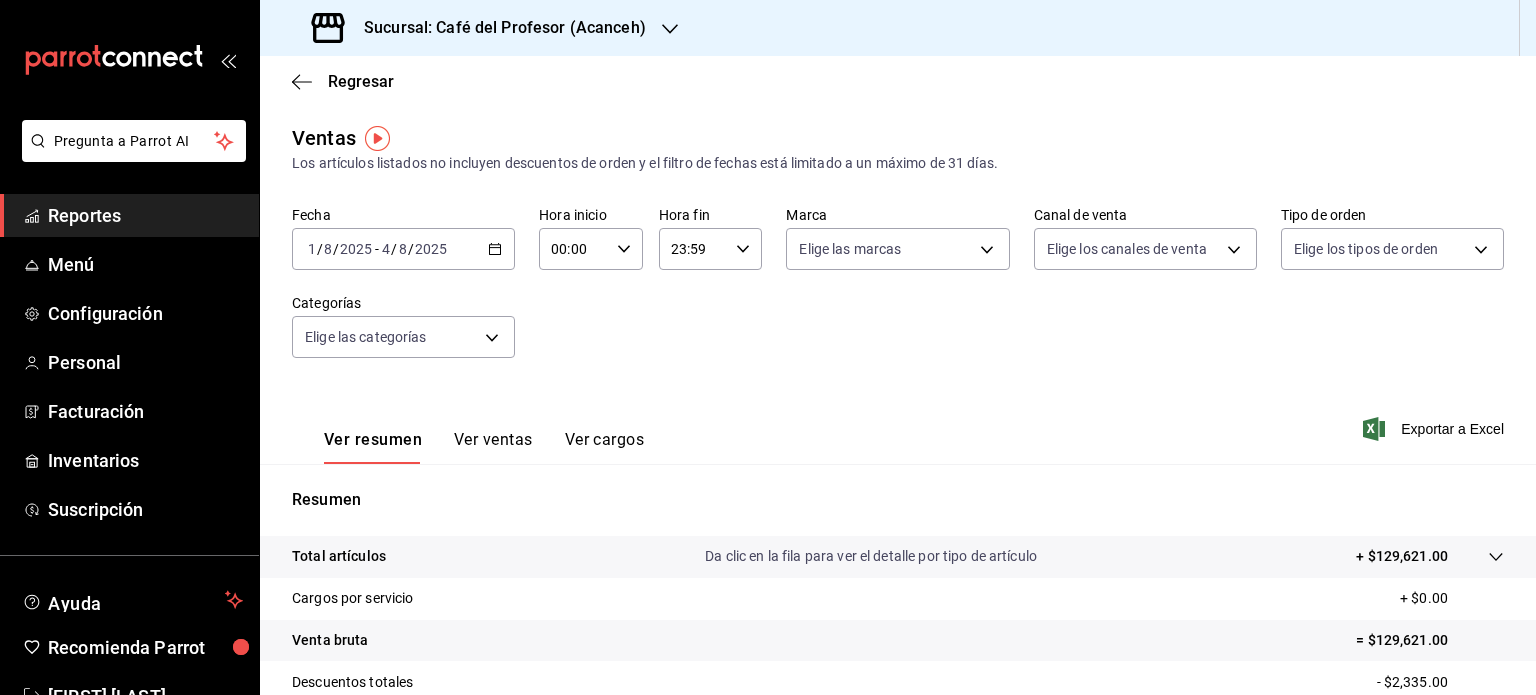 click 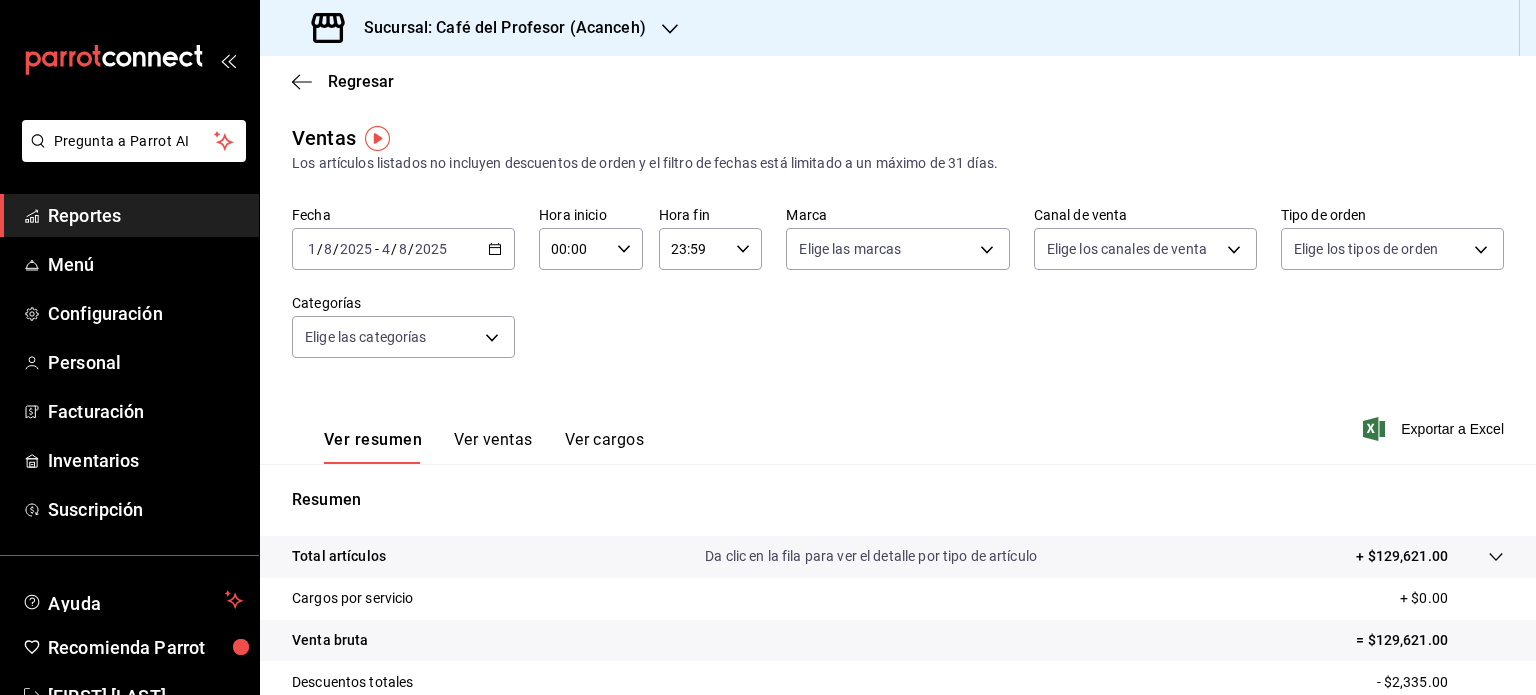 click 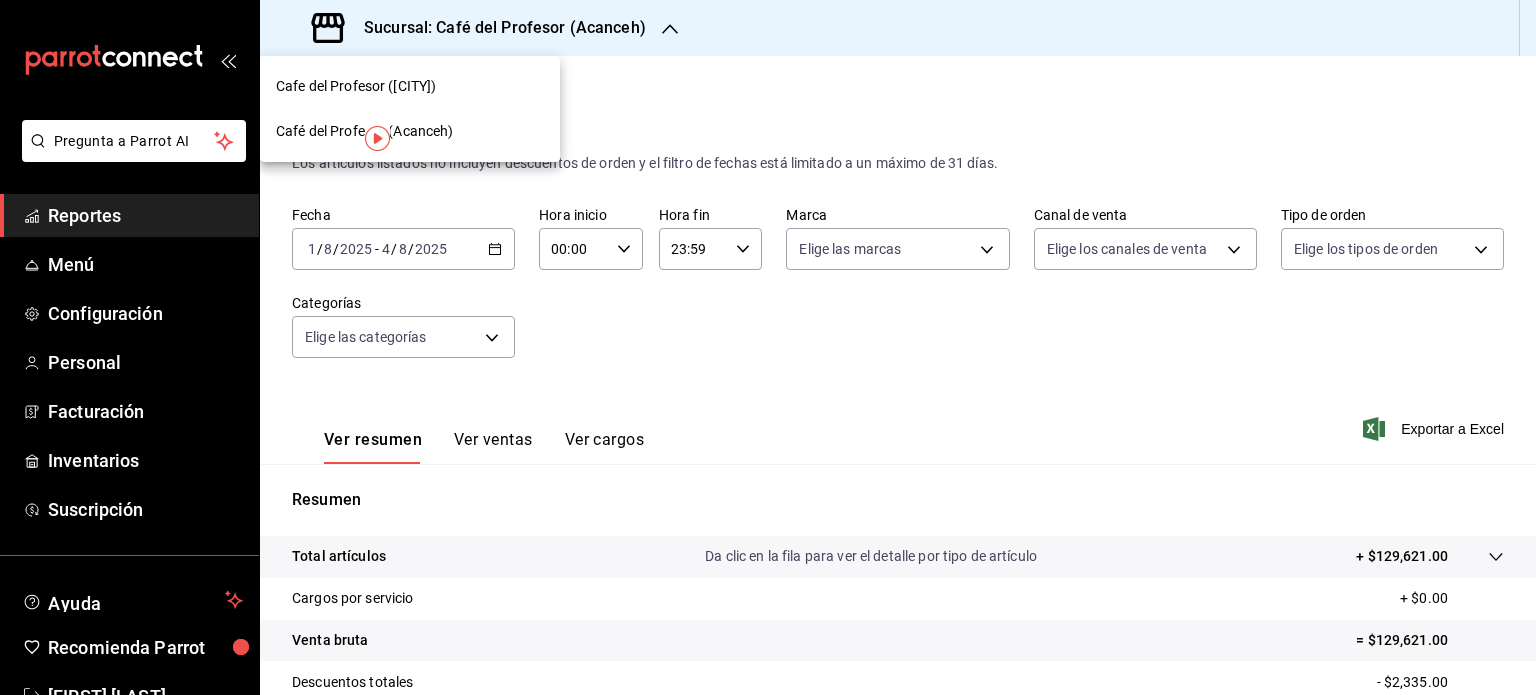click on "Café del Profesor (Cancun)" at bounding box center [410, 86] 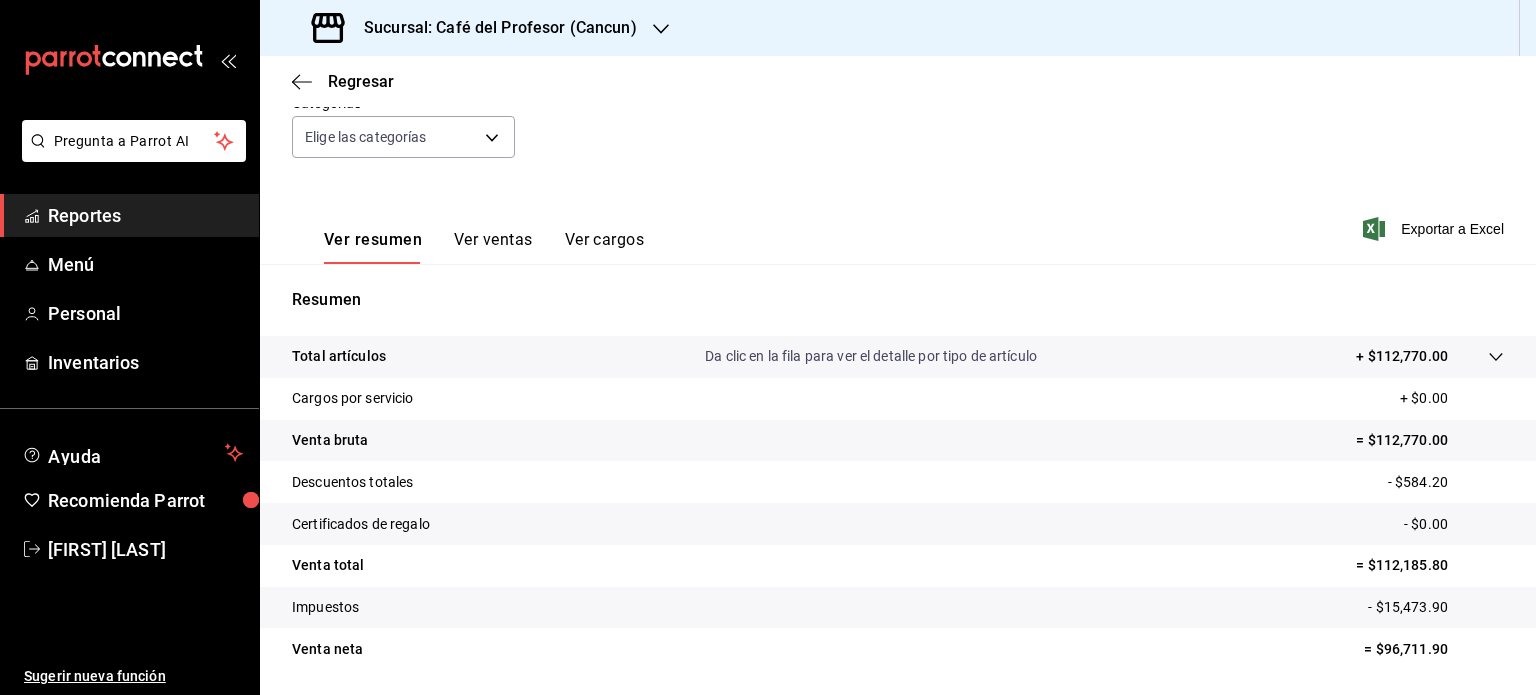 scroll, scrollTop: 240, scrollLeft: 0, axis: vertical 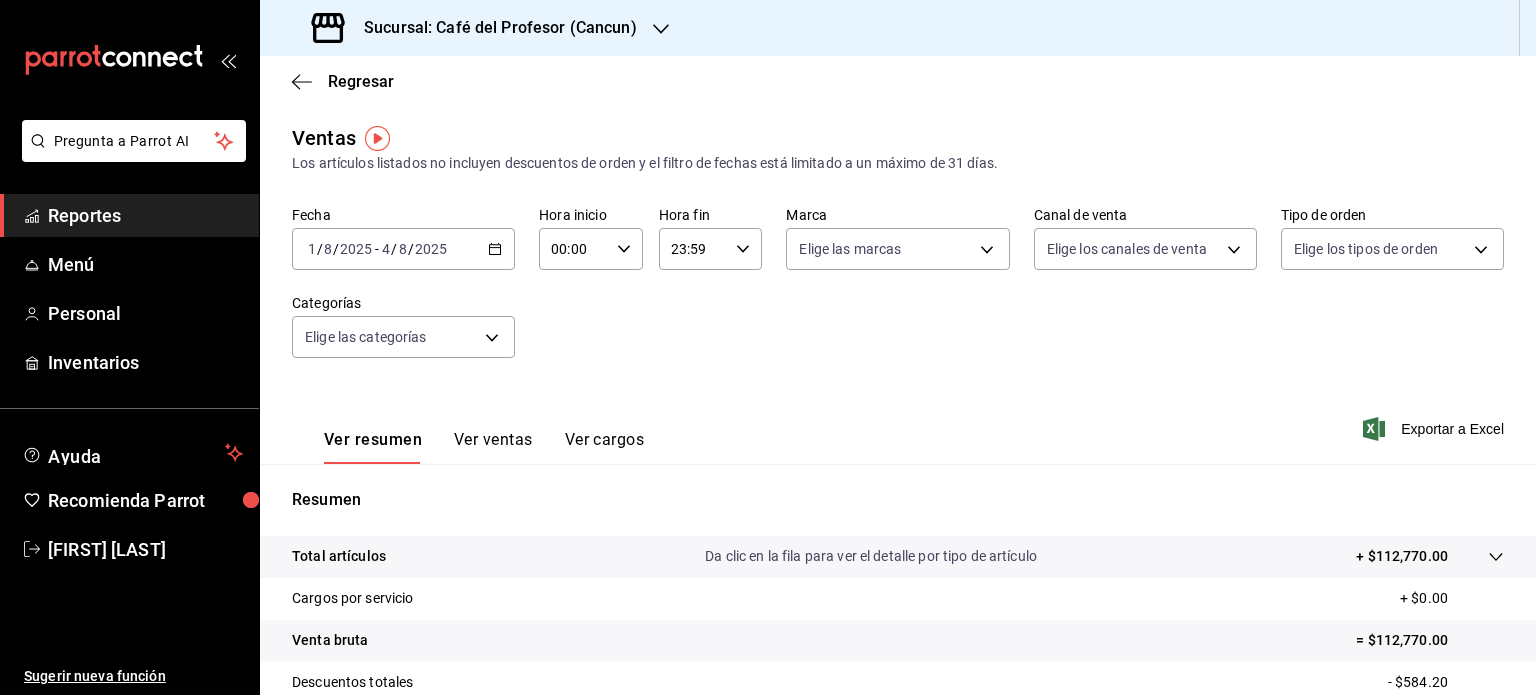 click 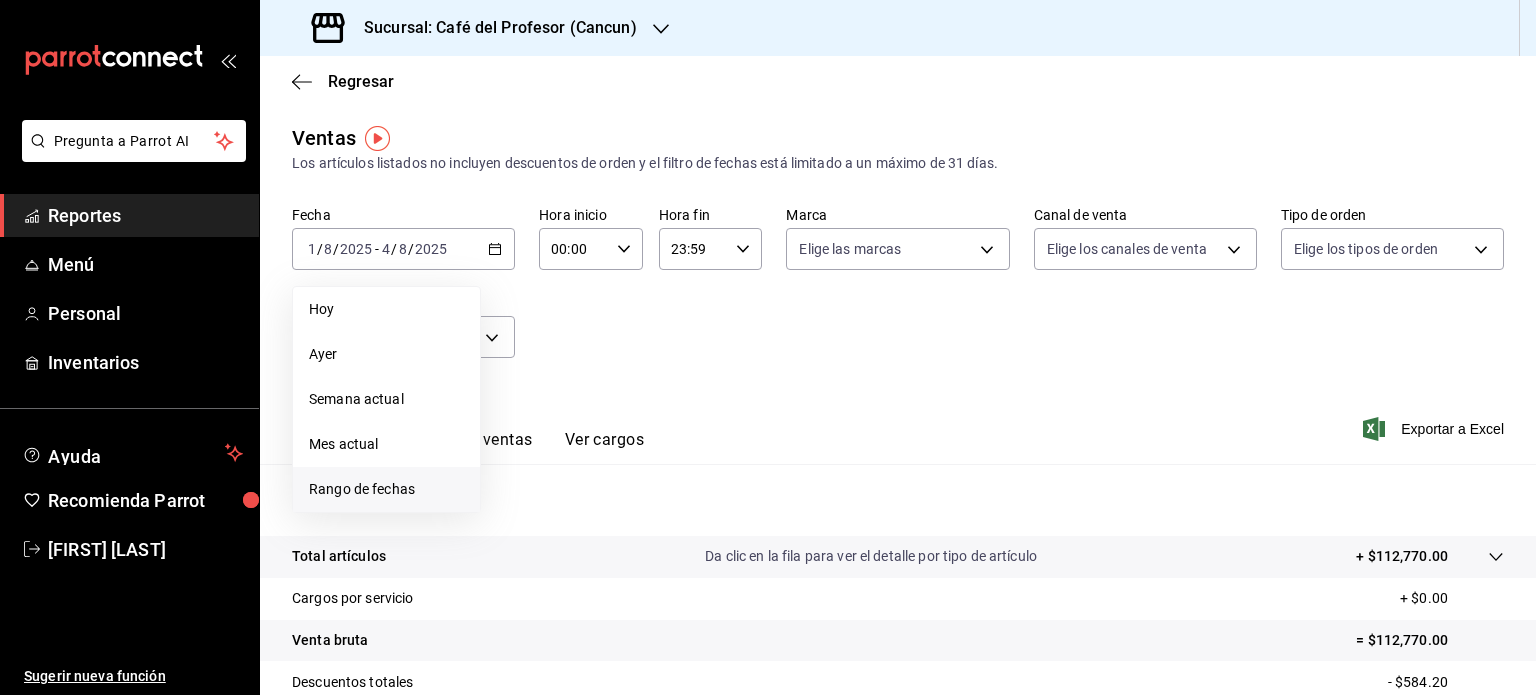 click on "Rango de fechas" at bounding box center (386, 489) 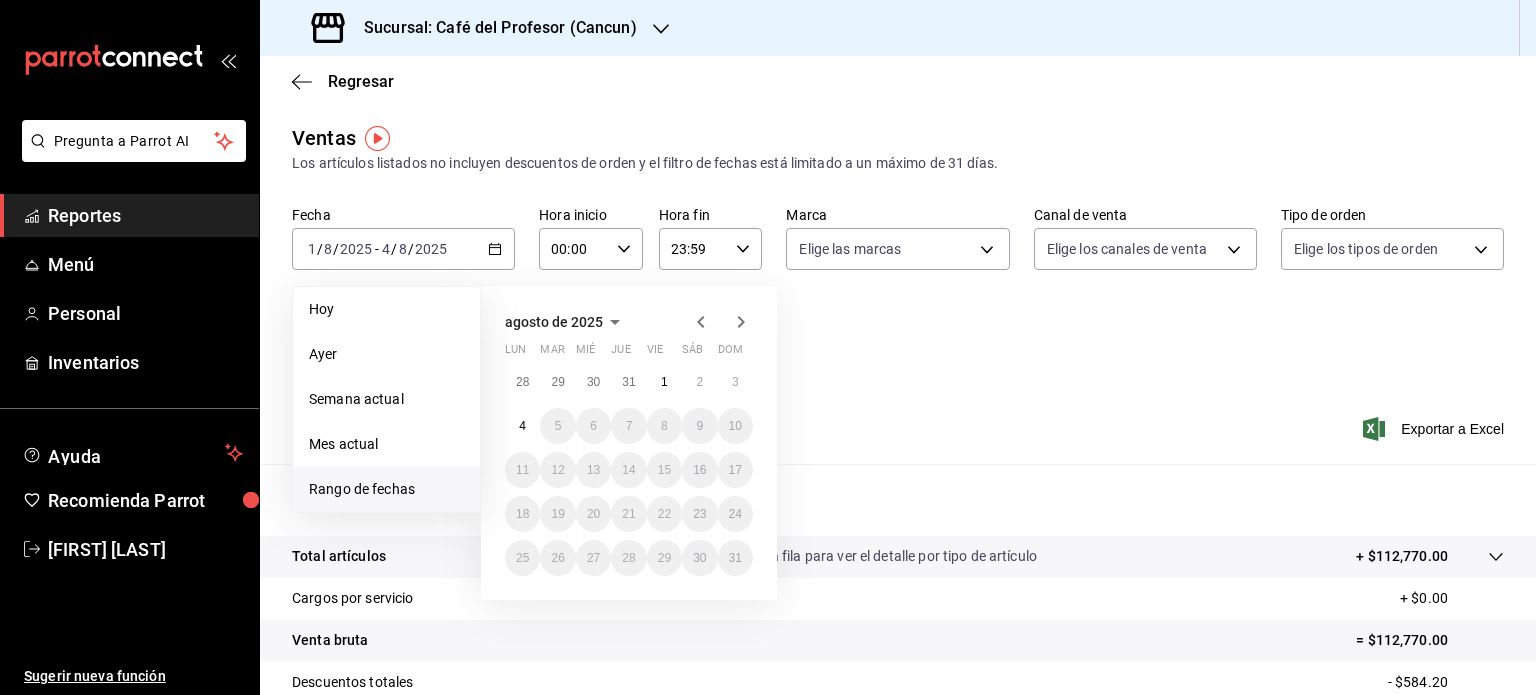 click 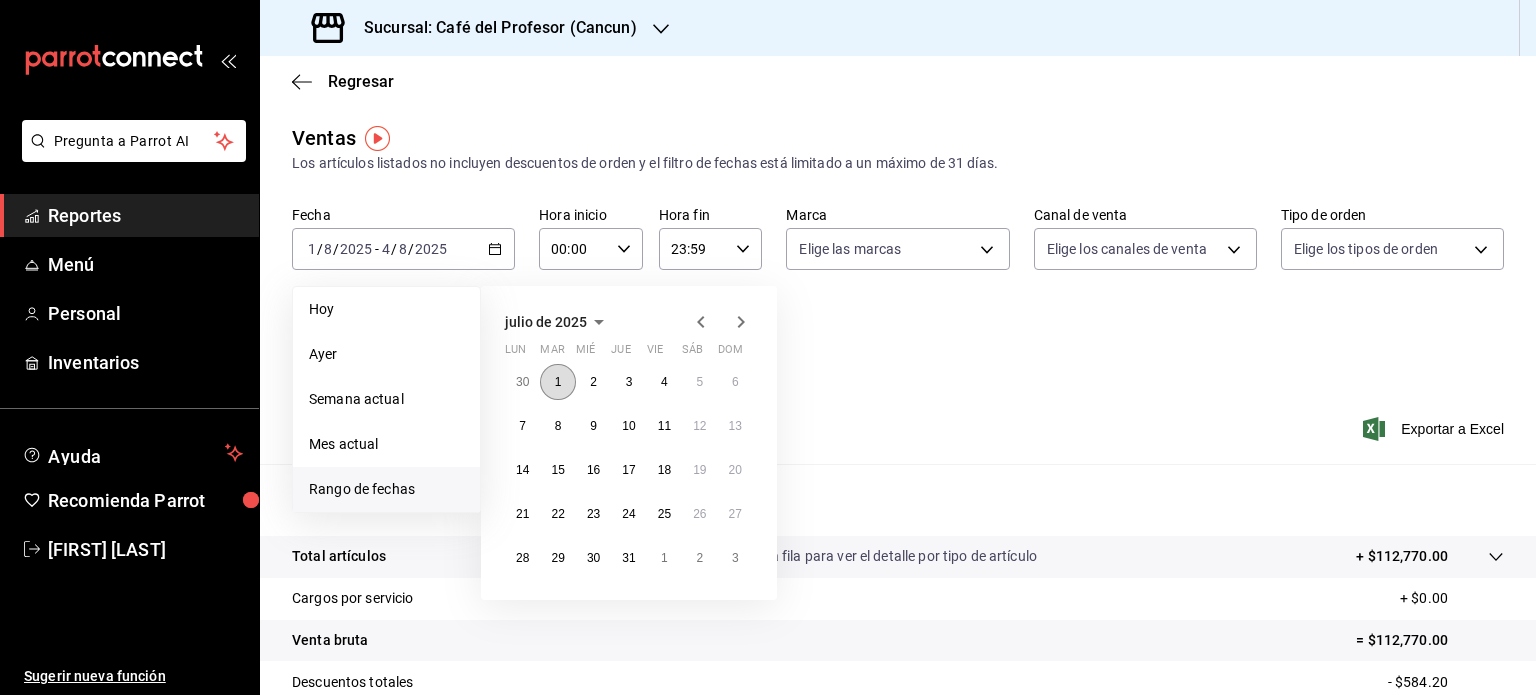 click on "1" at bounding box center (558, 382) 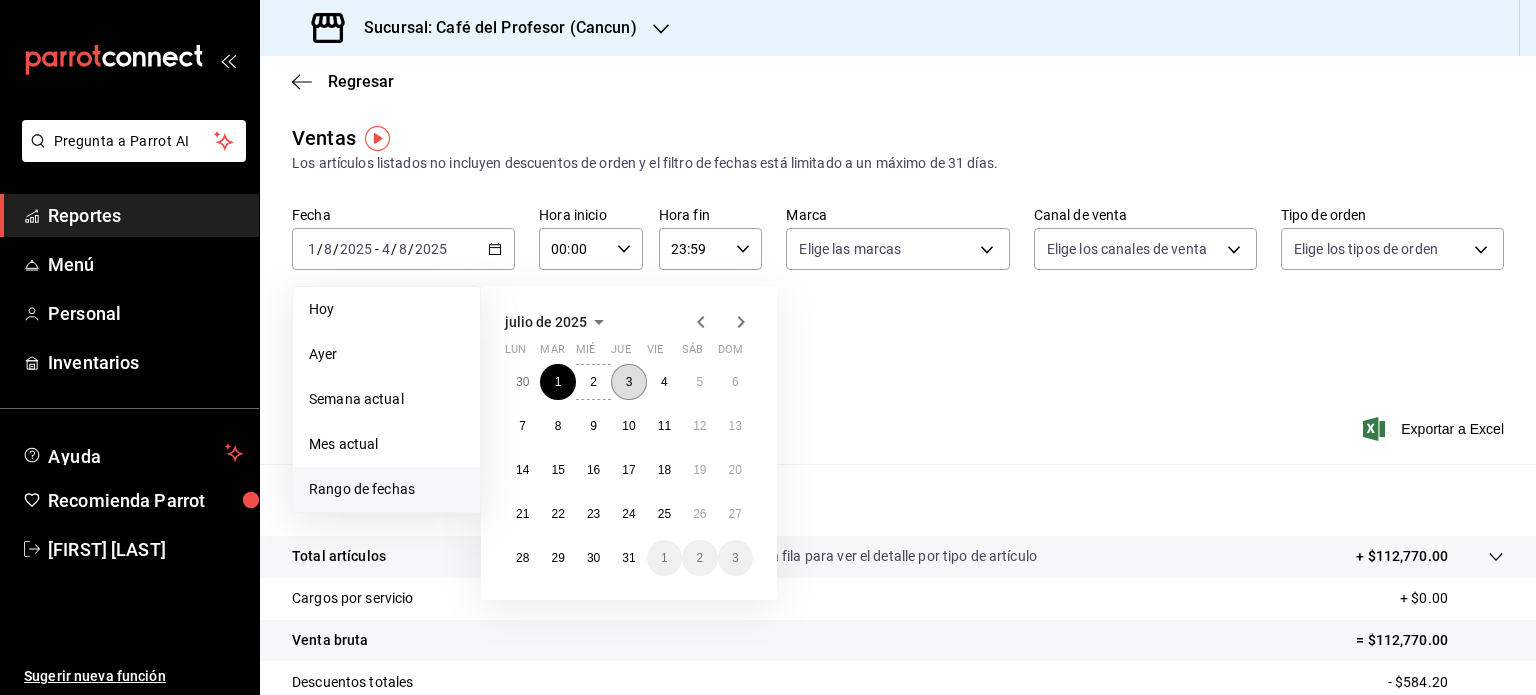 click on "3" at bounding box center (628, 382) 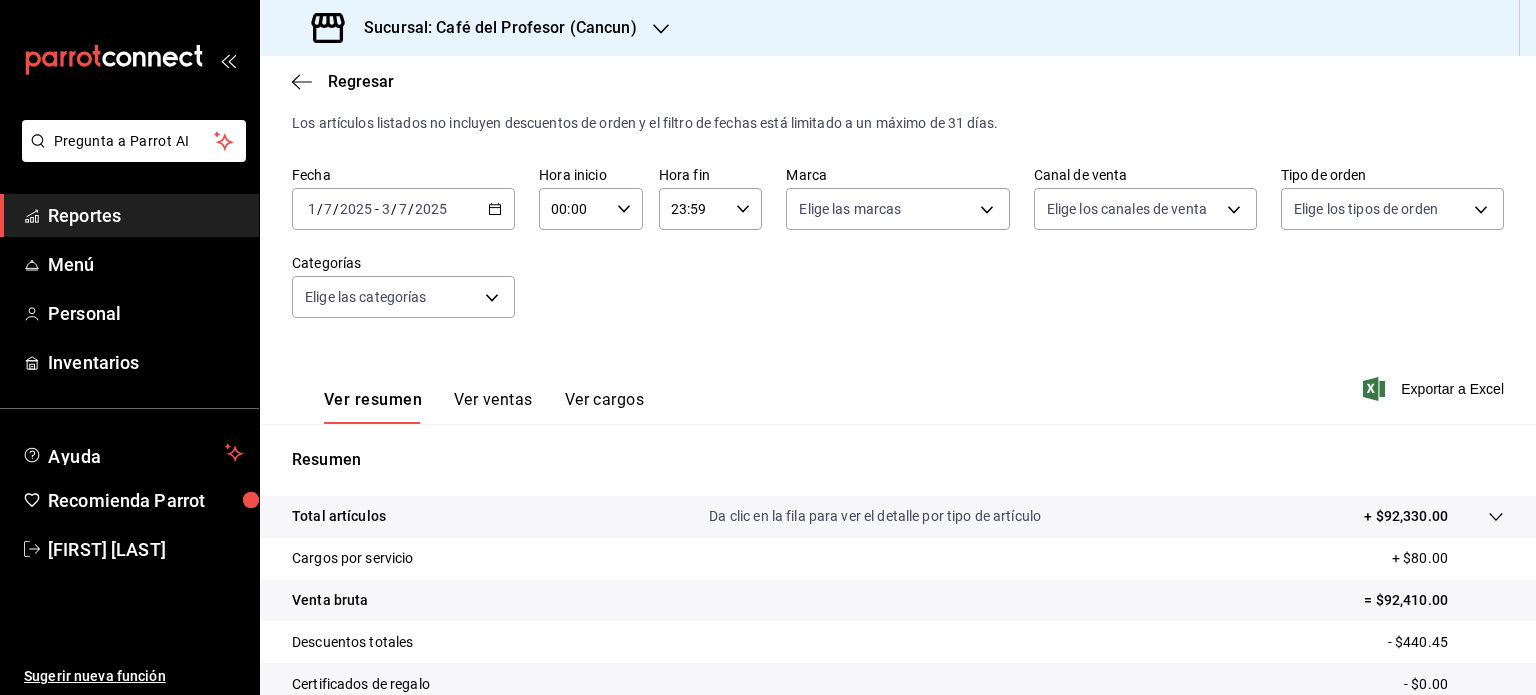 scroll, scrollTop: 0, scrollLeft: 0, axis: both 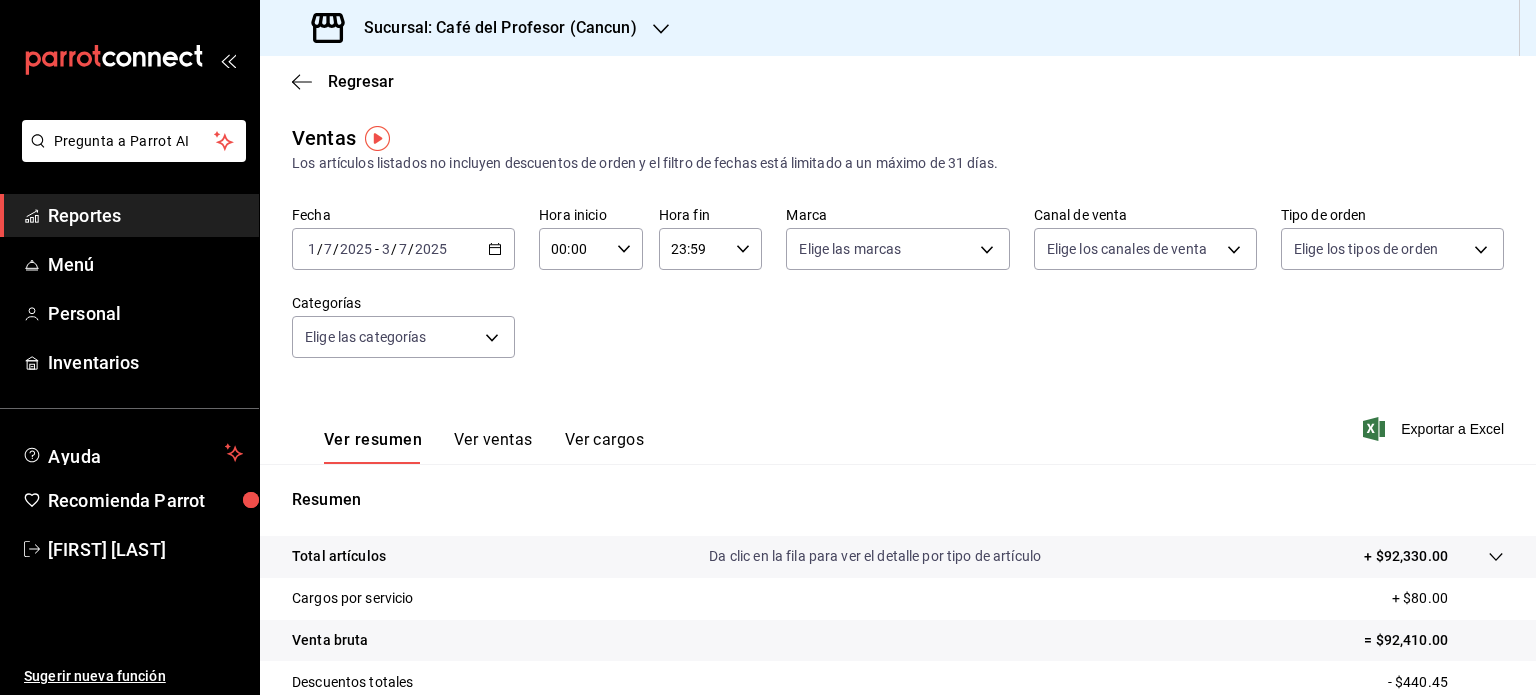 click 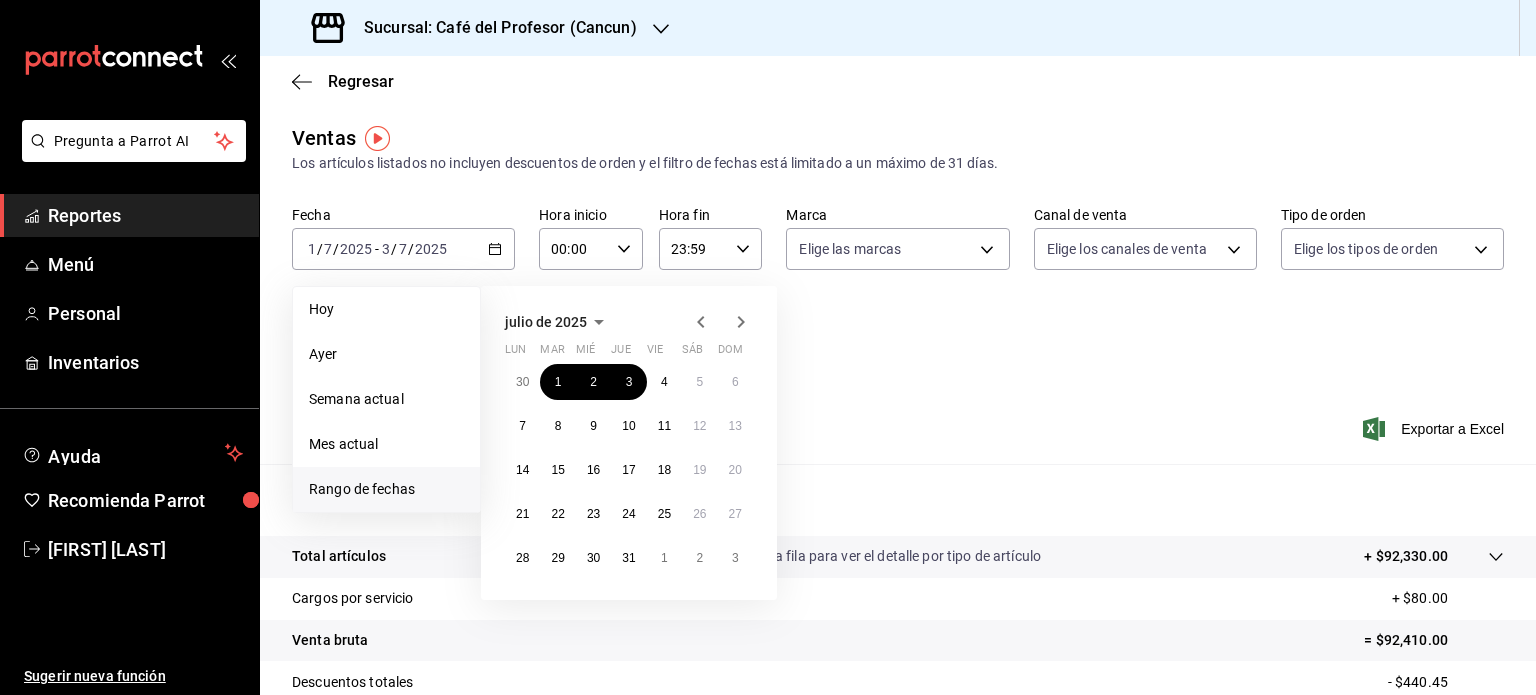 click 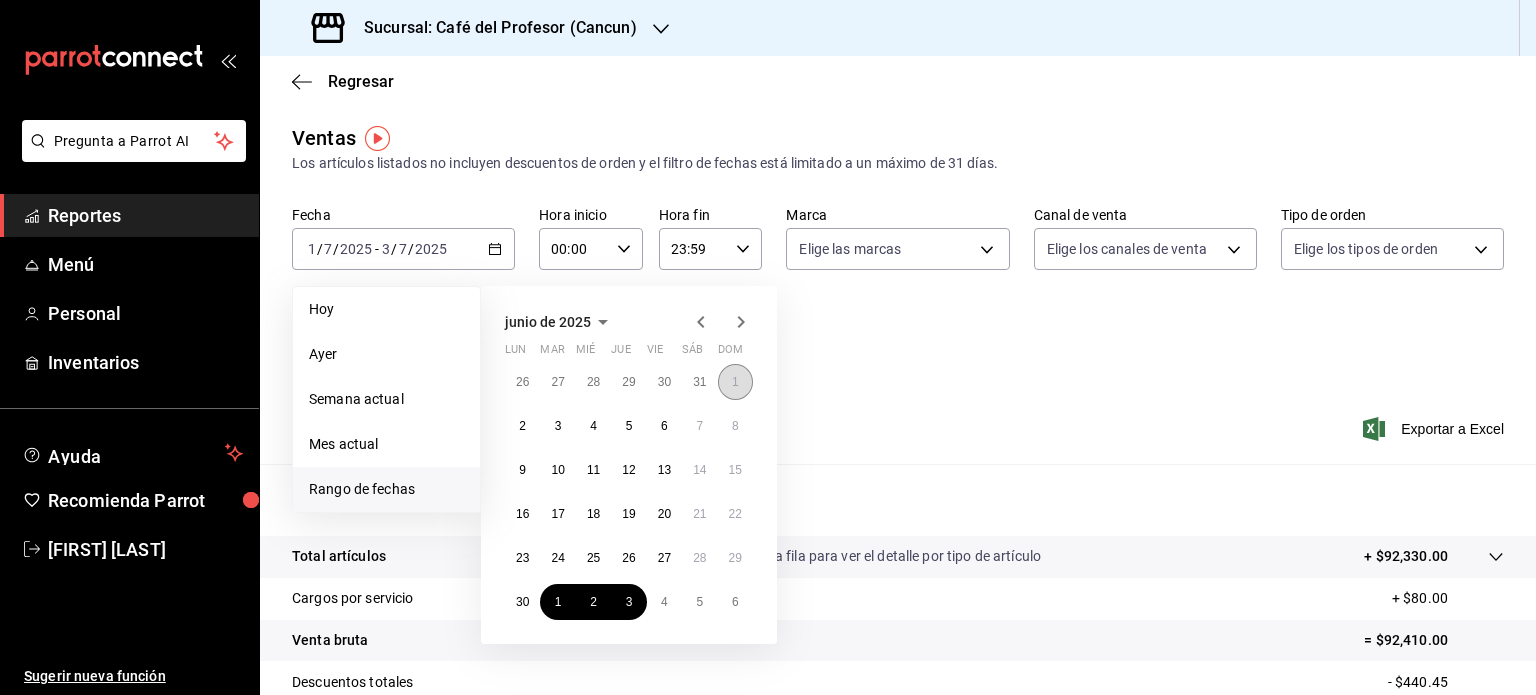 click on "1" at bounding box center [735, 382] 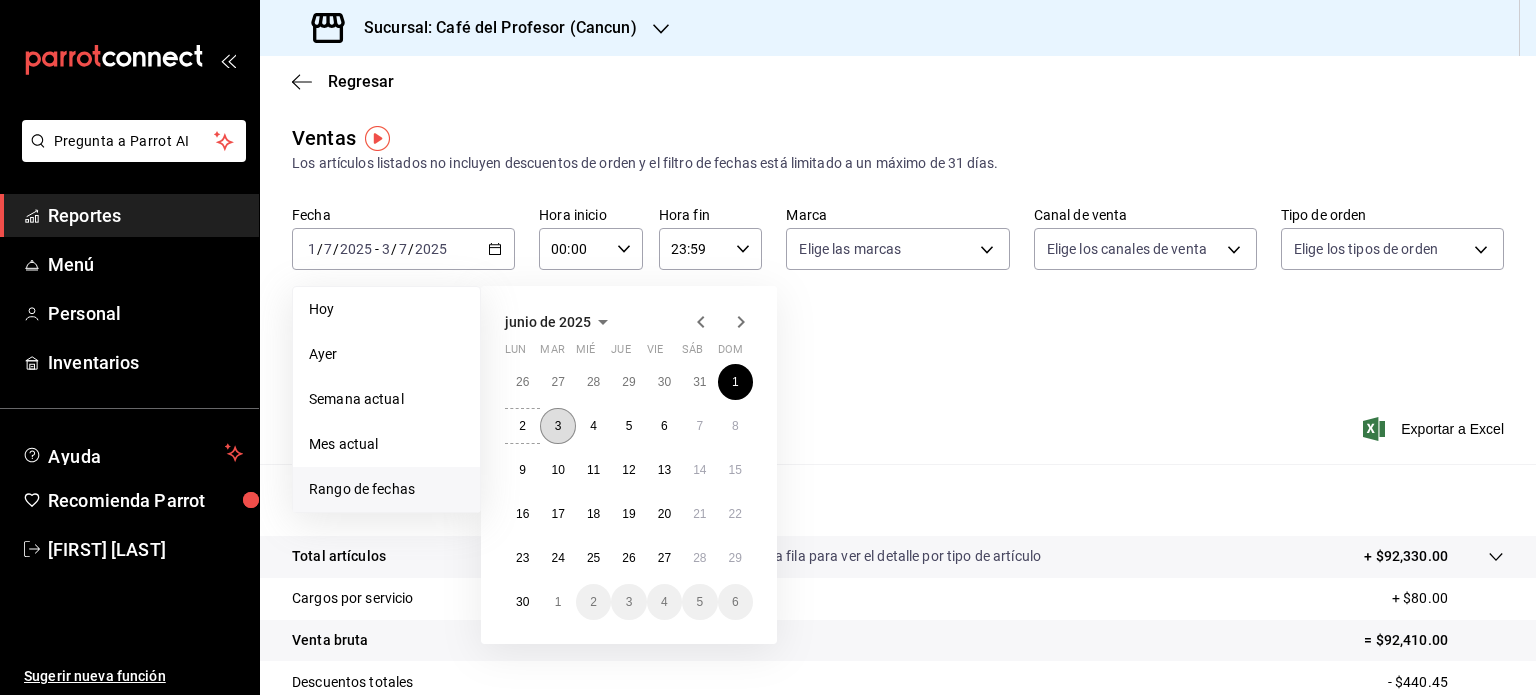 click on "3" at bounding box center (558, 426) 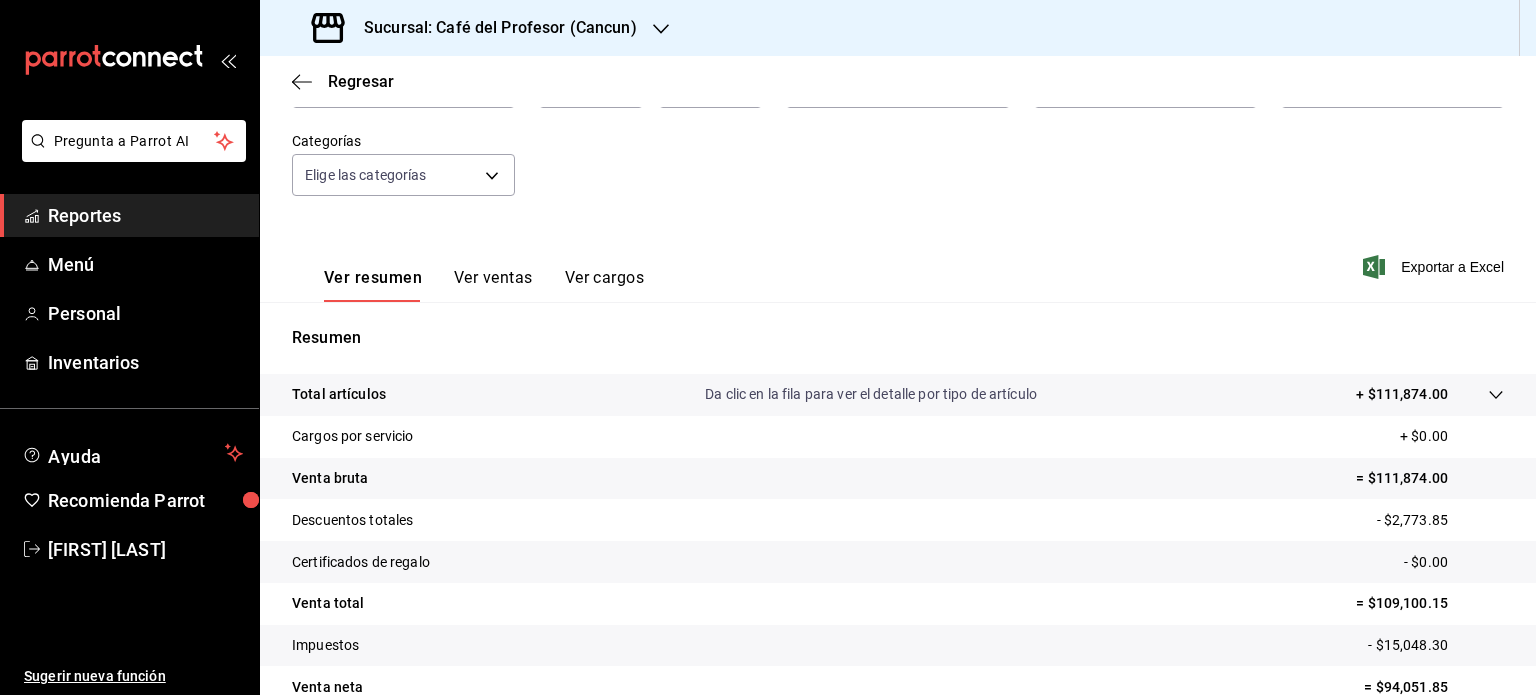 scroll, scrollTop: 0, scrollLeft: 0, axis: both 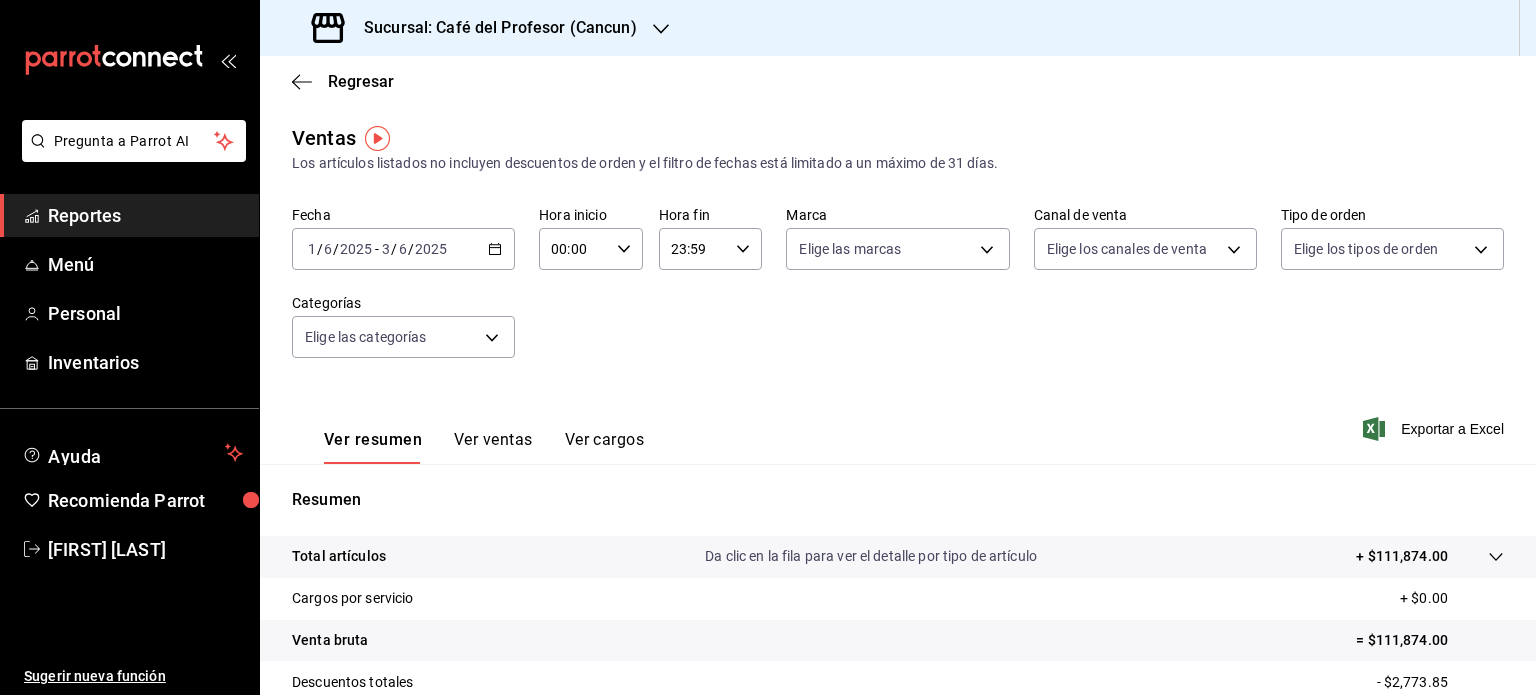 click 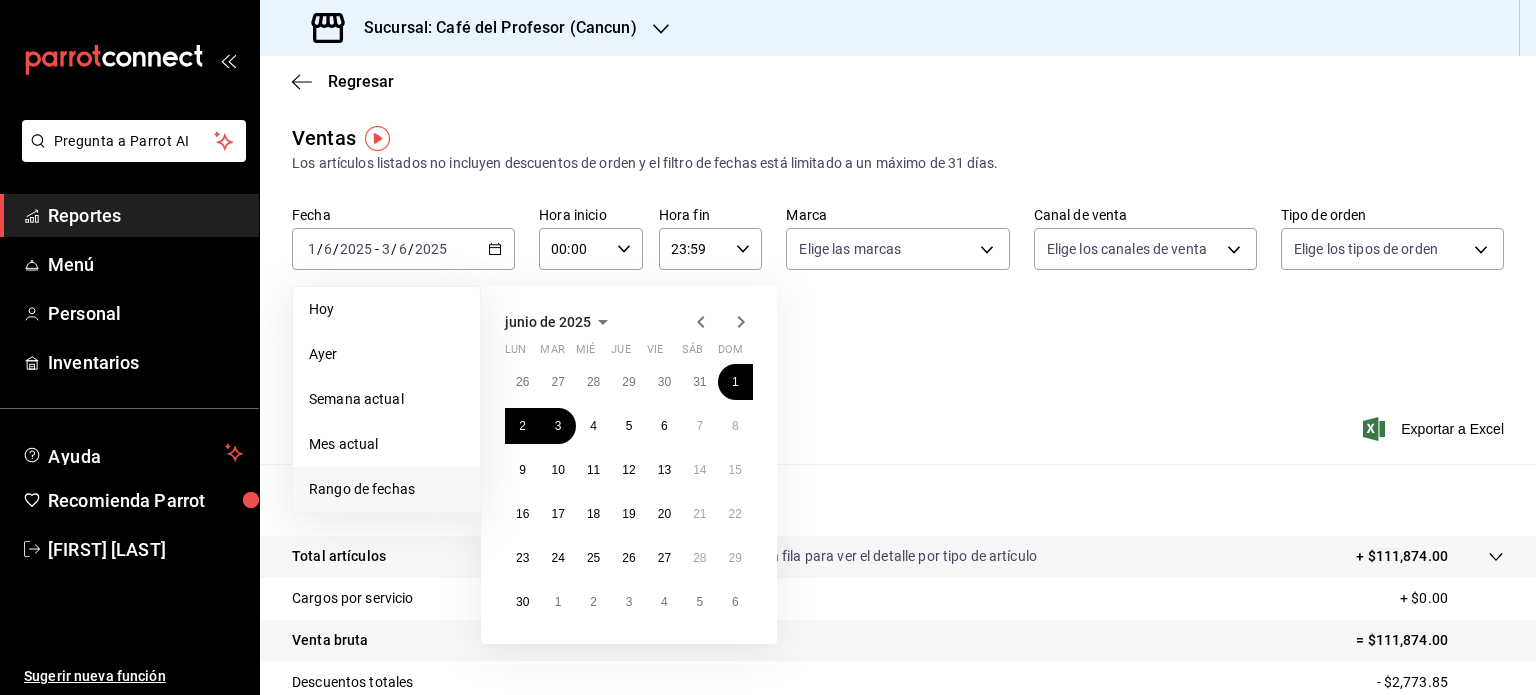 click 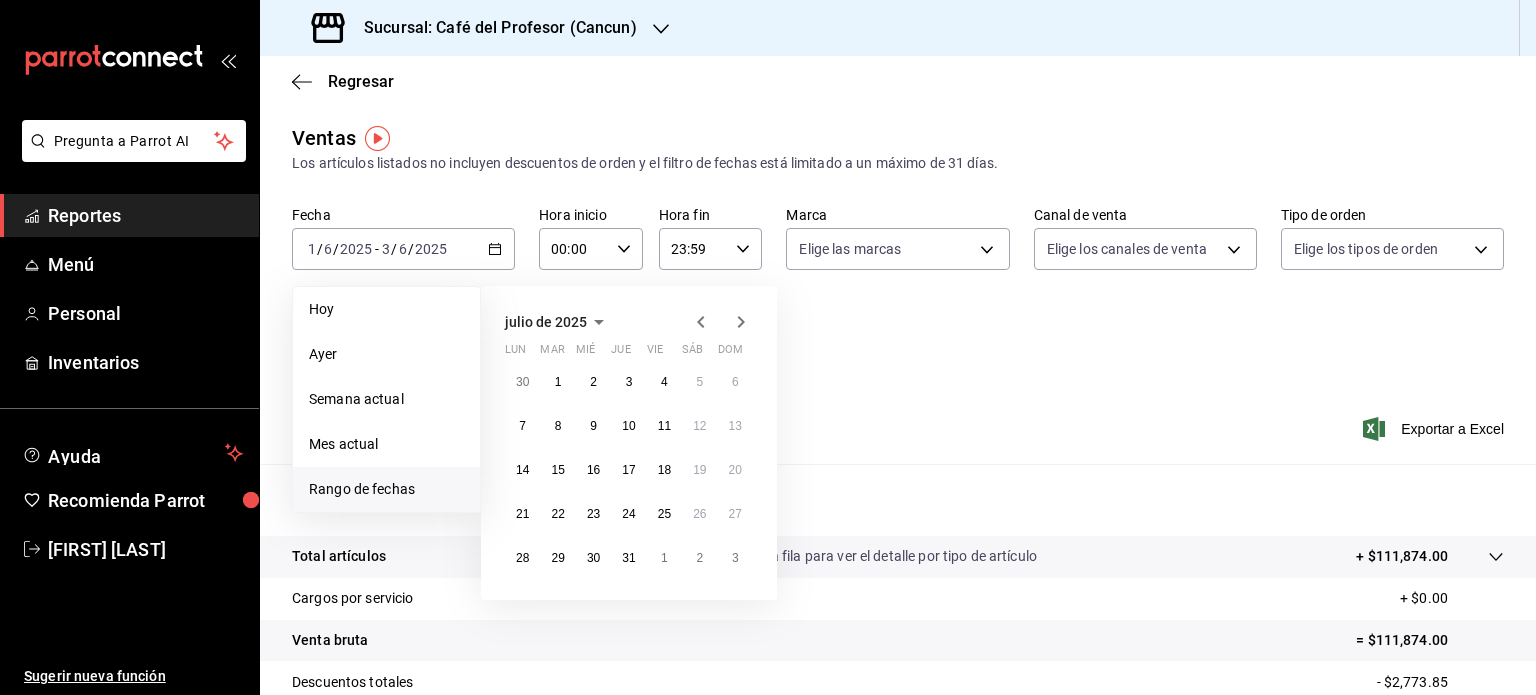 click 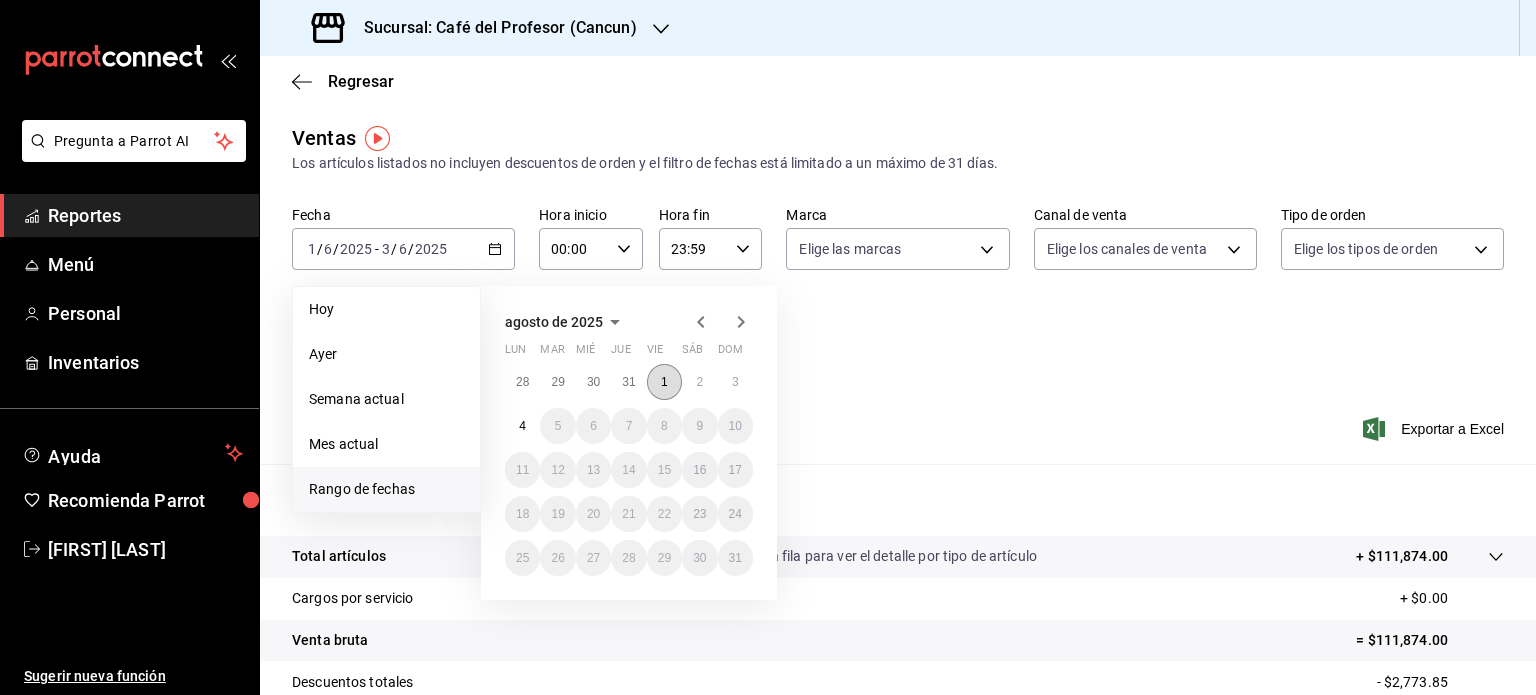click on "1" at bounding box center (664, 382) 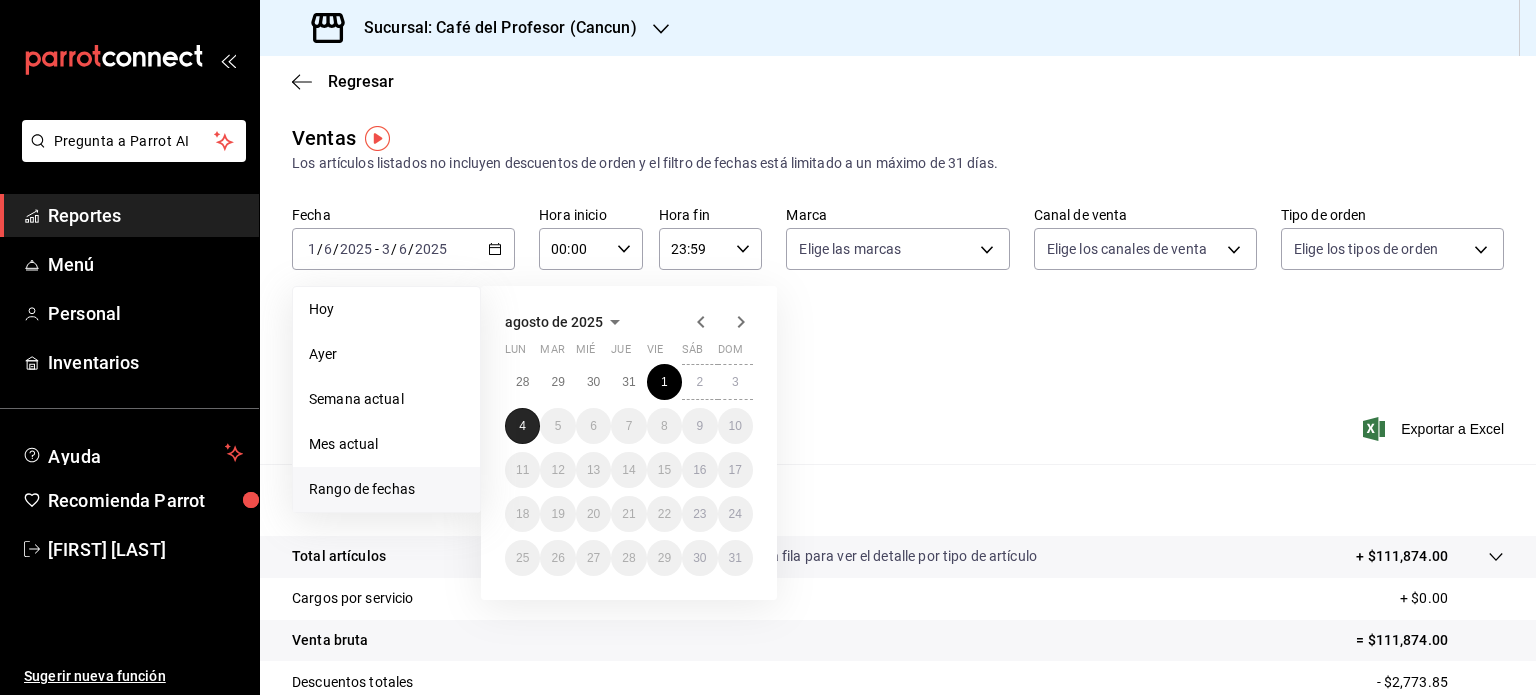 click on "4" at bounding box center [522, 426] 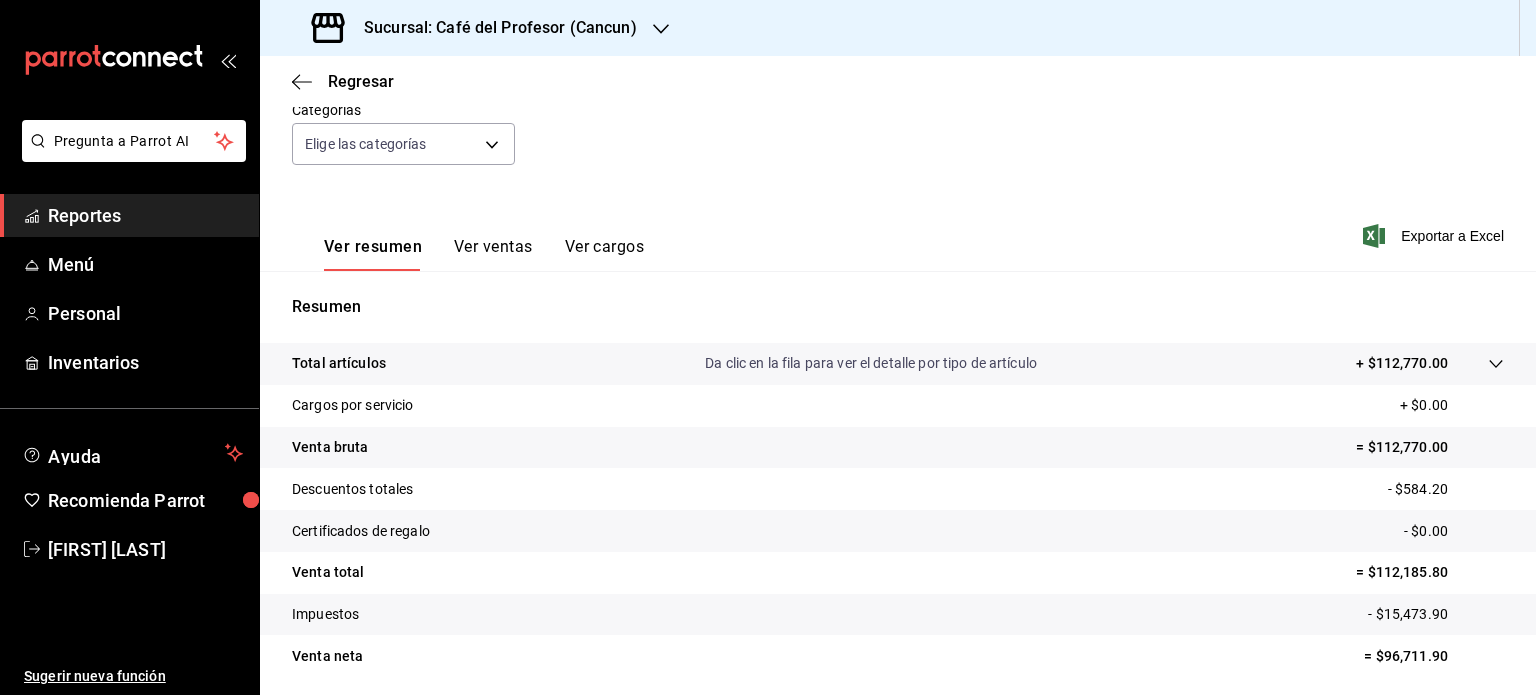 scroll, scrollTop: 0, scrollLeft: 0, axis: both 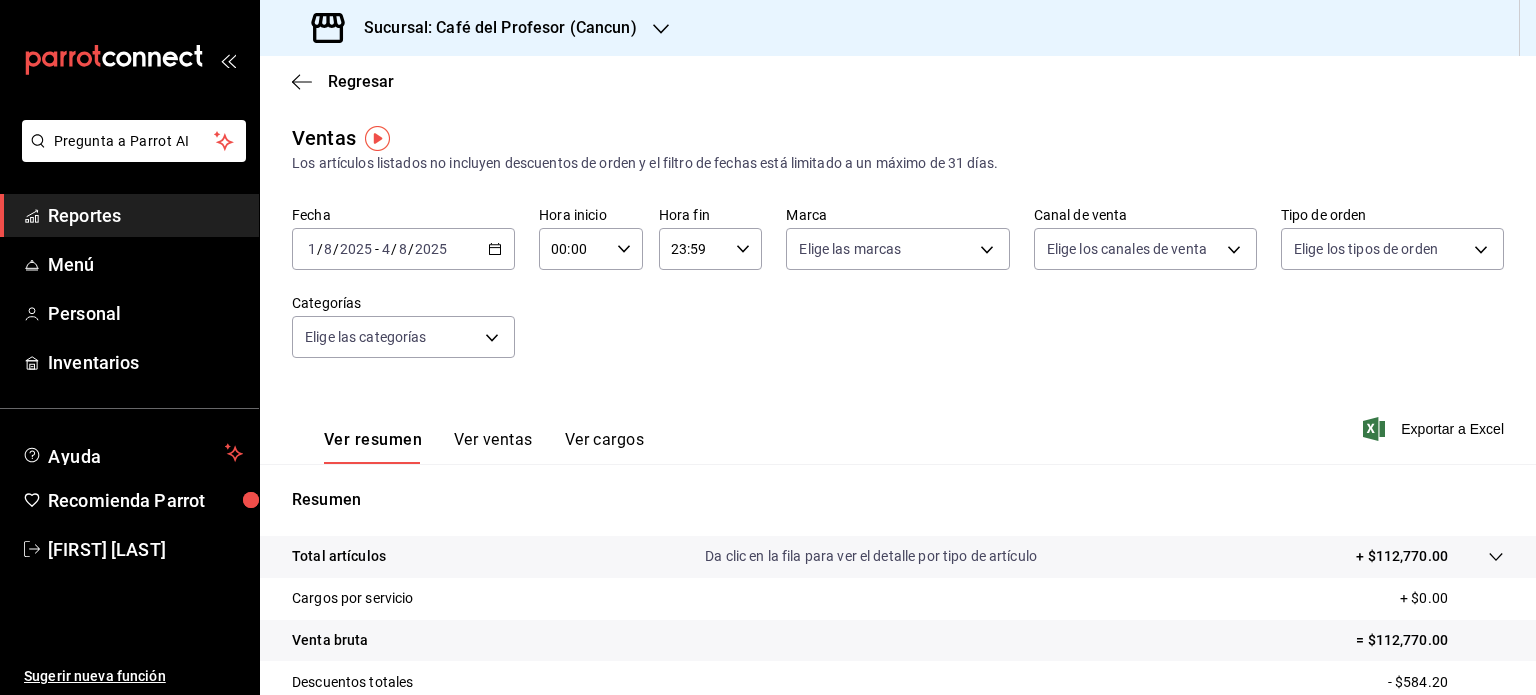 click on "Reportes" at bounding box center (145, 215) 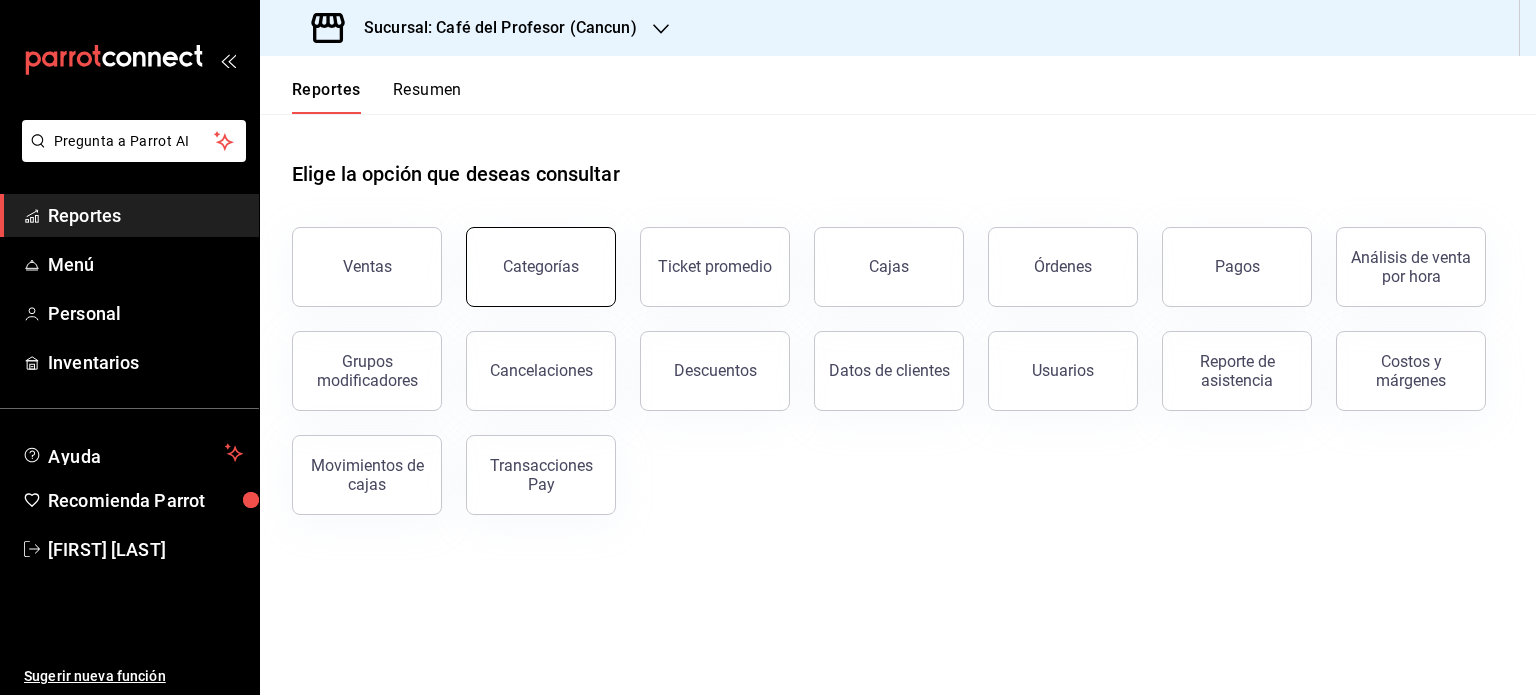 click on "Categorías" at bounding box center (541, 267) 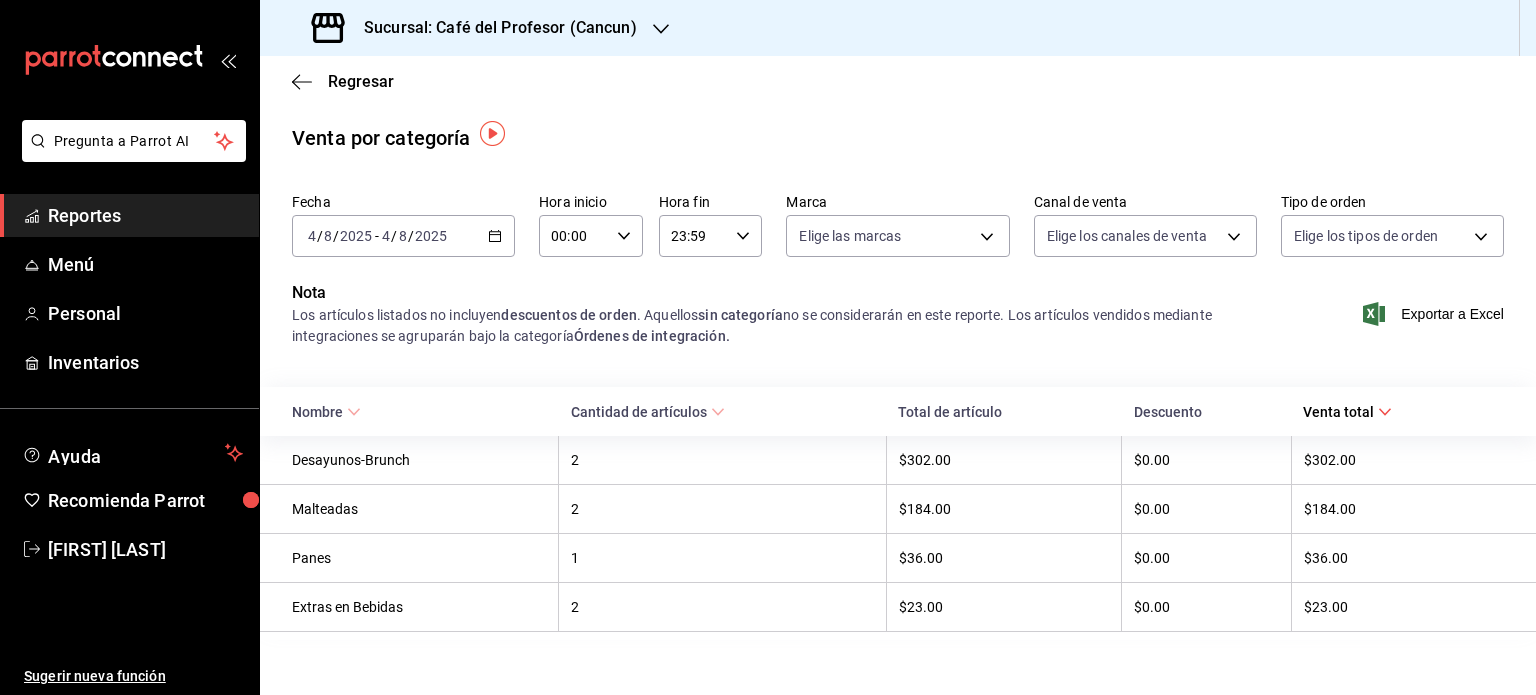scroll, scrollTop: 12, scrollLeft: 0, axis: vertical 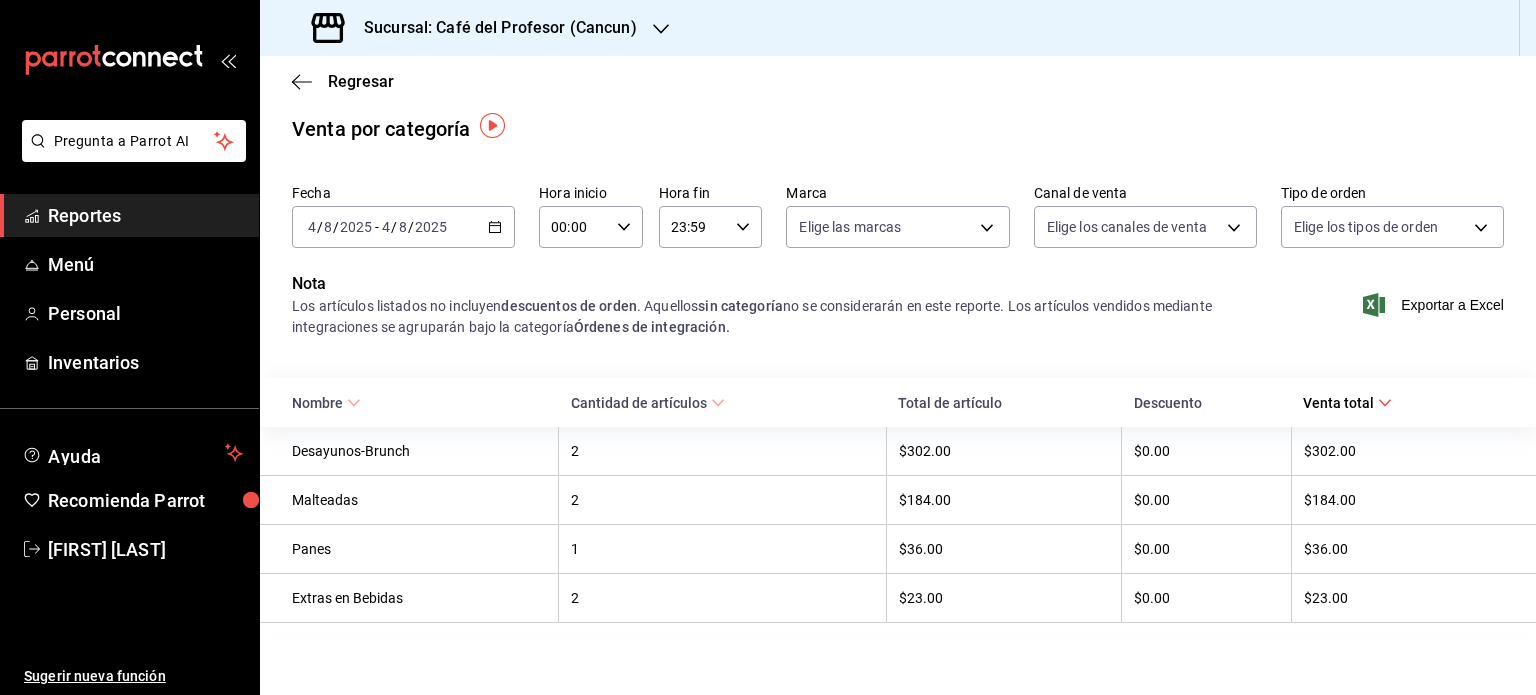 click 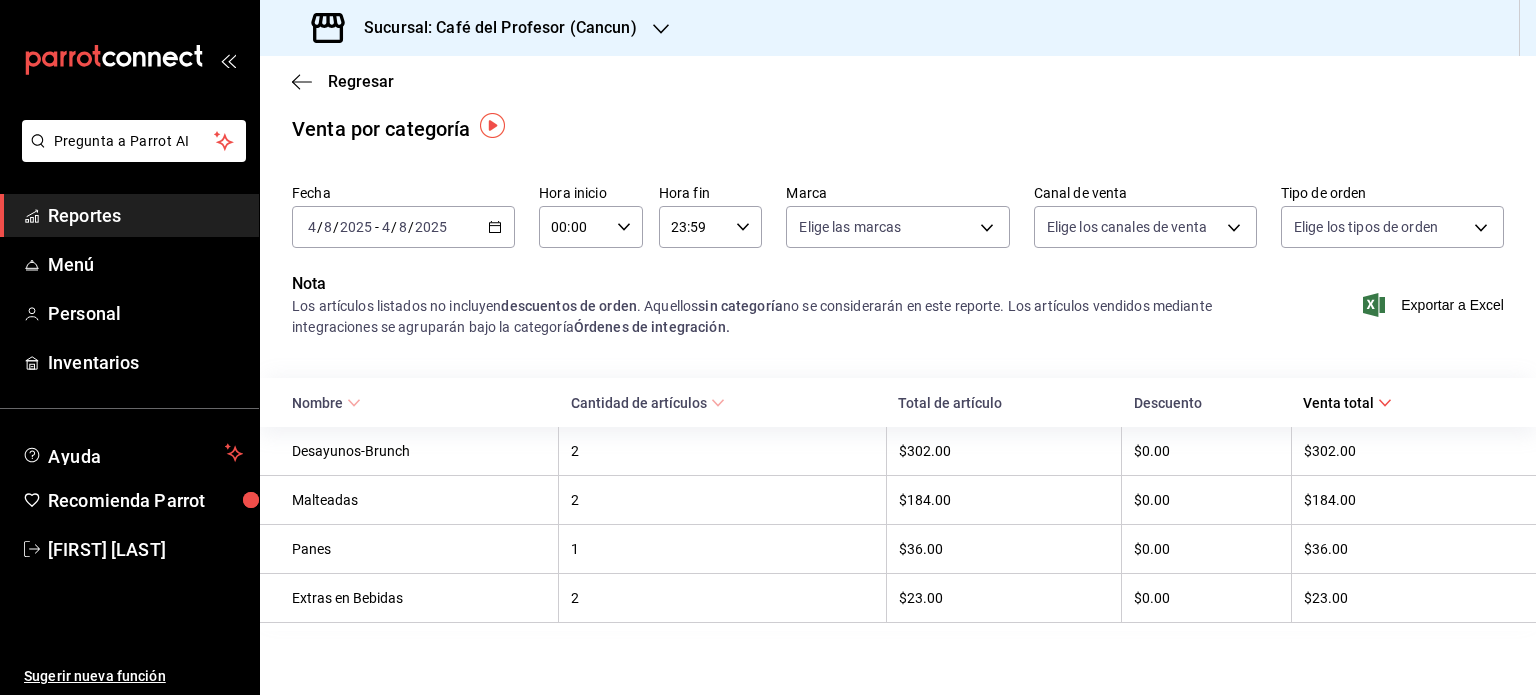 click on "2025-08-04 4 / 8 / 2025 - 2025-08-04 4 / 8 / 2025" at bounding box center (403, 227) 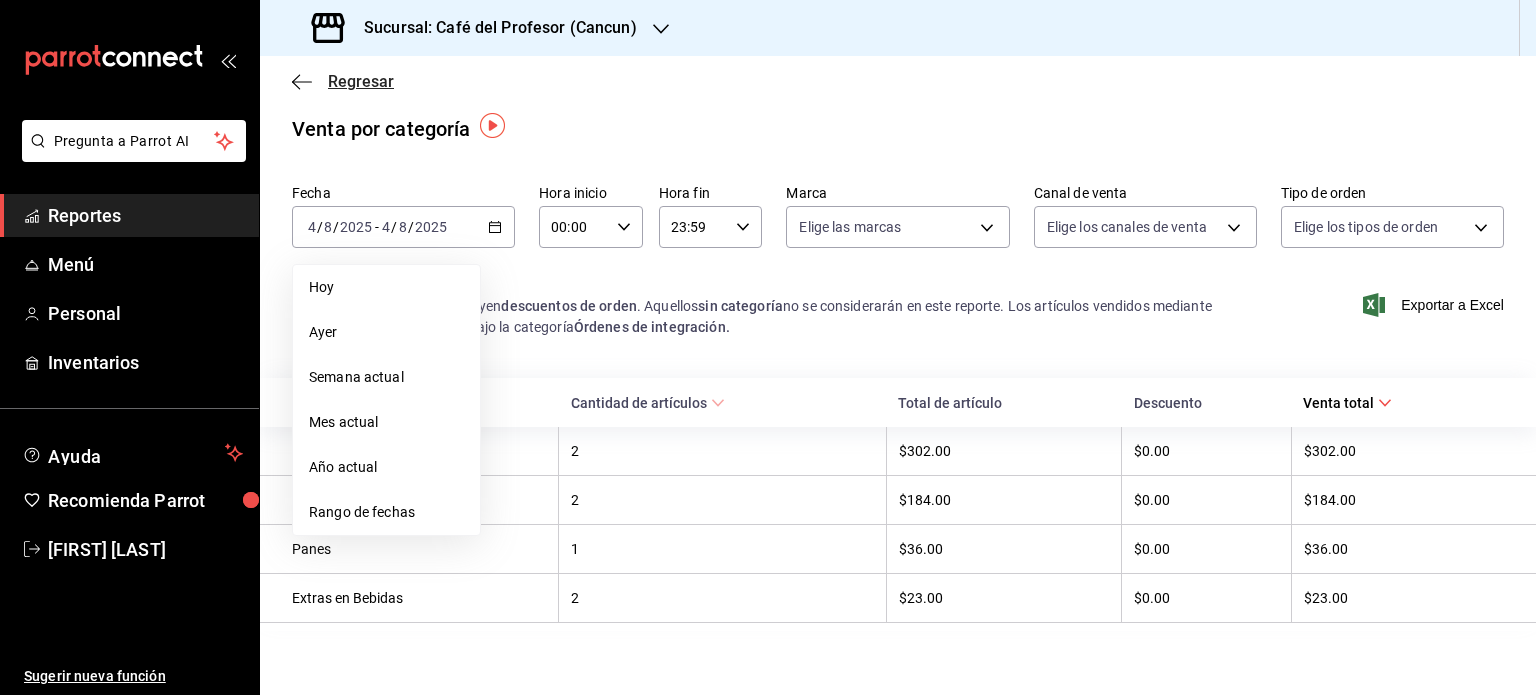click 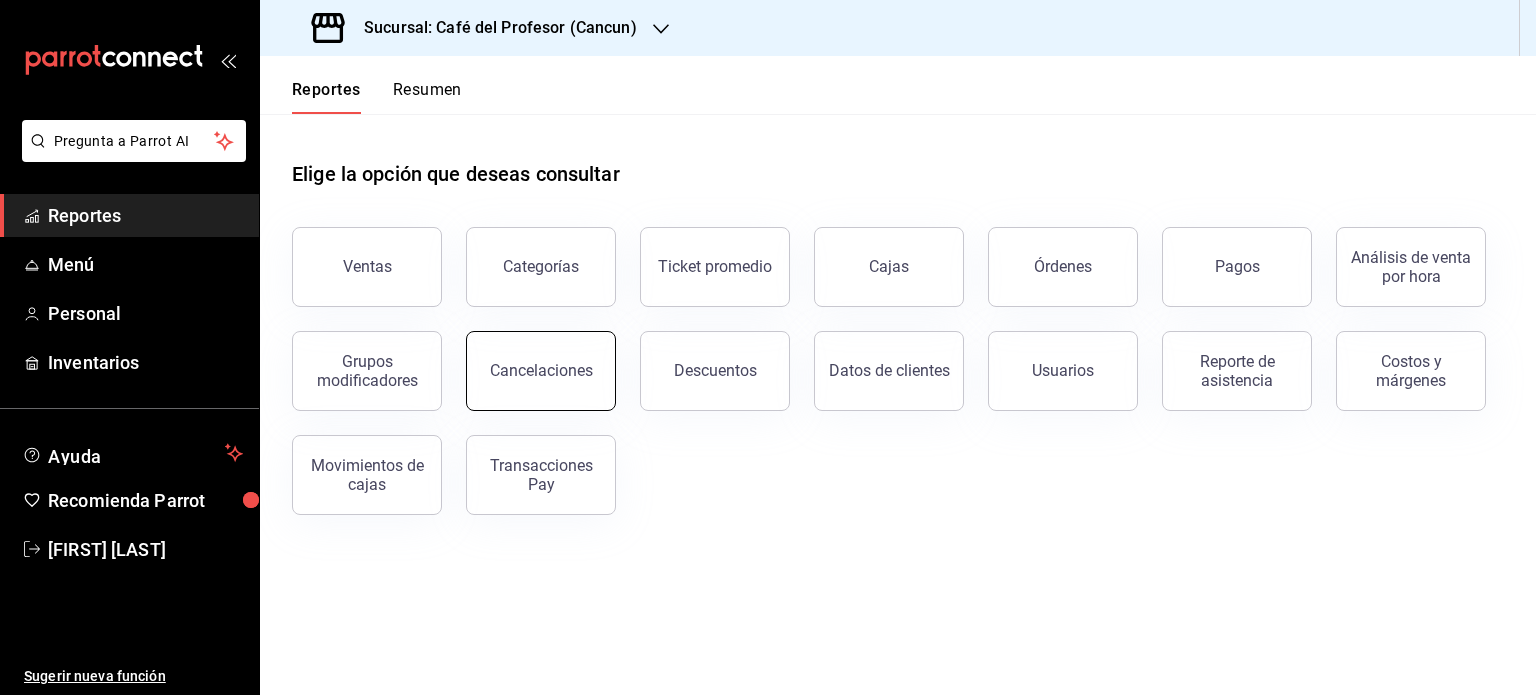 click on "Cancelaciones" at bounding box center [541, 371] 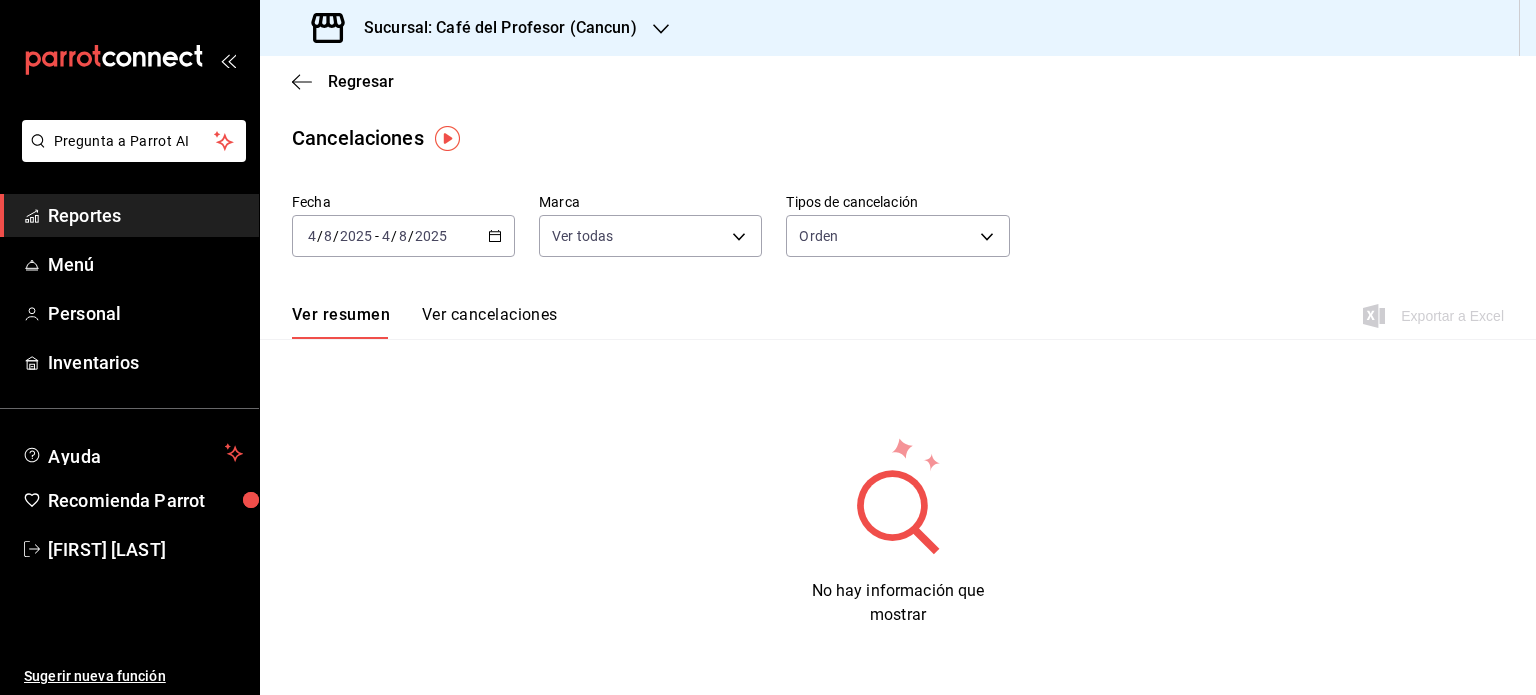 drag, startPoint x: 520, startPoint y: 318, endPoint x: 447, endPoint y: 319, distance: 73.00685 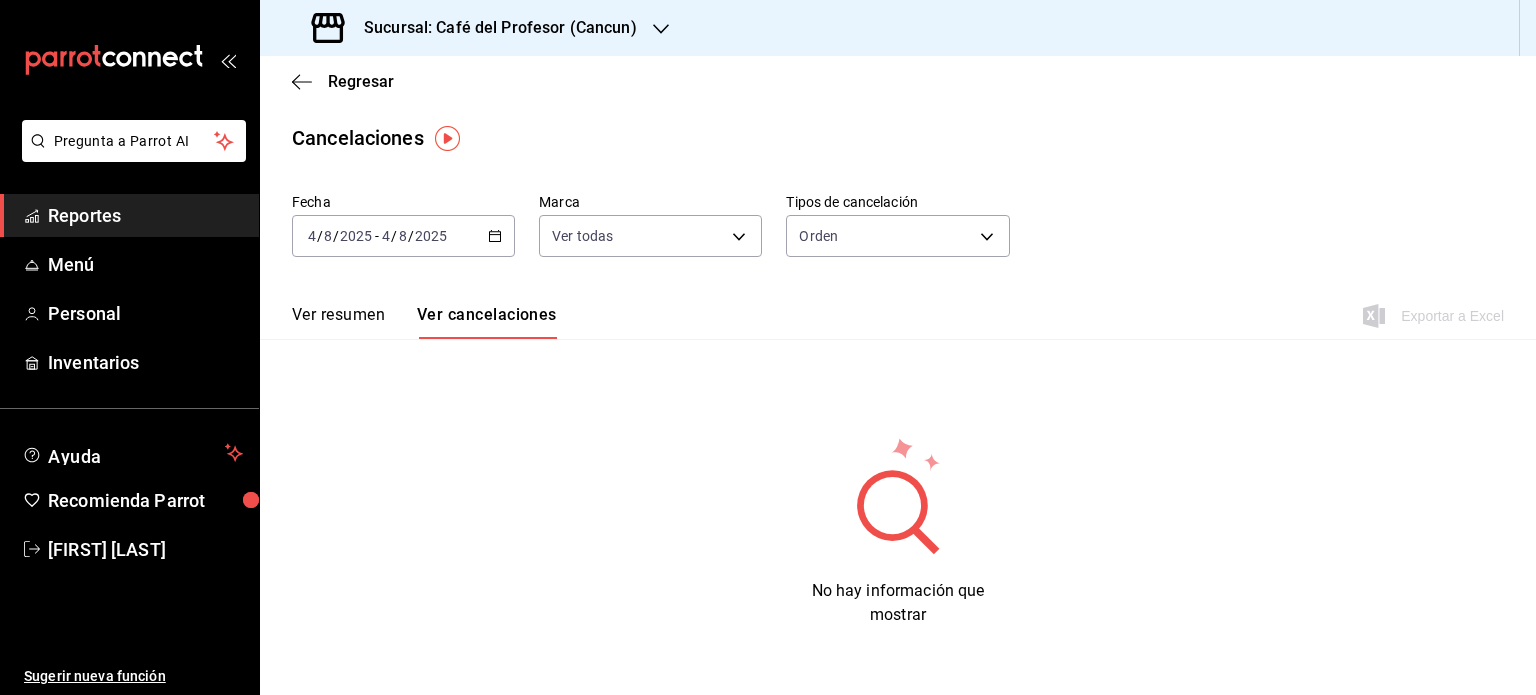 click 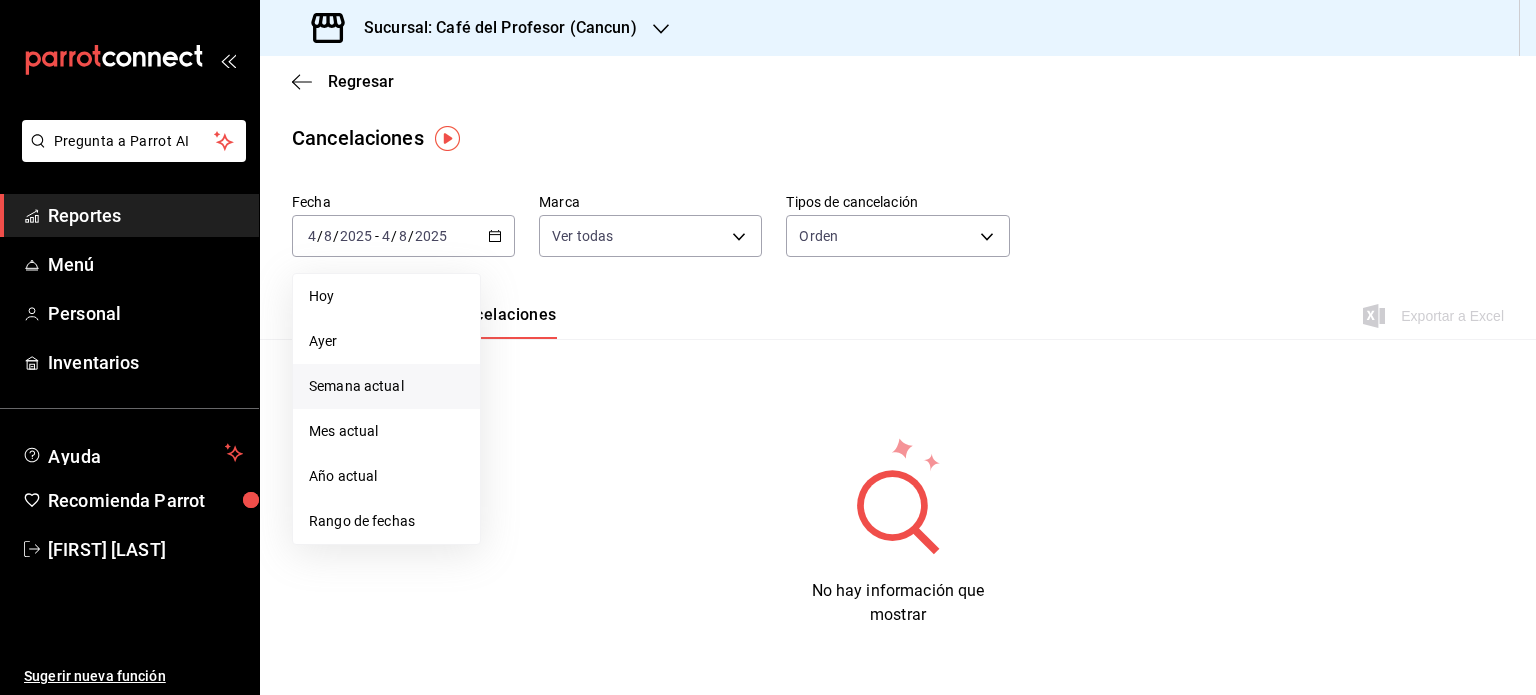 click on "Semana actual" at bounding box center [386, 386] 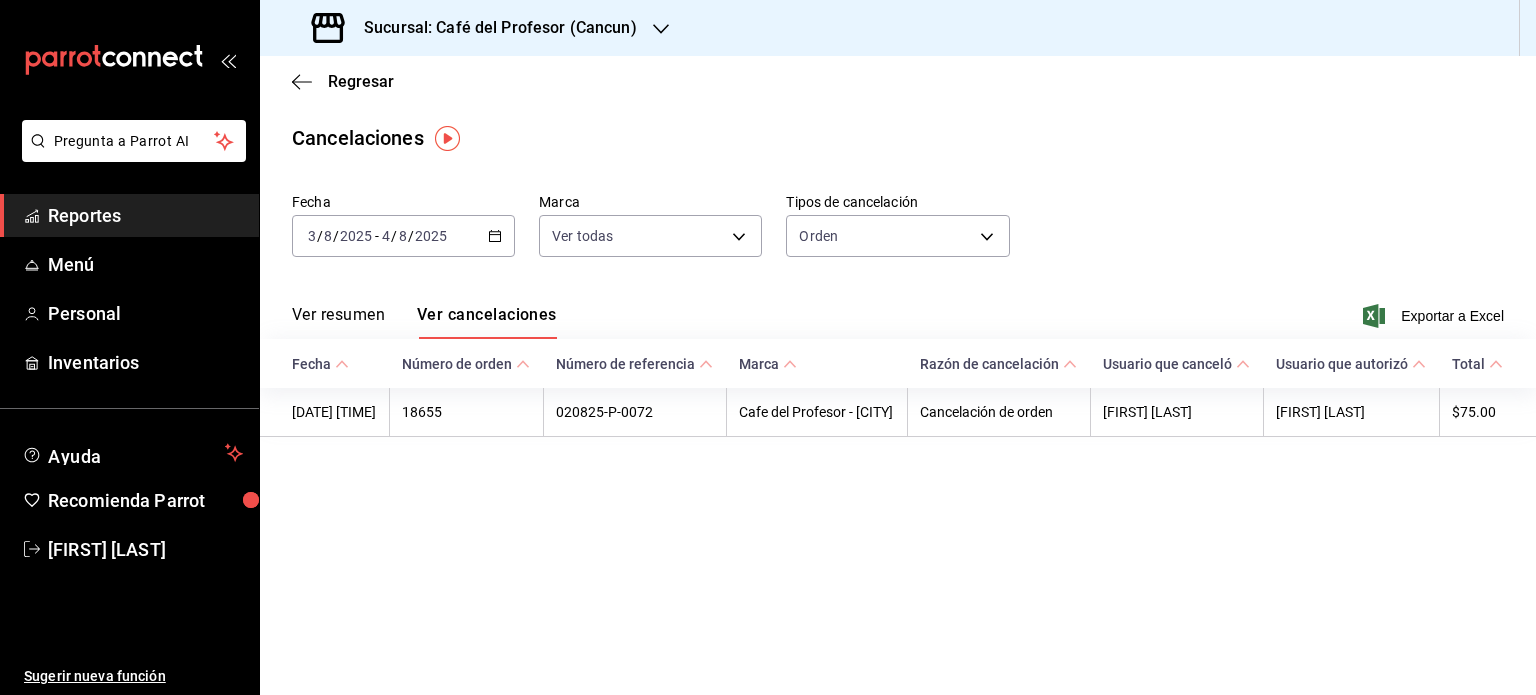 click 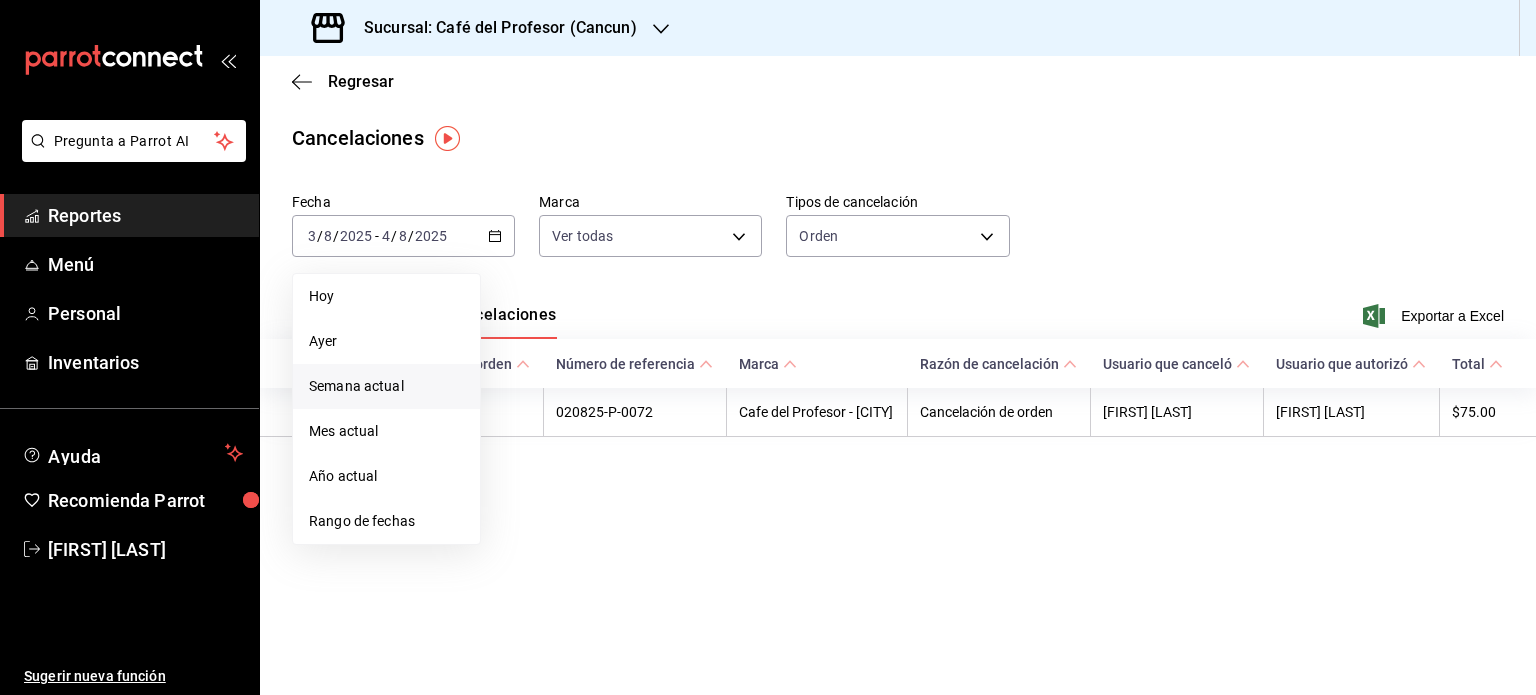 click on "Semana actual" at bounding box center [386, 386] 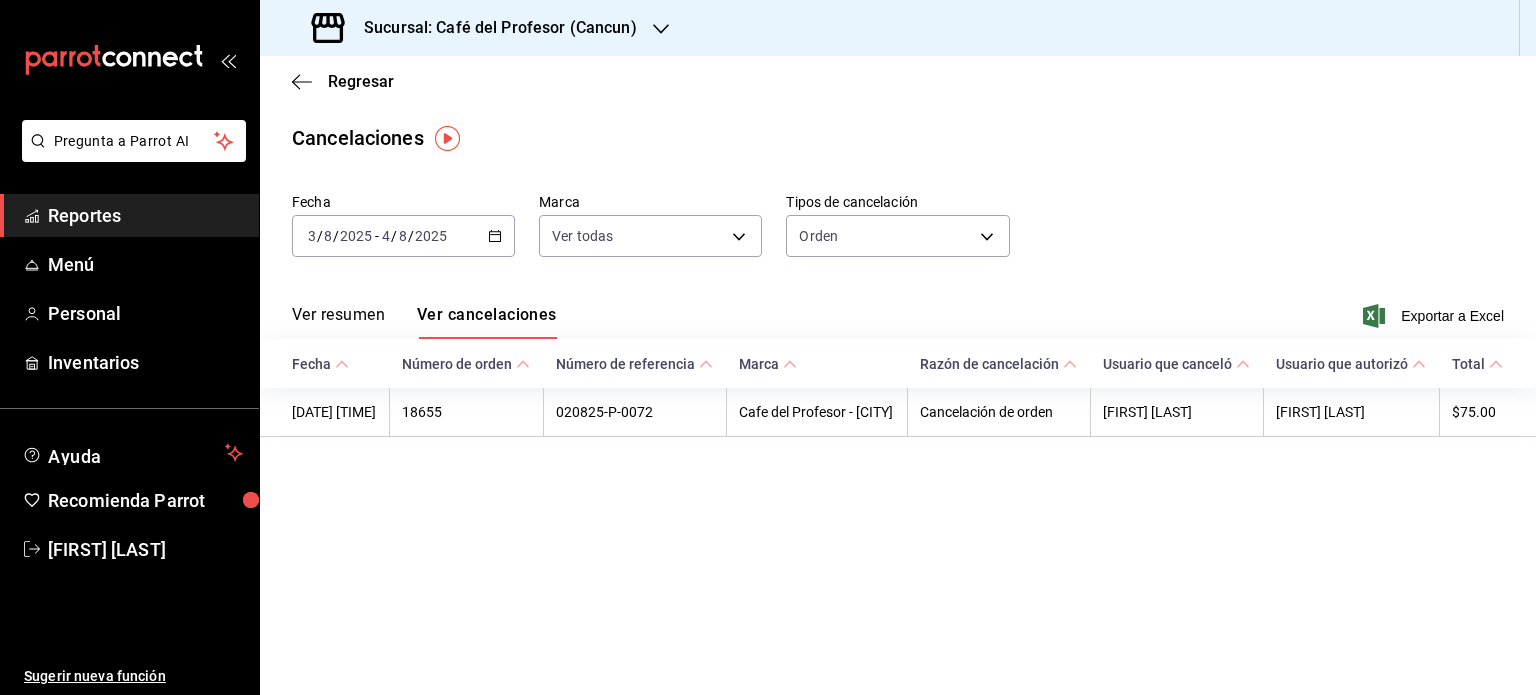 click 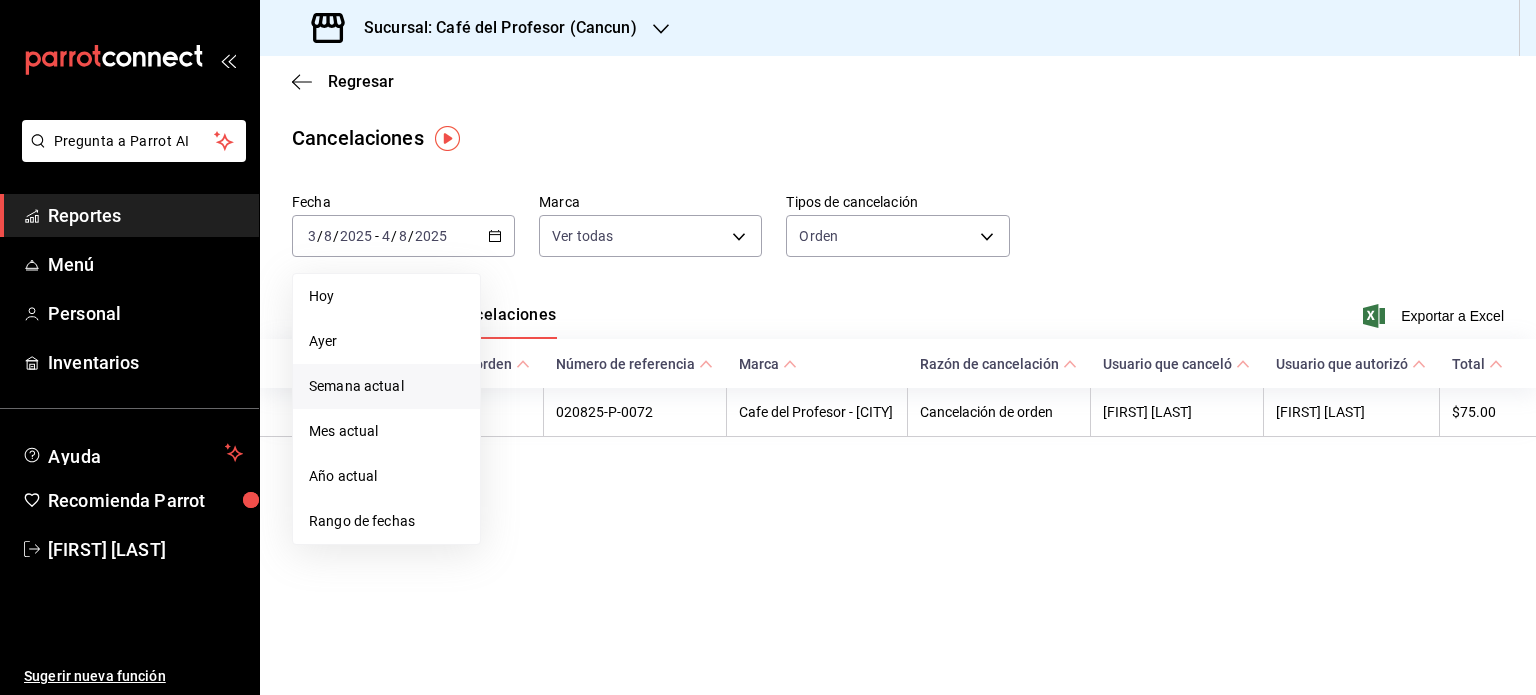 drag, startPoint x: 405, startPoint y: 387, endPoint x: 377, endPoint y: 383, distance: 28.284271 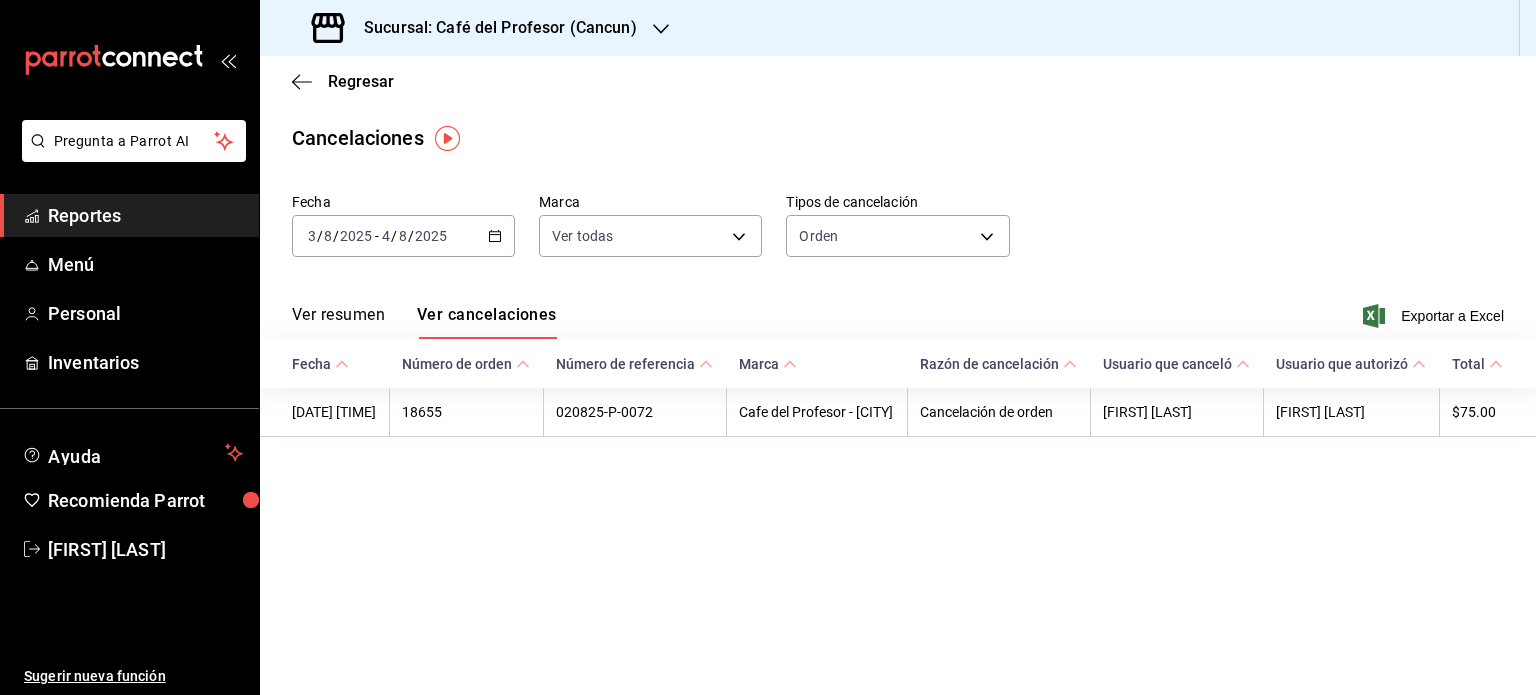 drag, startPoint x: 496, startPoint y: 238, endPoint x: 486, endPoint y: 240, distance: 10.198039 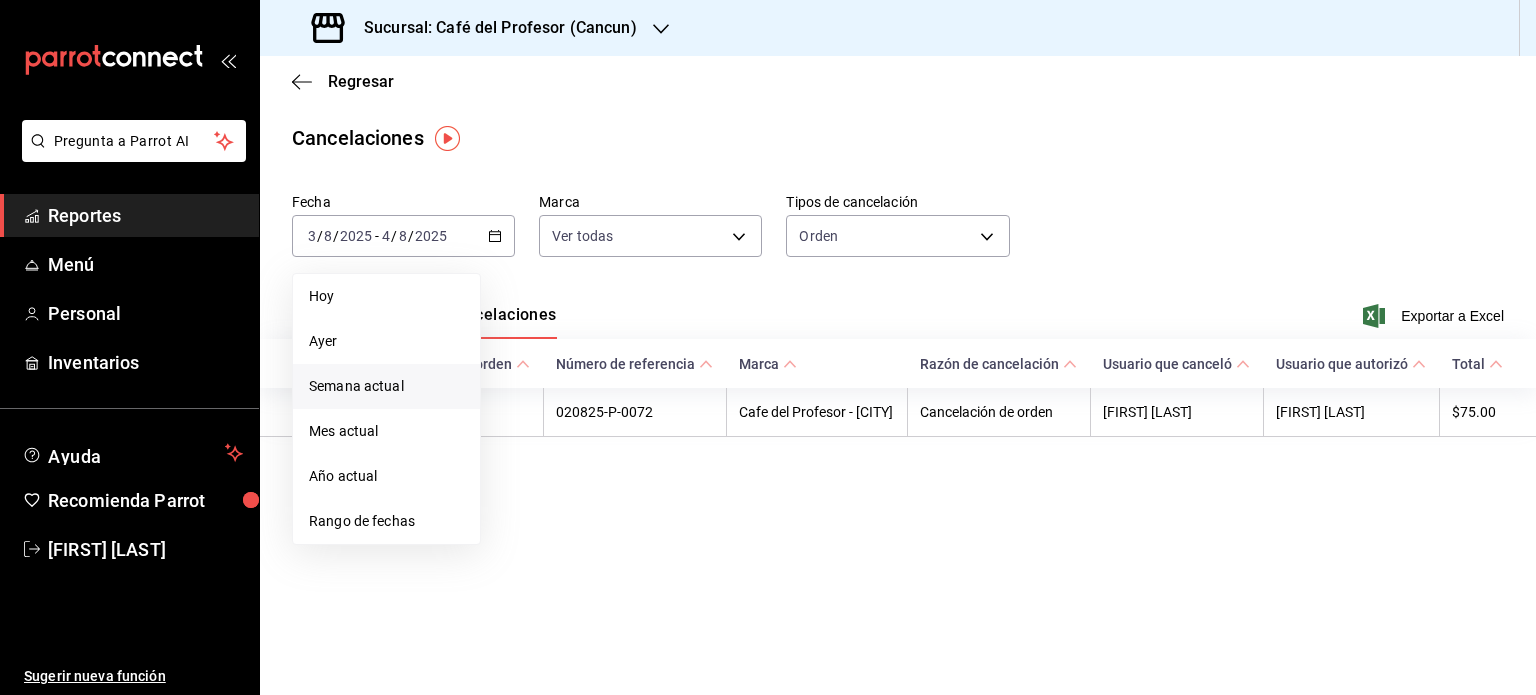 click on "Semana actual" at bounding box center [386, 386] 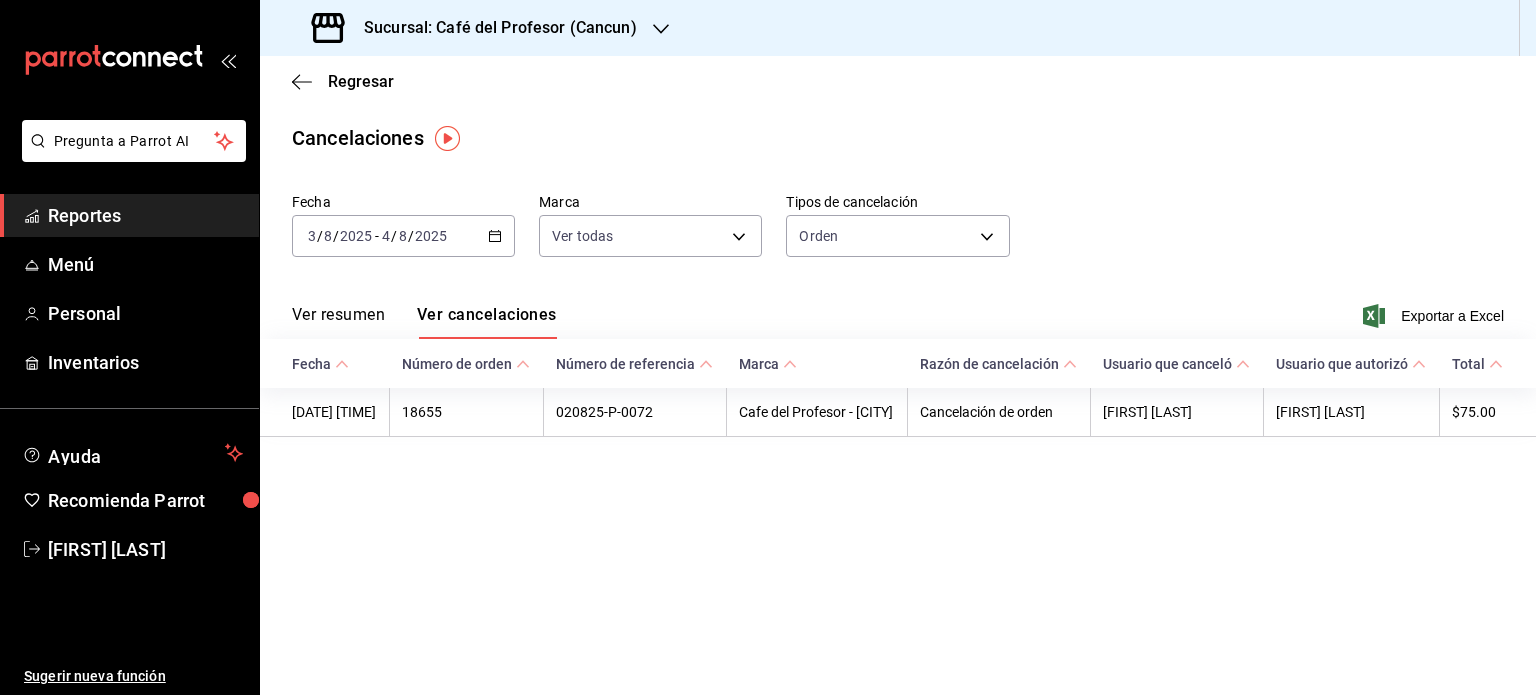 click 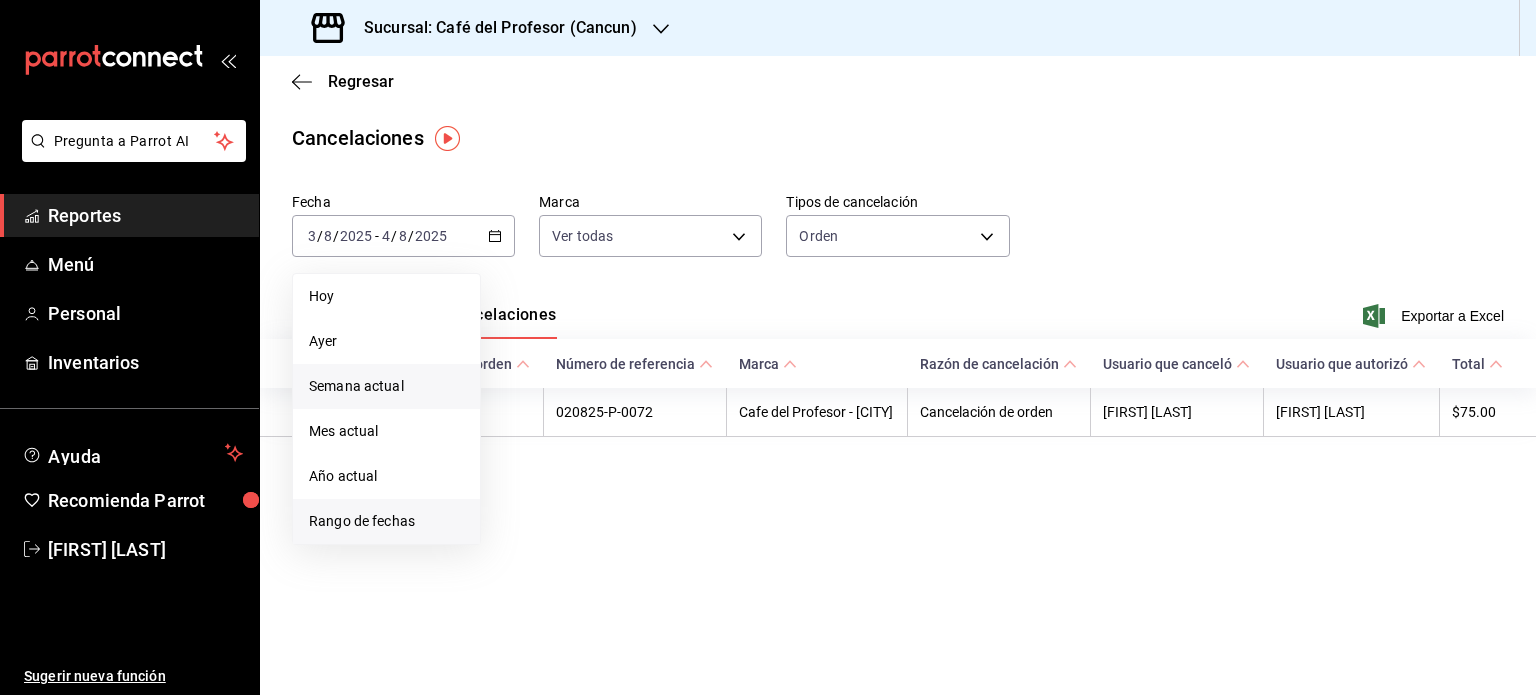 click on "Rango de fechas" at bounding box center (386, 521) 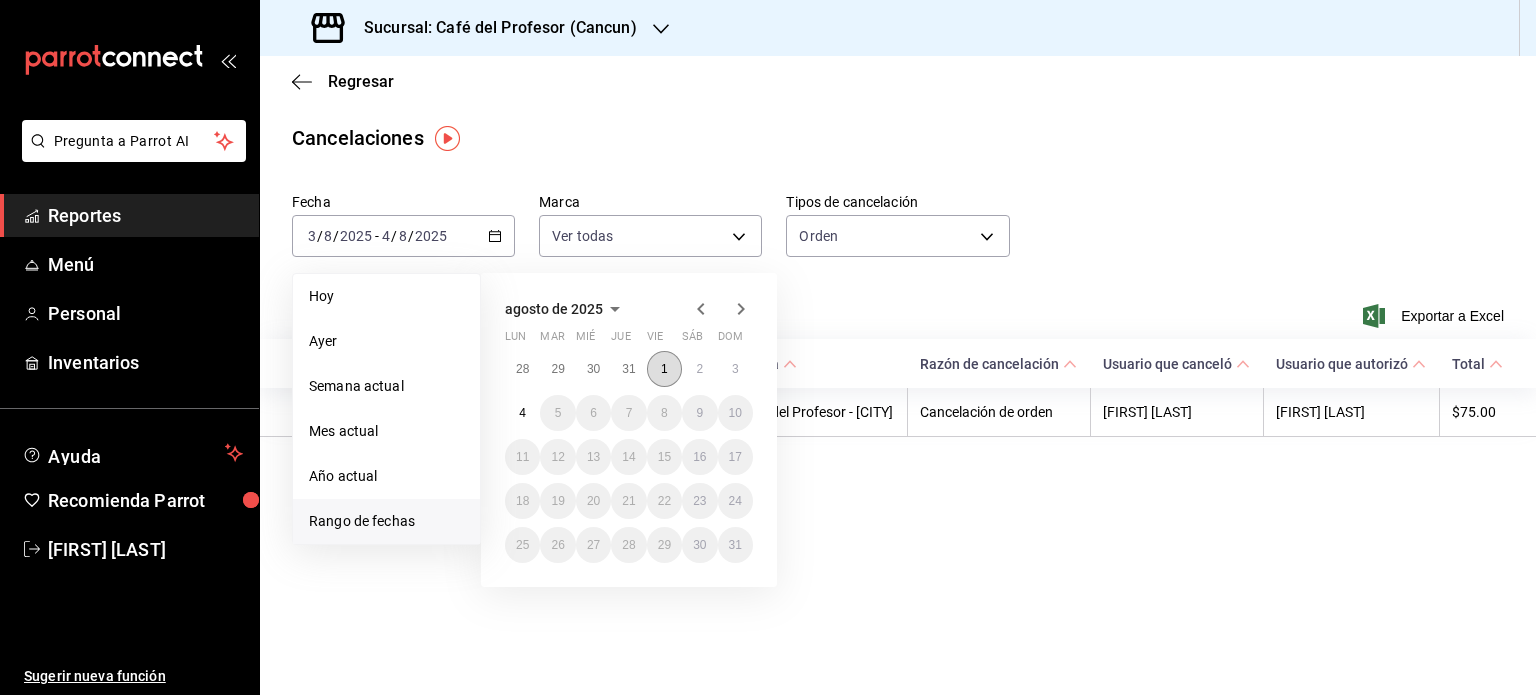 click on "1" at bounding box center [664, 369] 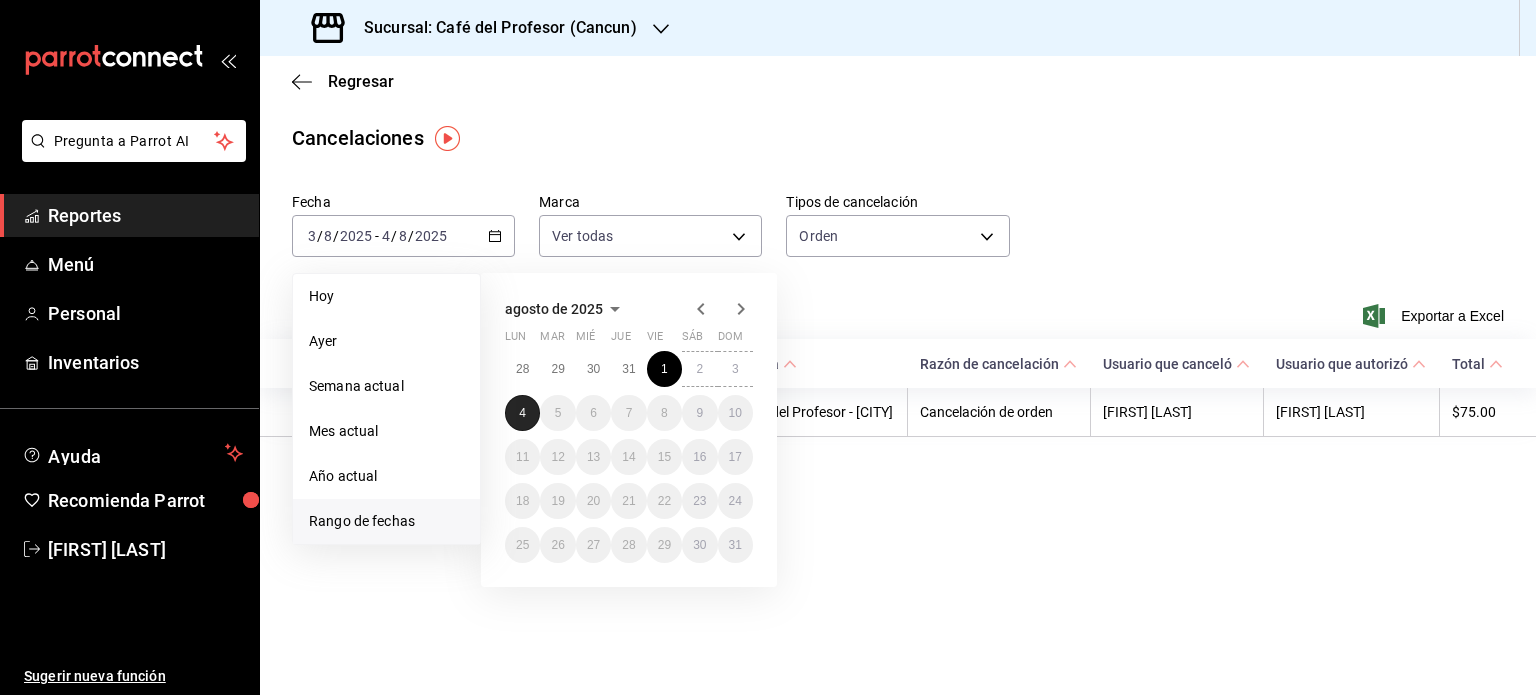 click on "4" at bounding box center (522, 413) 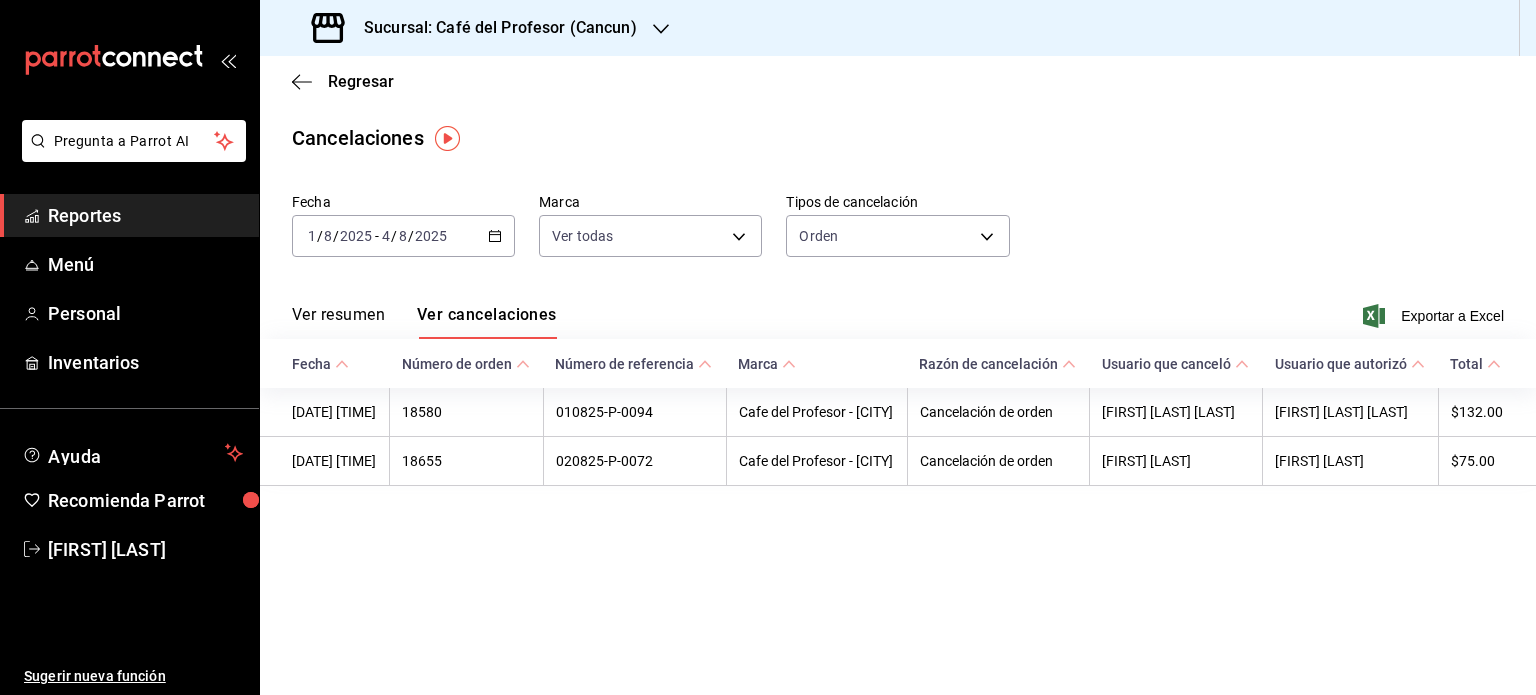 click on "2025-08-01 1 / 8 / 2025 - 2025-08-04 4 / 8 / 2025" at bounding box center [403, 236] 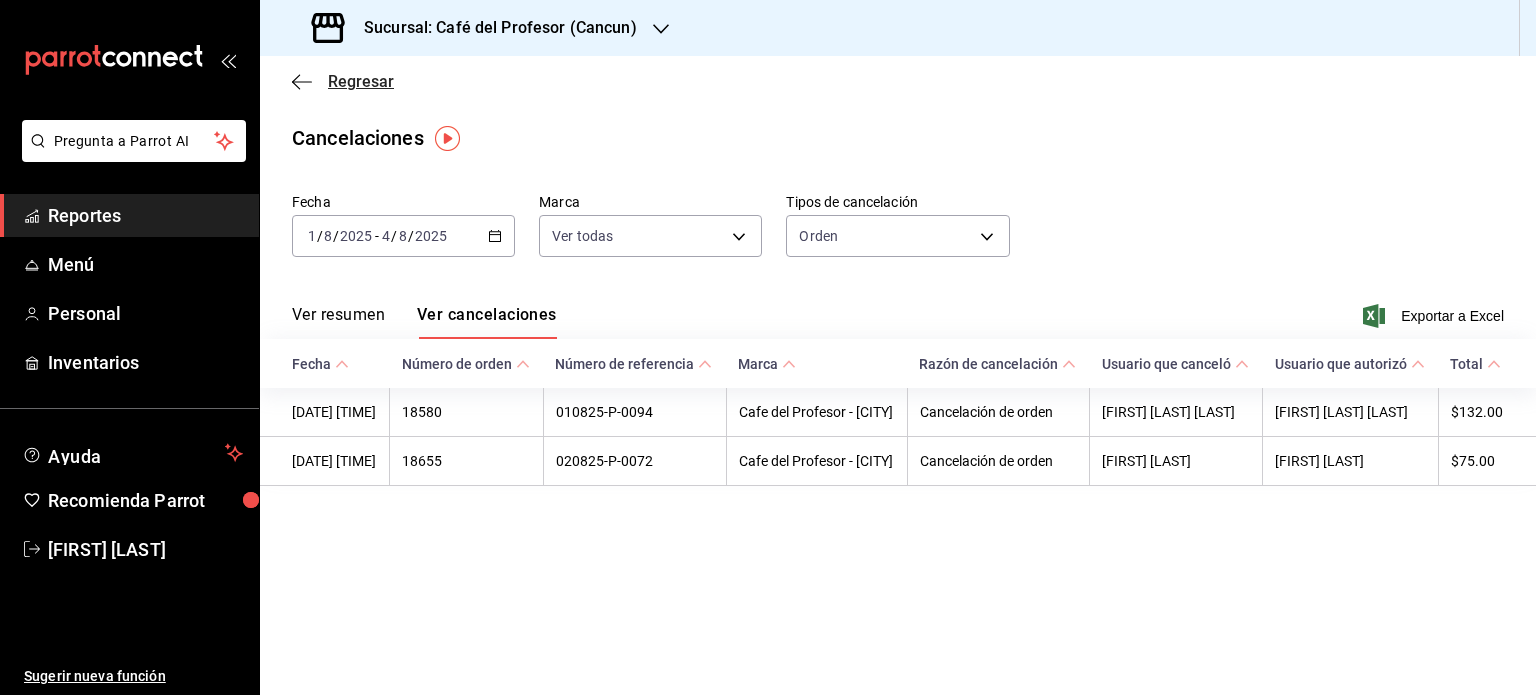 click 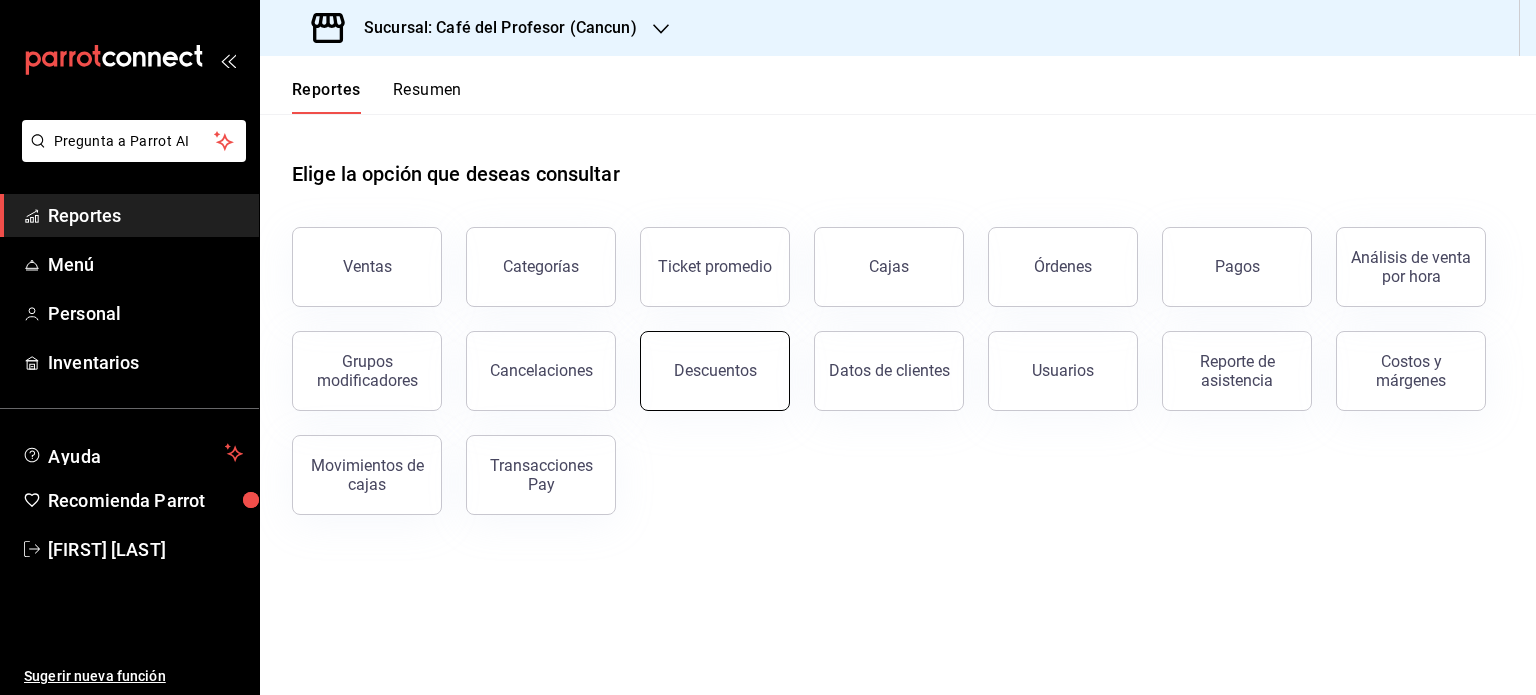click on "Descuentos" at bounding box center [715, 371] 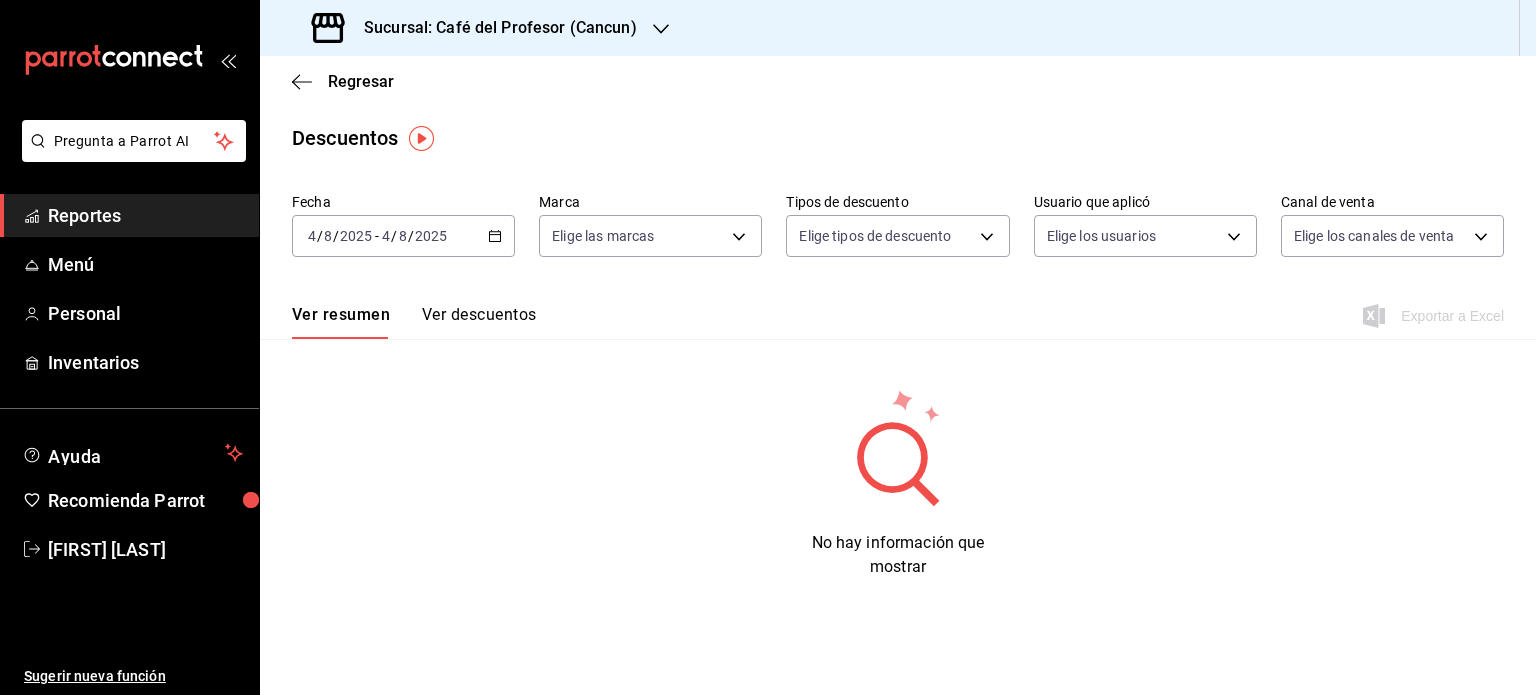 click 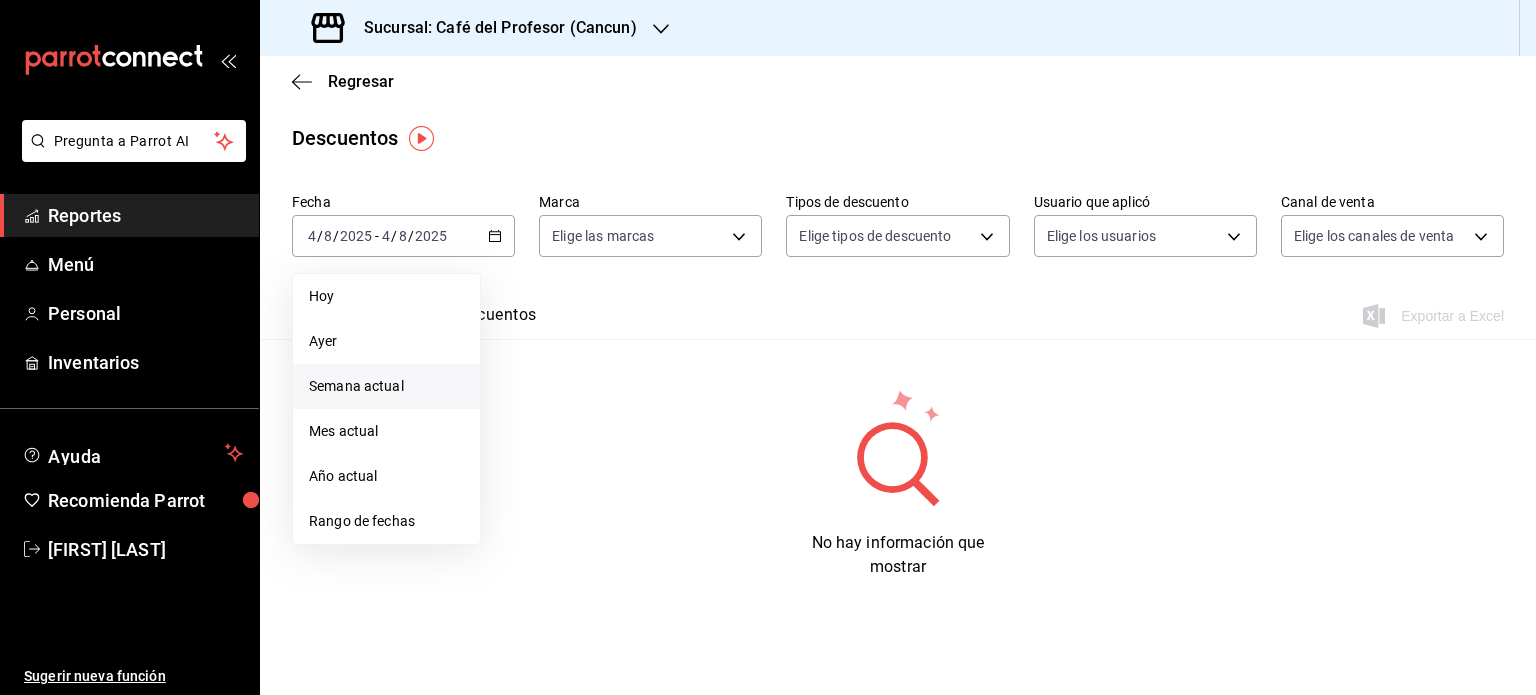 click on "Semana actual" at bounding box center [386, 386] 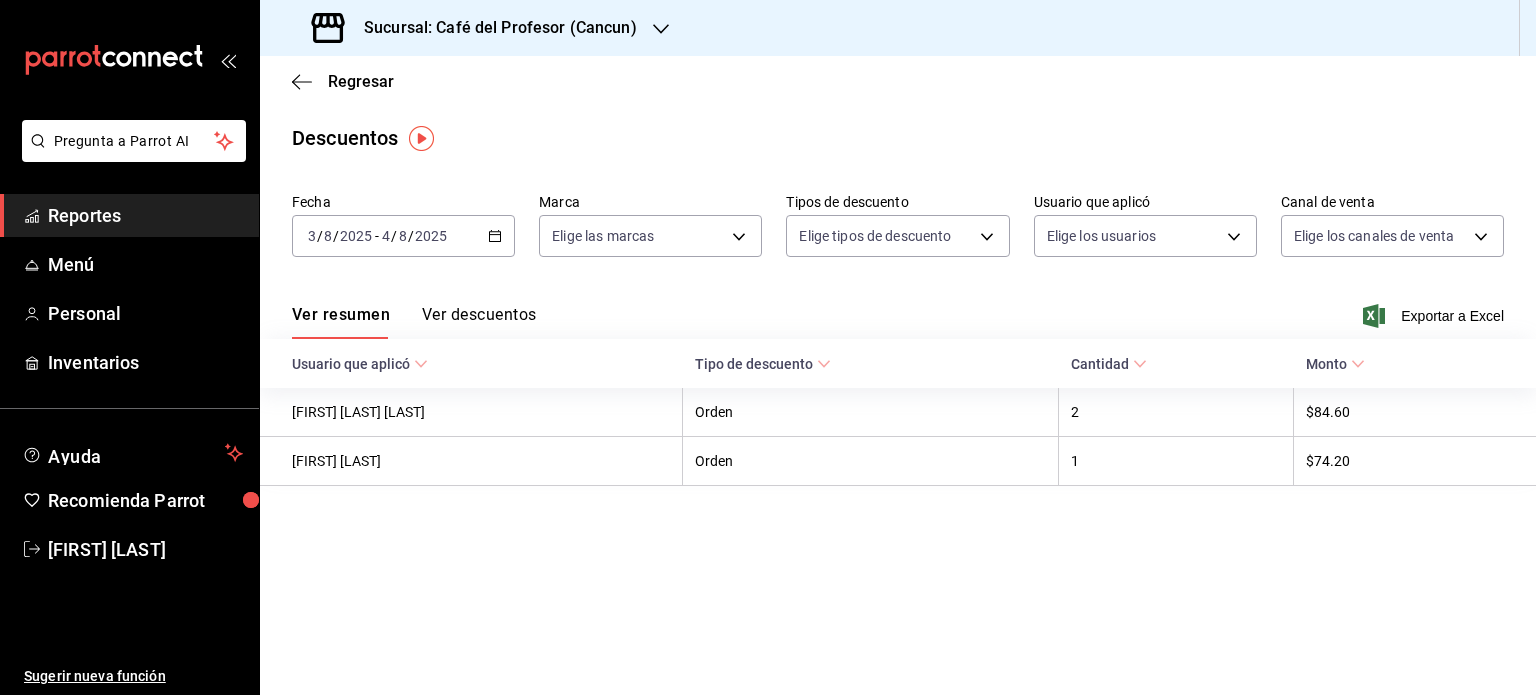 click on "Ver descuentos" at bounding box center [479, 322] 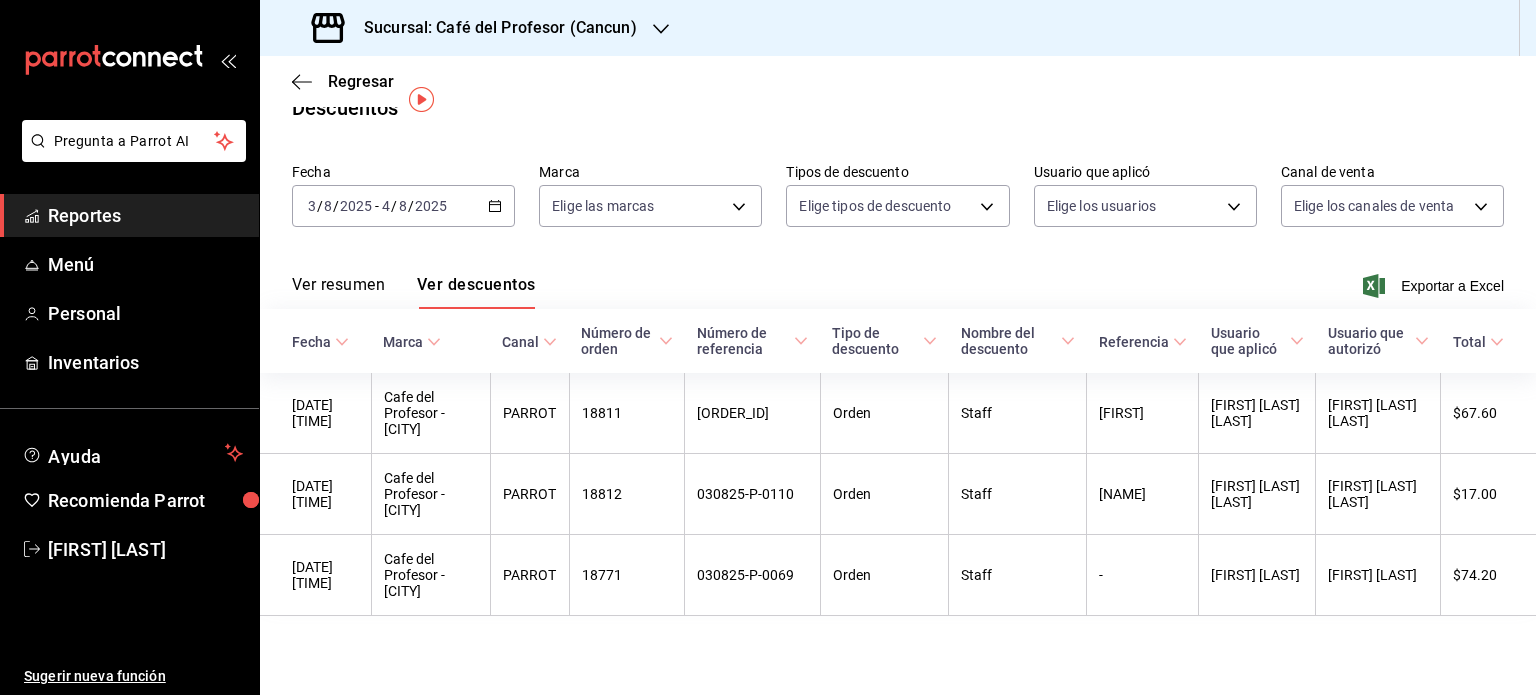scroll, scrollTop: 39, scrollLeft: 0, axis: vertical 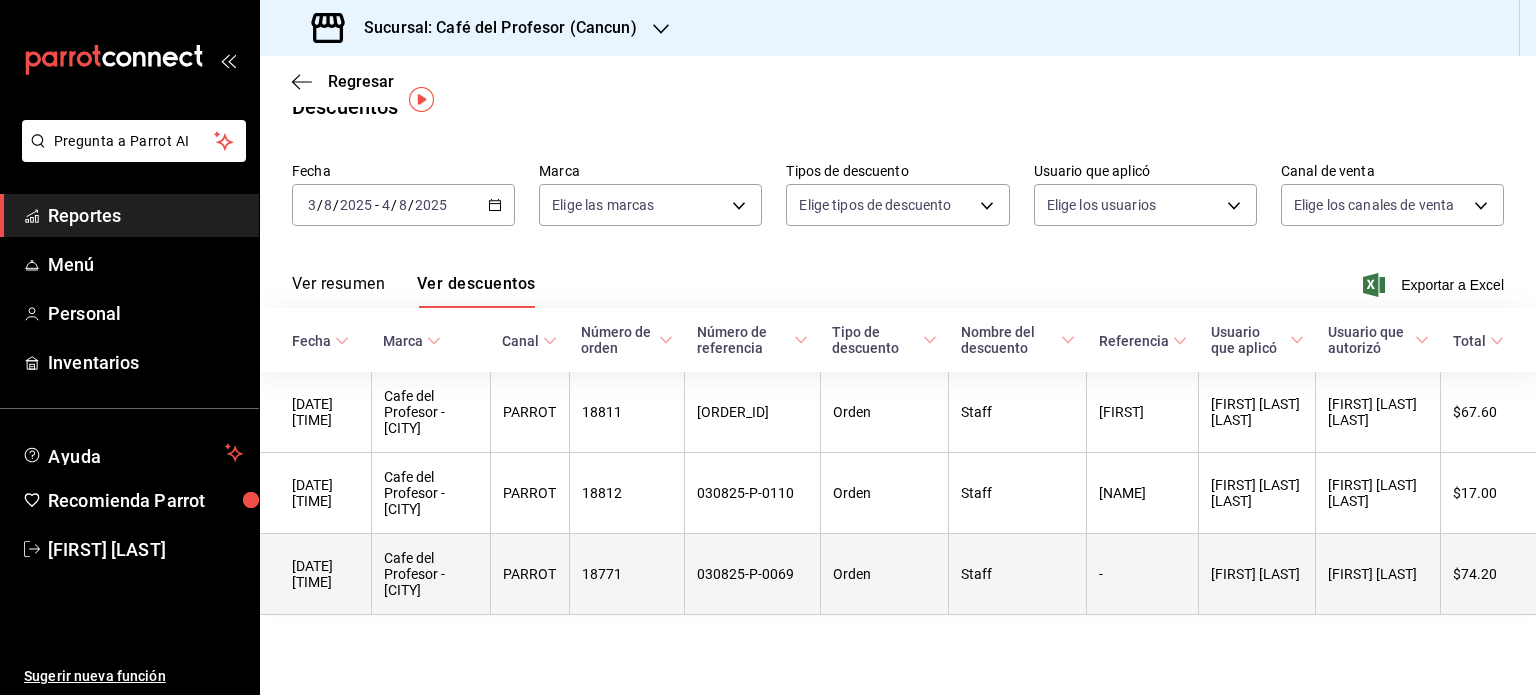 click on "$74.20" at bounding box center [1488, 574] 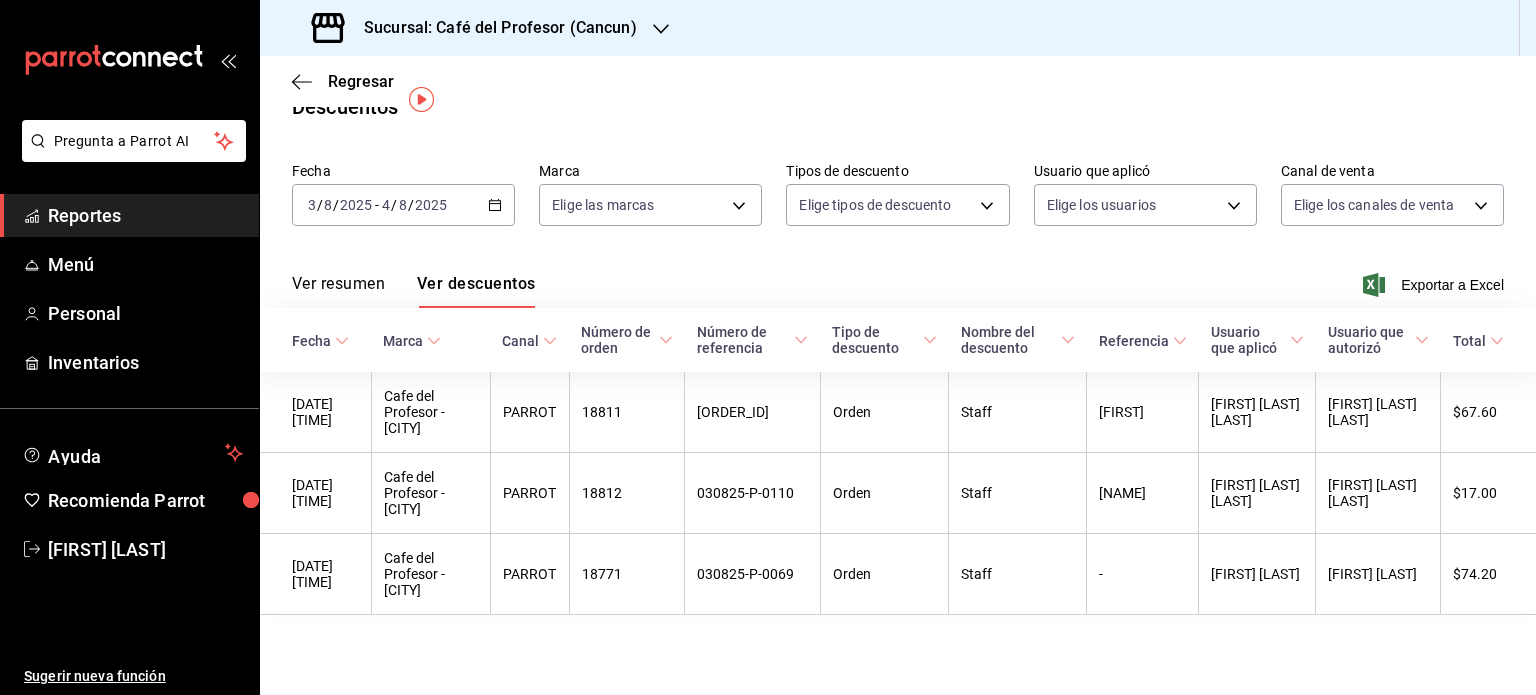 scroll, scrollTop: 0, scrollLeft: 0, axis: both 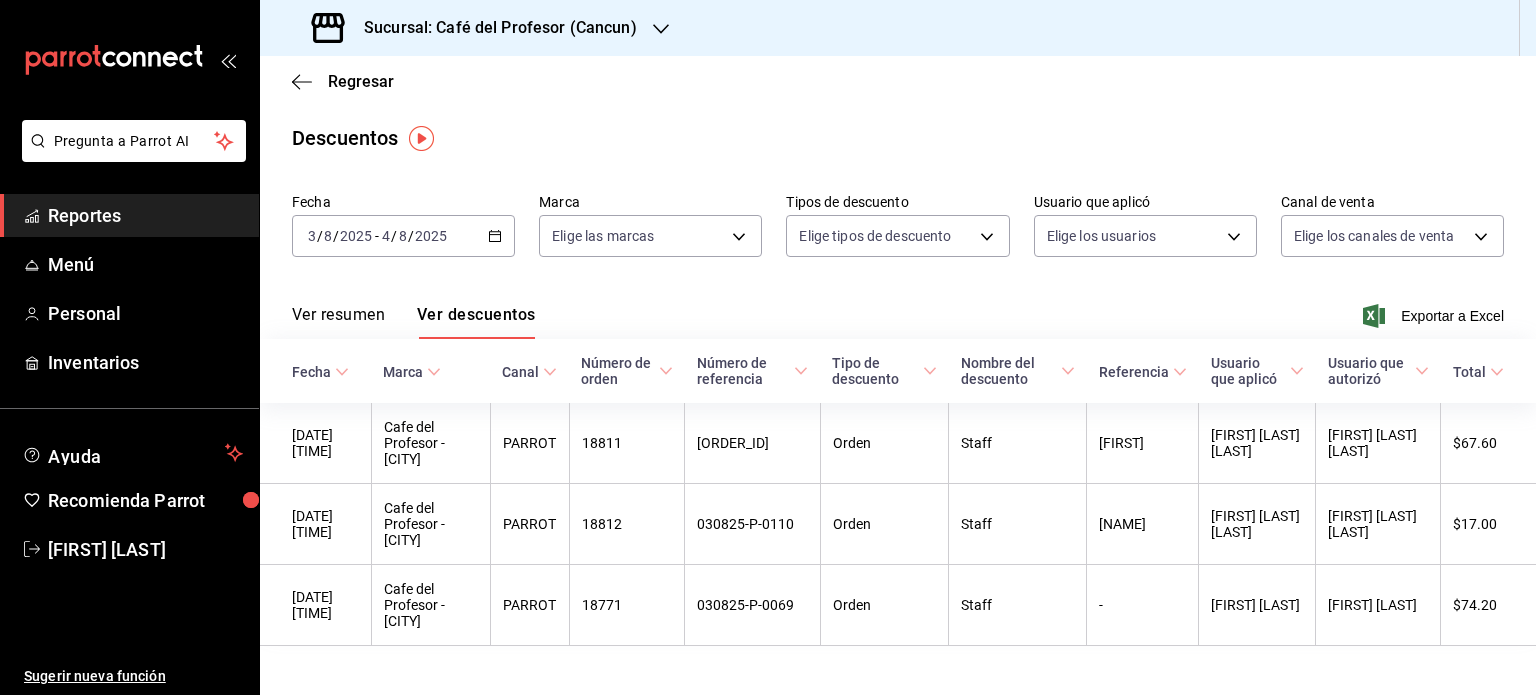 drag, startPoint x: 294, startPoint y: 84, endPoint x: 780, endPoint y: 142, distance: 489.44867 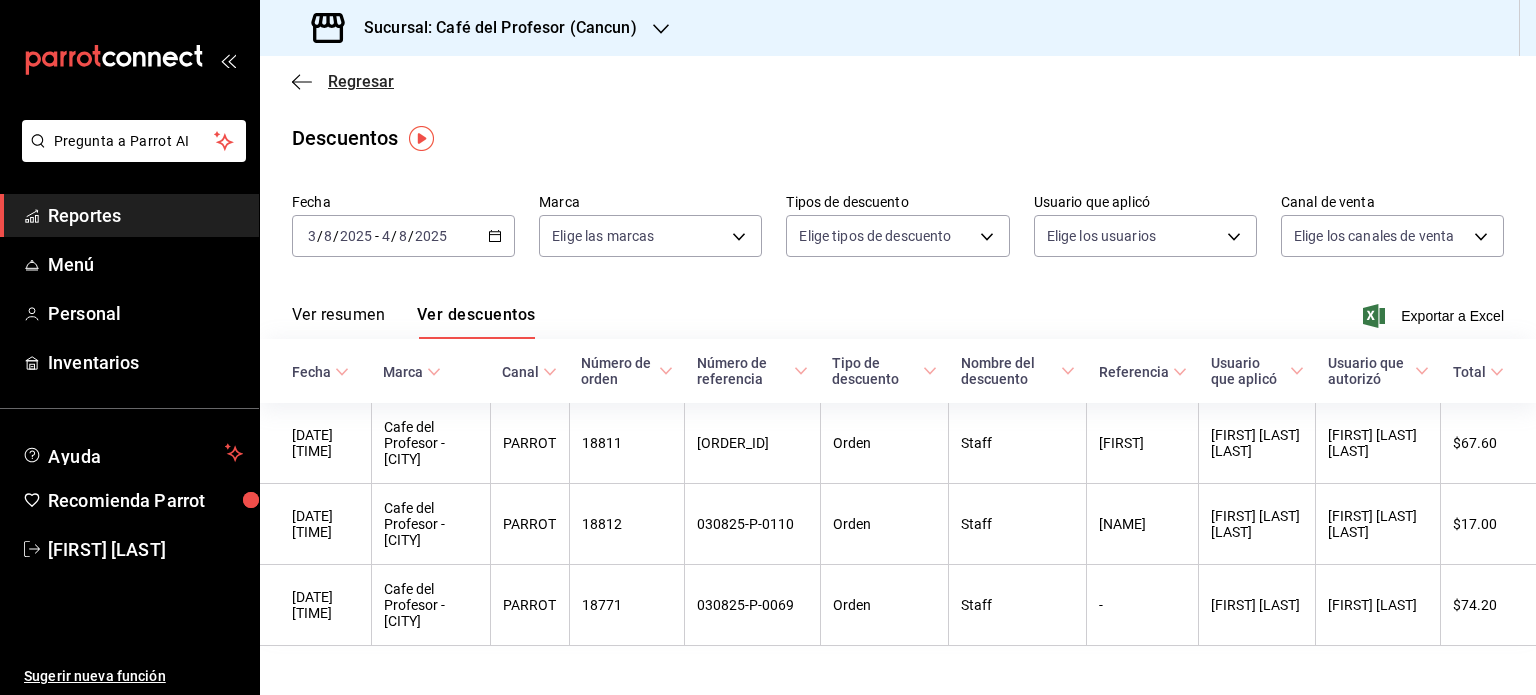 click 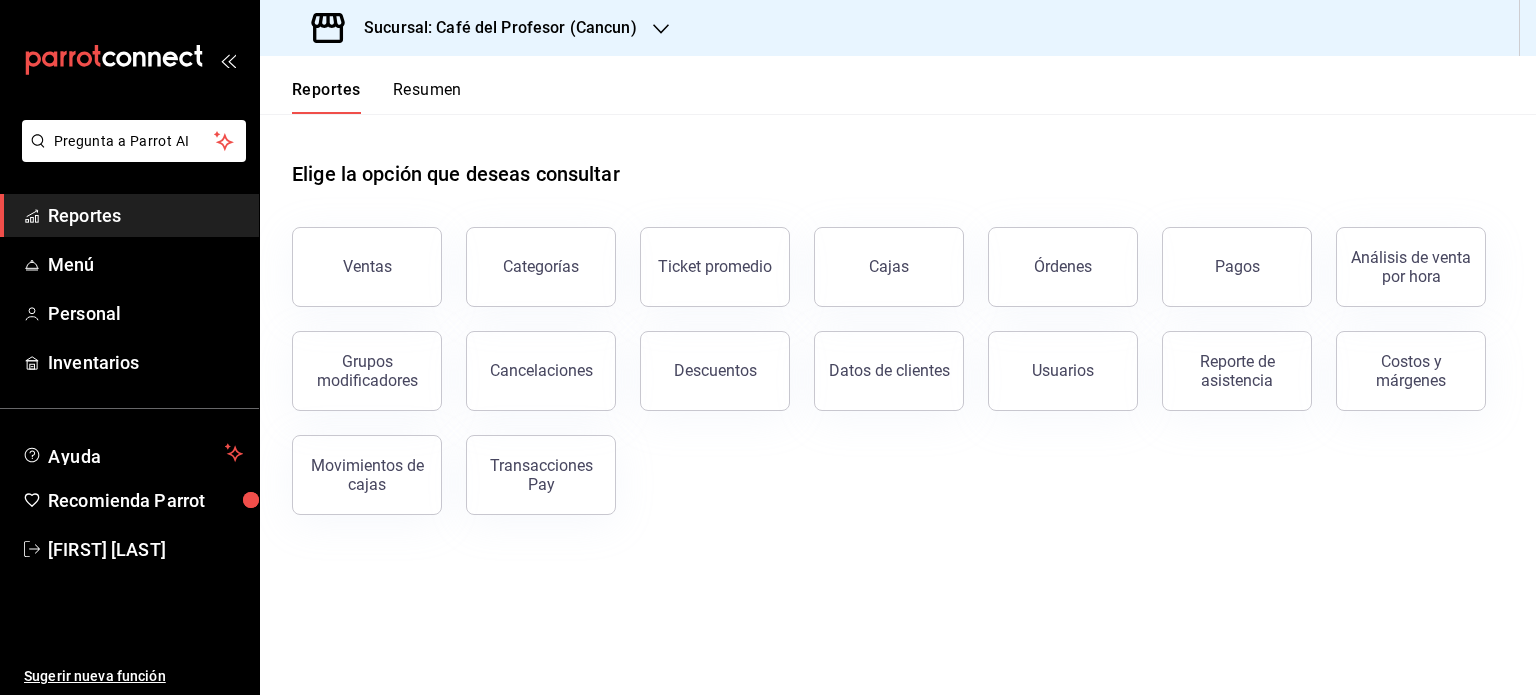 drag, startPoint x: 436, startPoint y: 83, endPoint x: 420, endPoint y: 87, distance: 16.492422 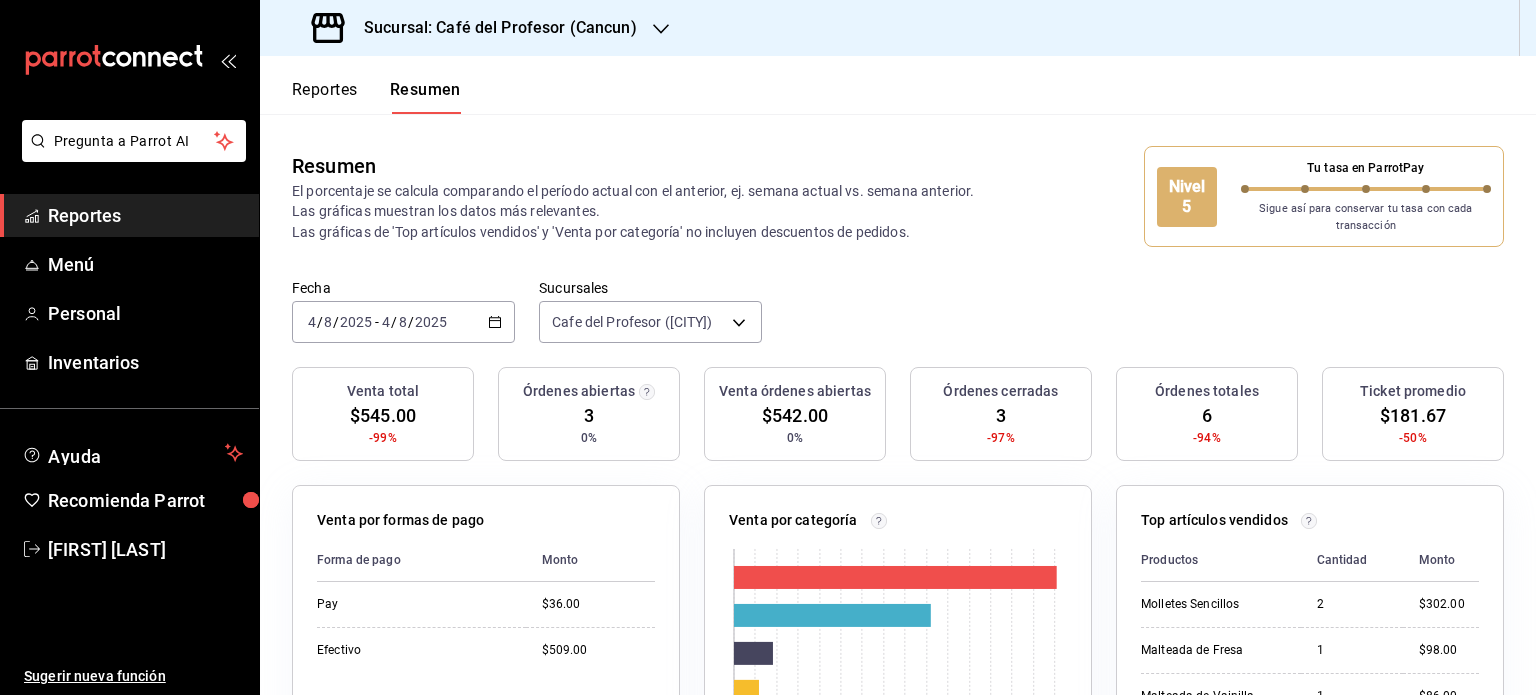 drag, startPoint x: 327, startPoint y: 91, endPoint x: 310, endPoint y: 87, distance: 17.464249 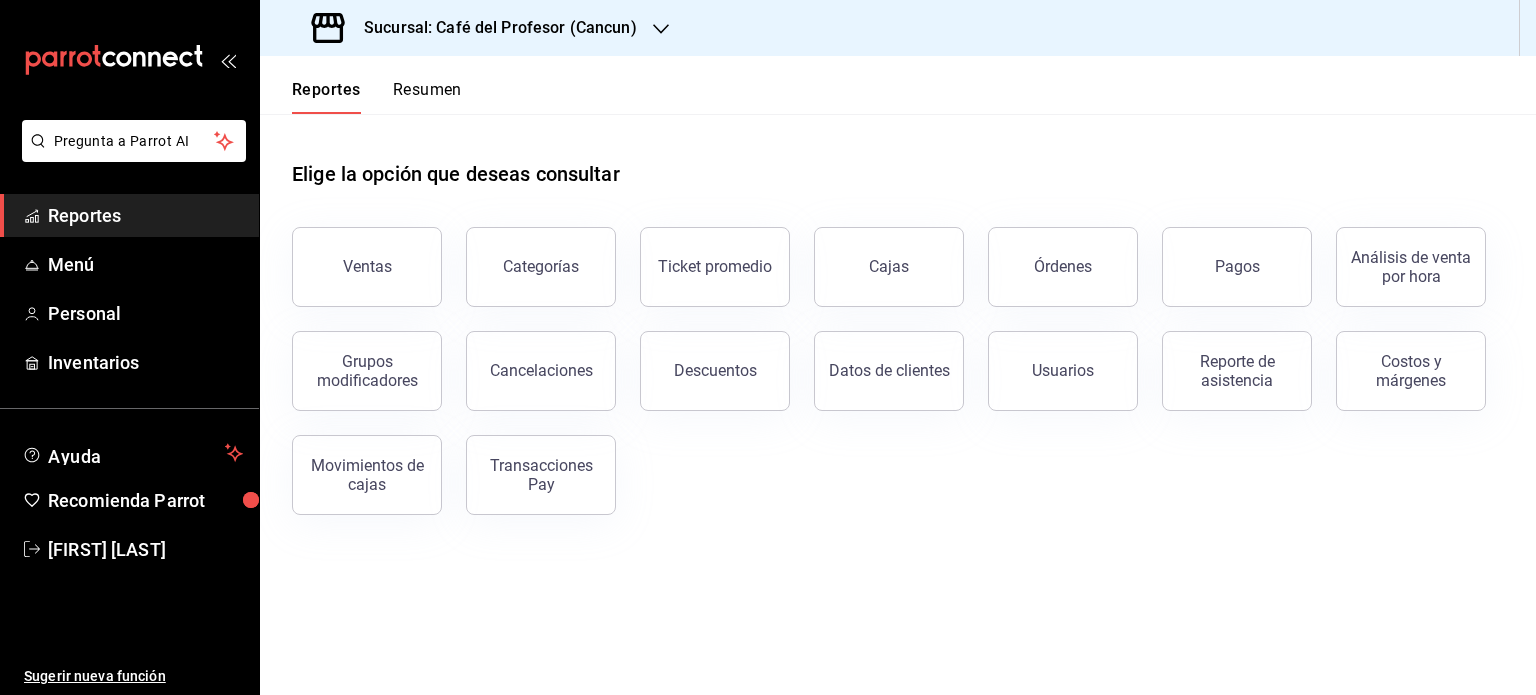 click on "Resumen" at bounding box center (427, 97) 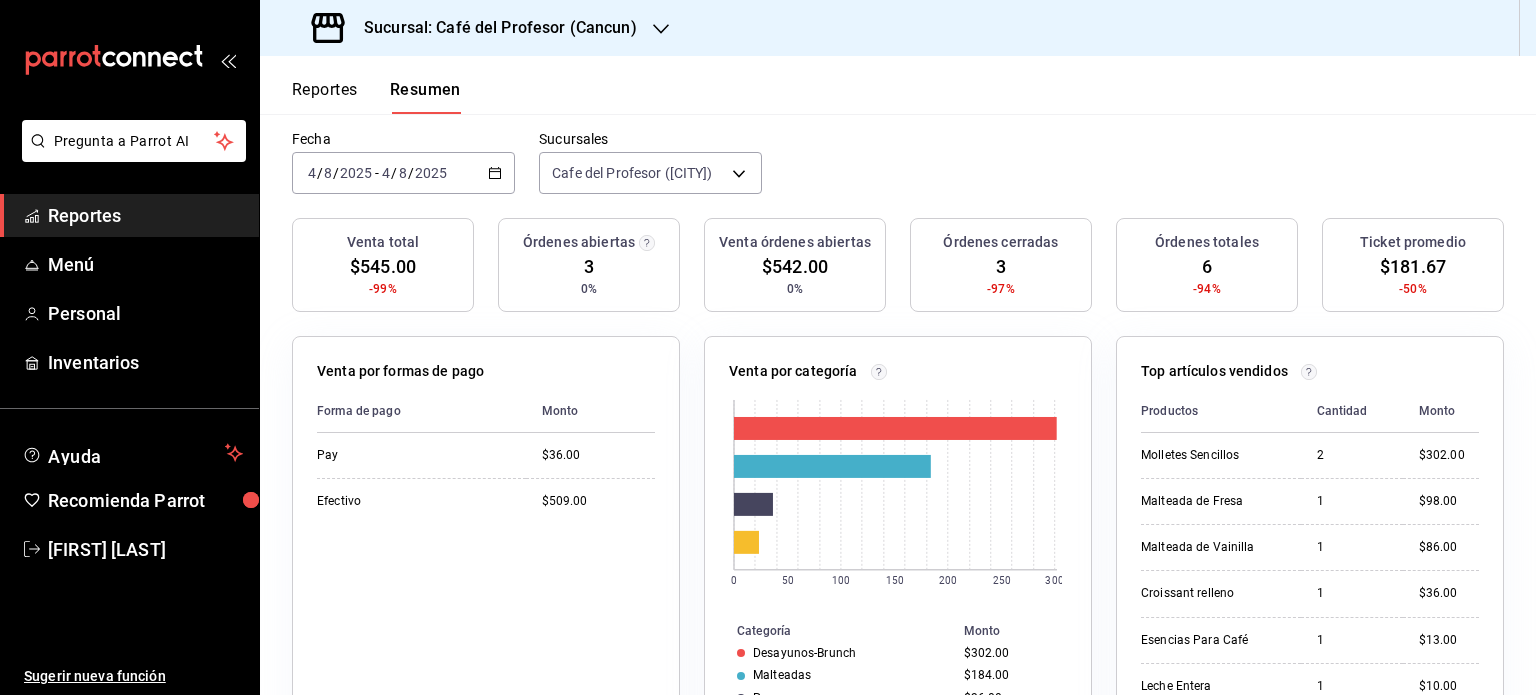 scroll, scrollTop: 216, scrollLeft: 0, axis: vertical 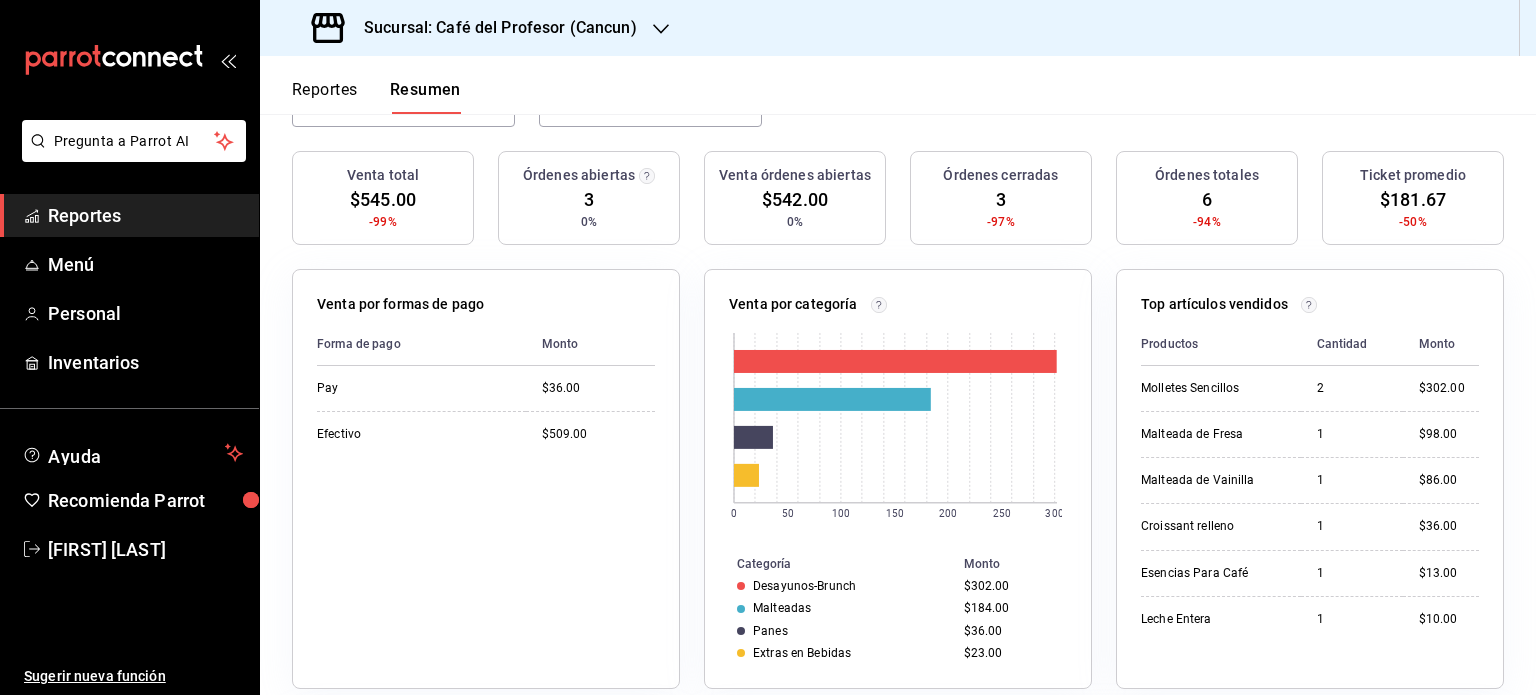 click on "Reportes" at bounding box center (325, 97) 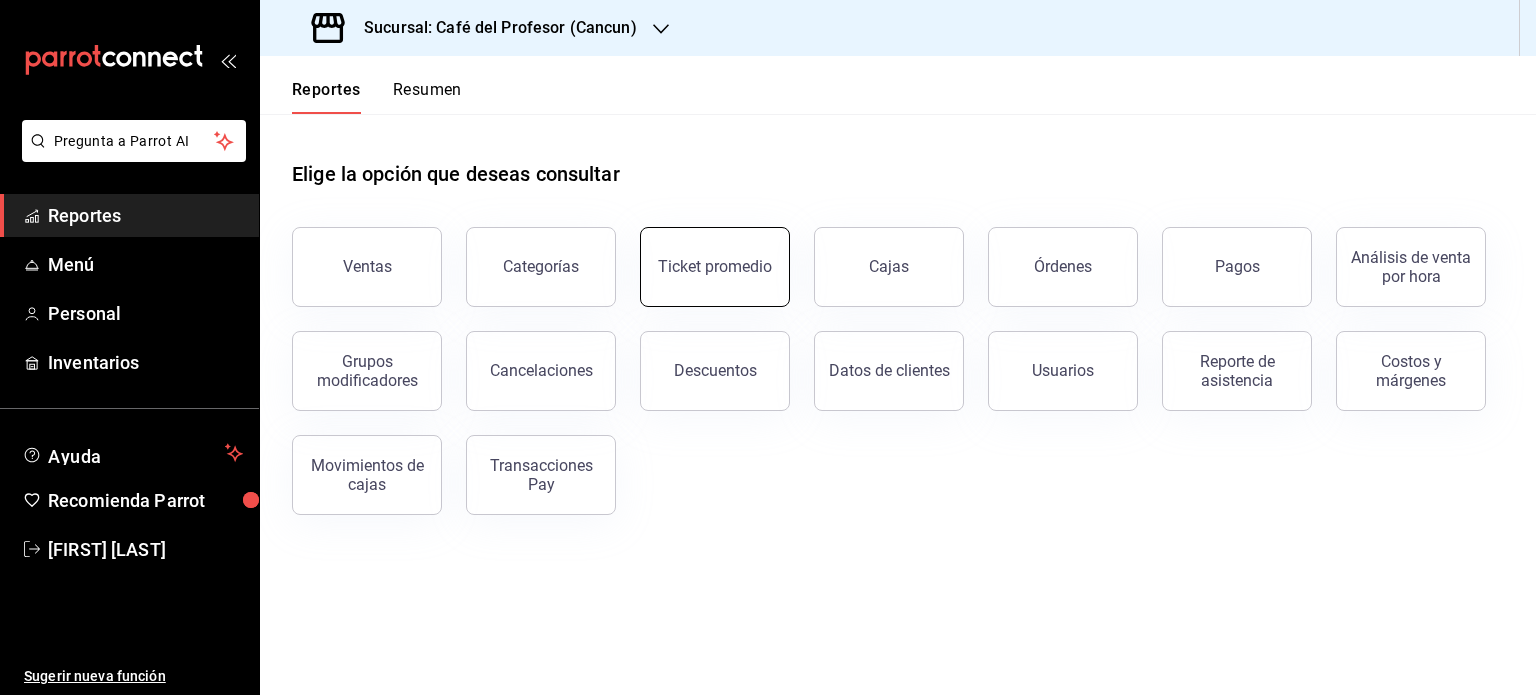 click on "Ticket promedio" at bounding box center (715, 266) 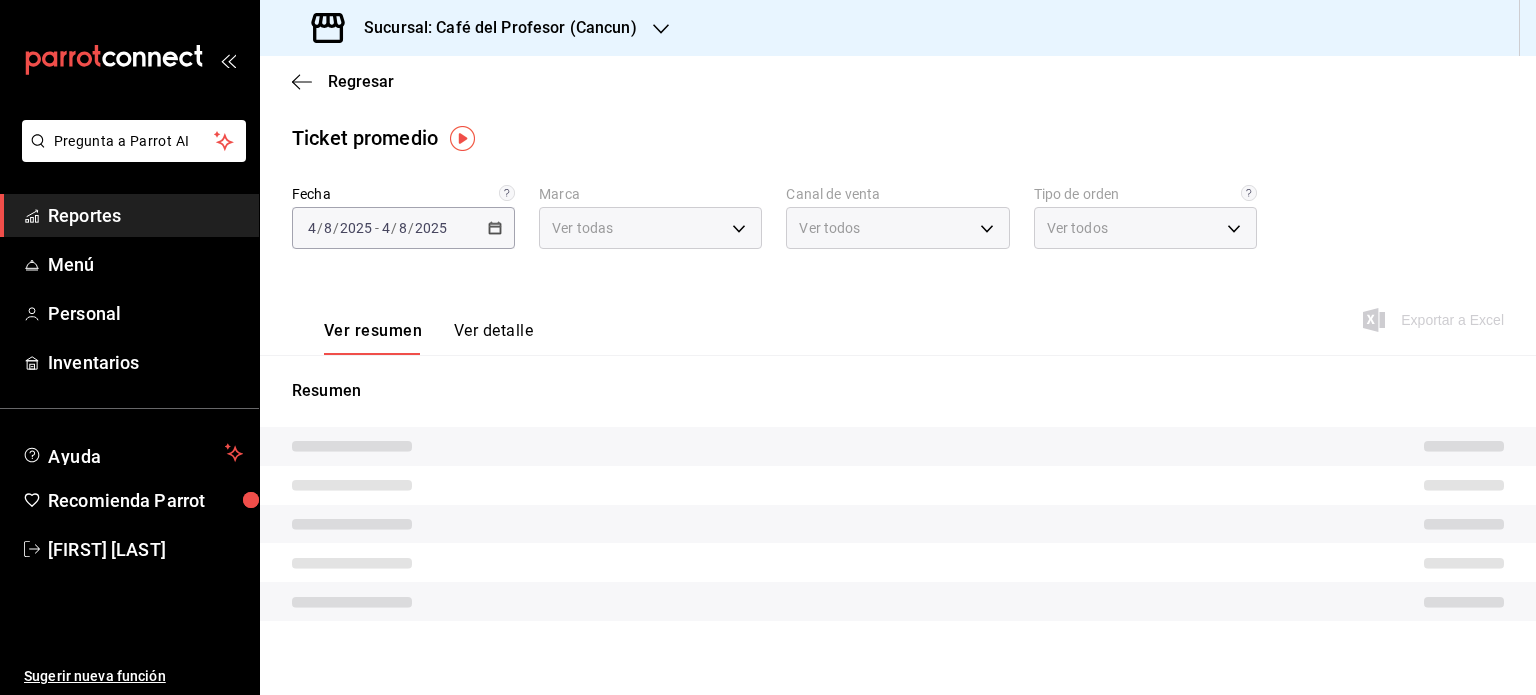 type on "c124c12d-dc0e-4a3d-911f-5b13390841f9" 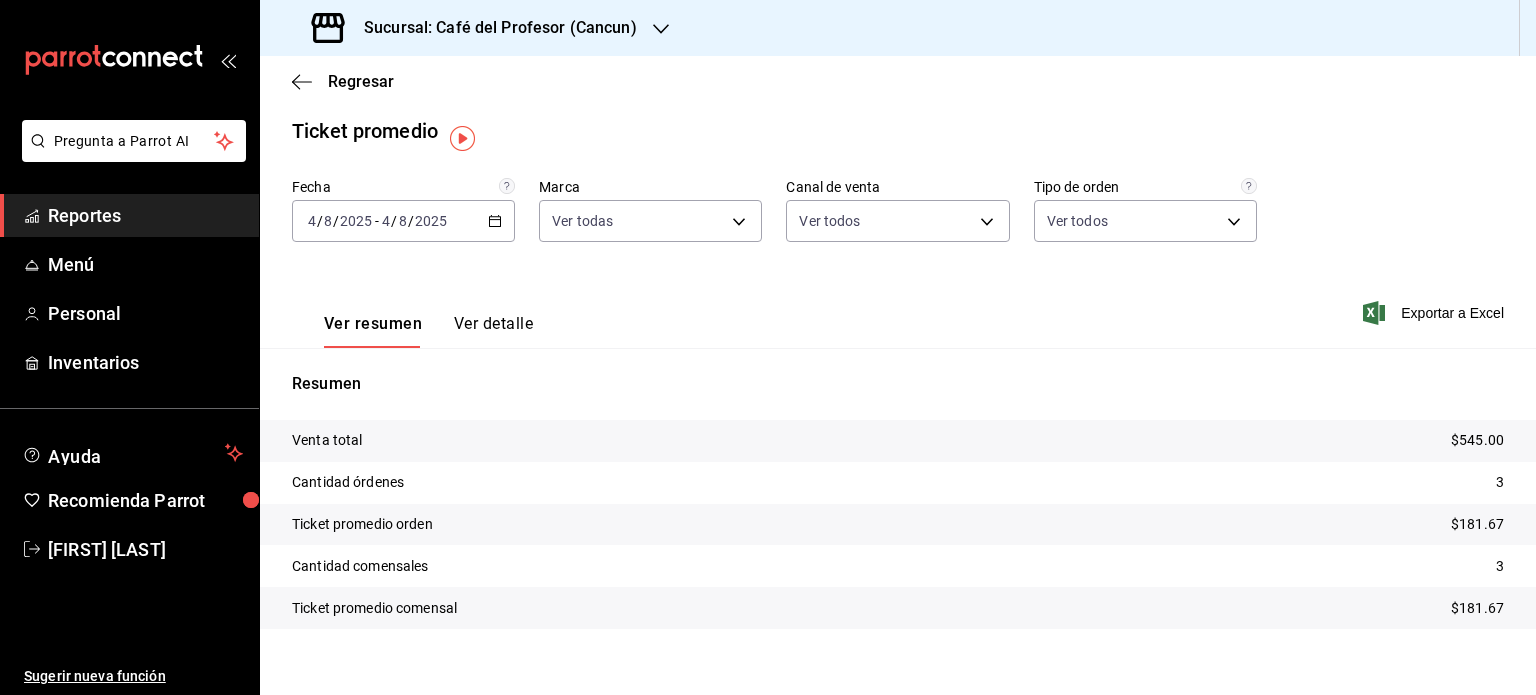 scroll, scrollTop: 0, scrollLeft: 0, axis: both 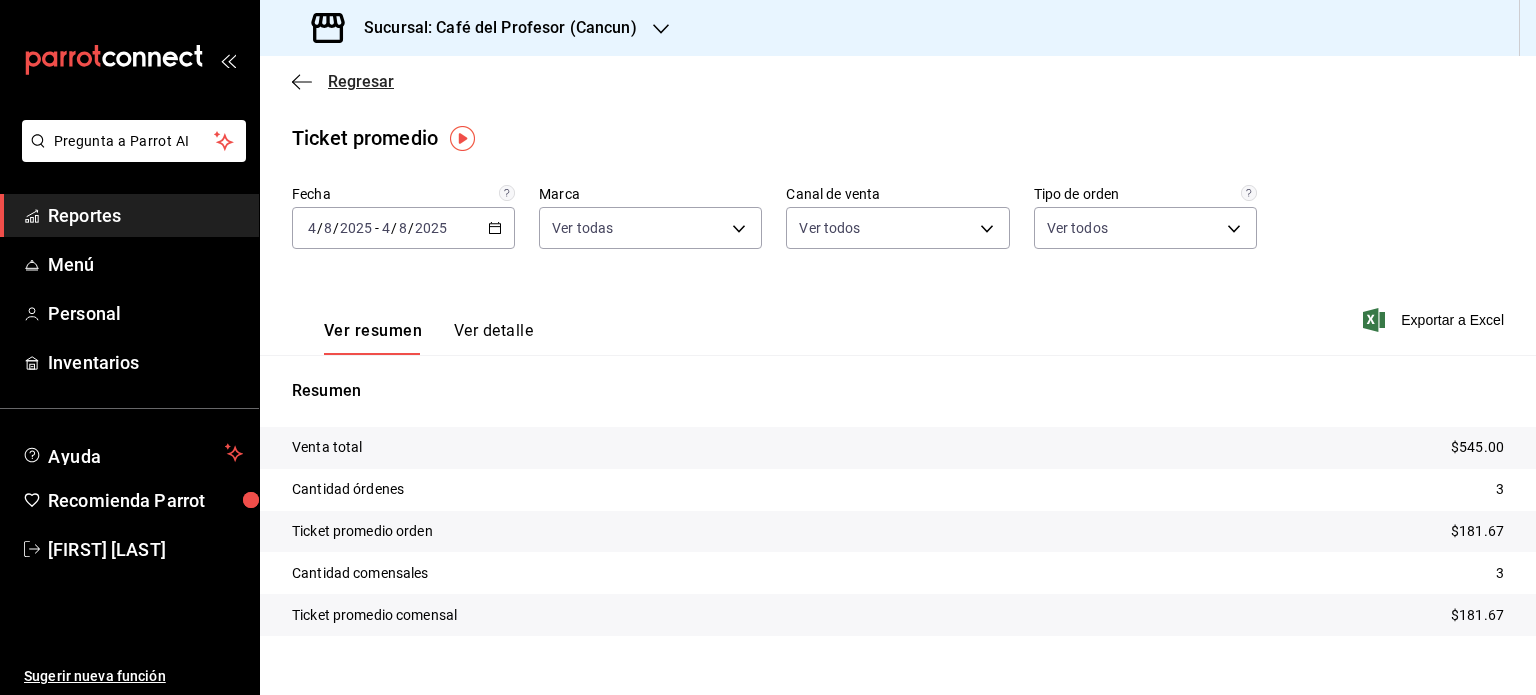 click 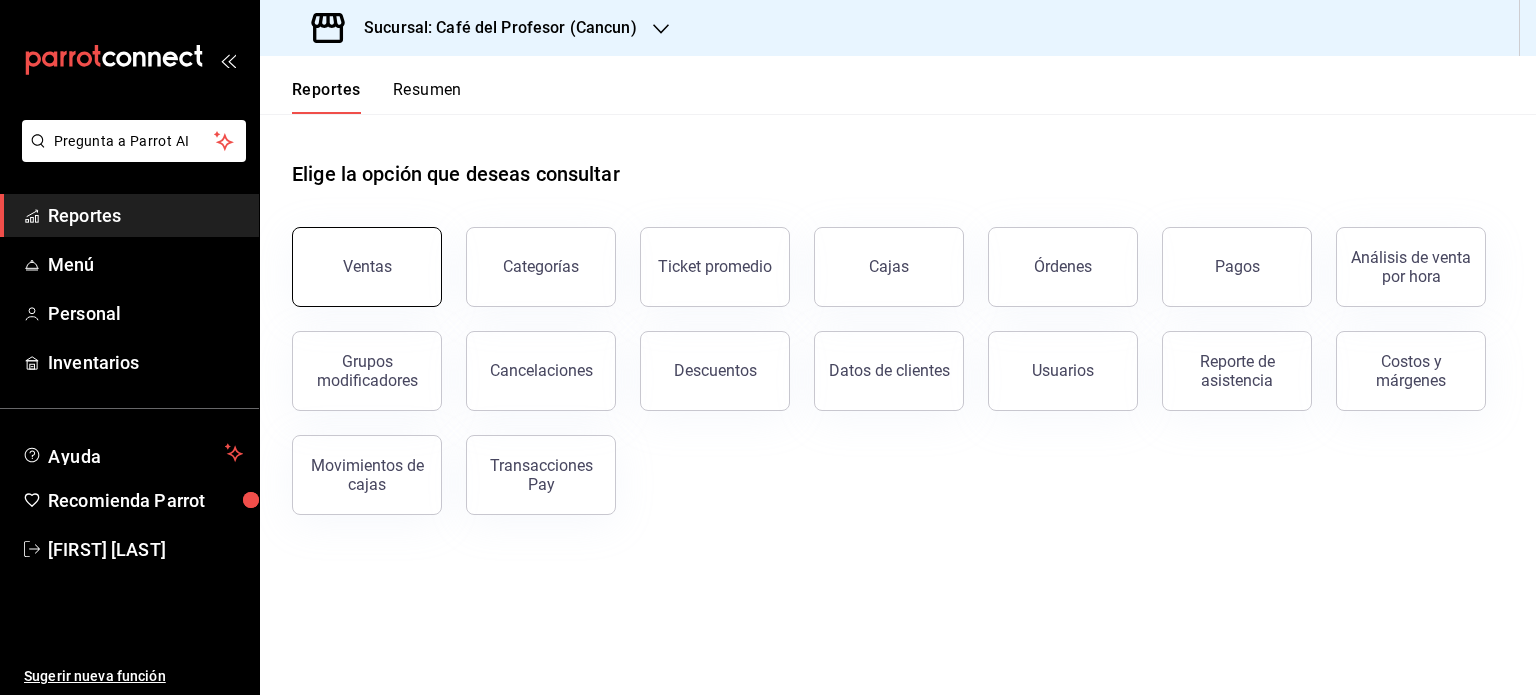 click on "Ventas" at bounding box center [367, 266] 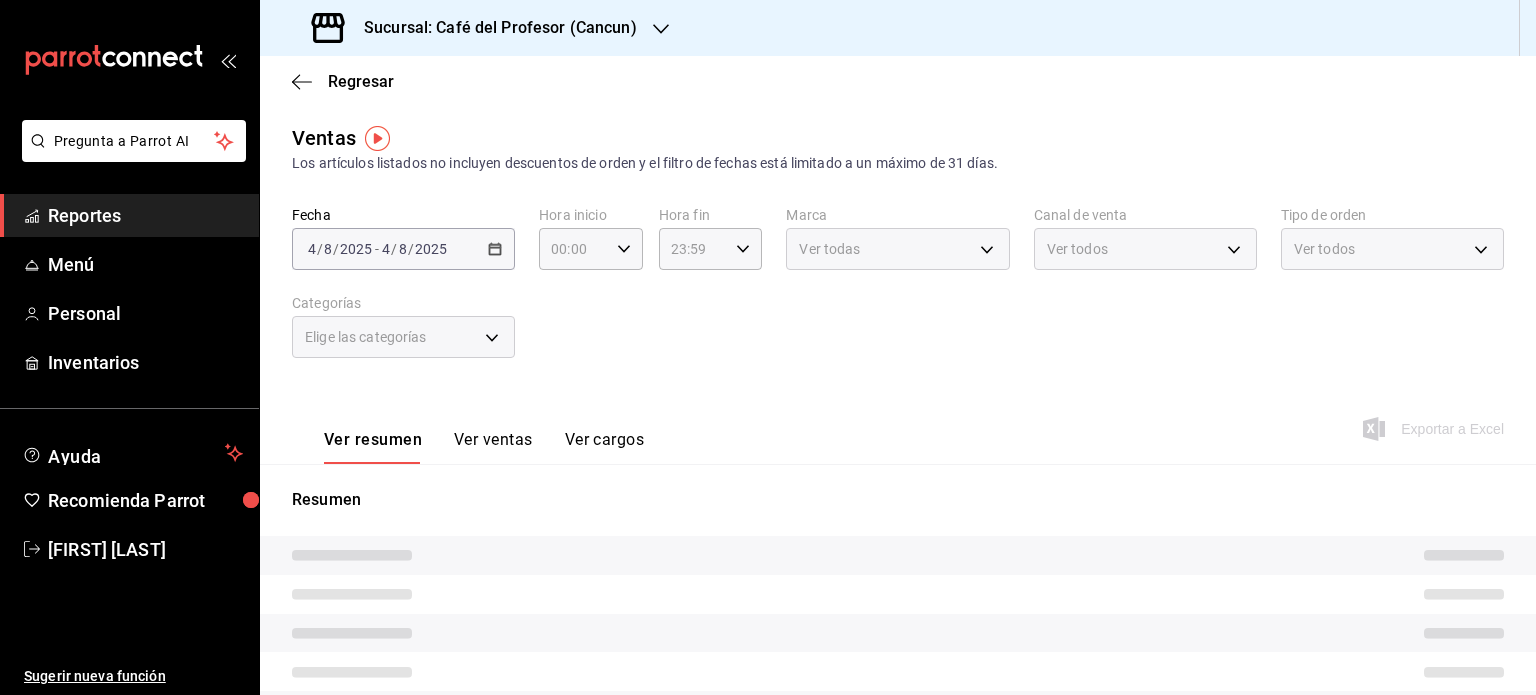 click on "Regresar" at bounding box center (898, 81) 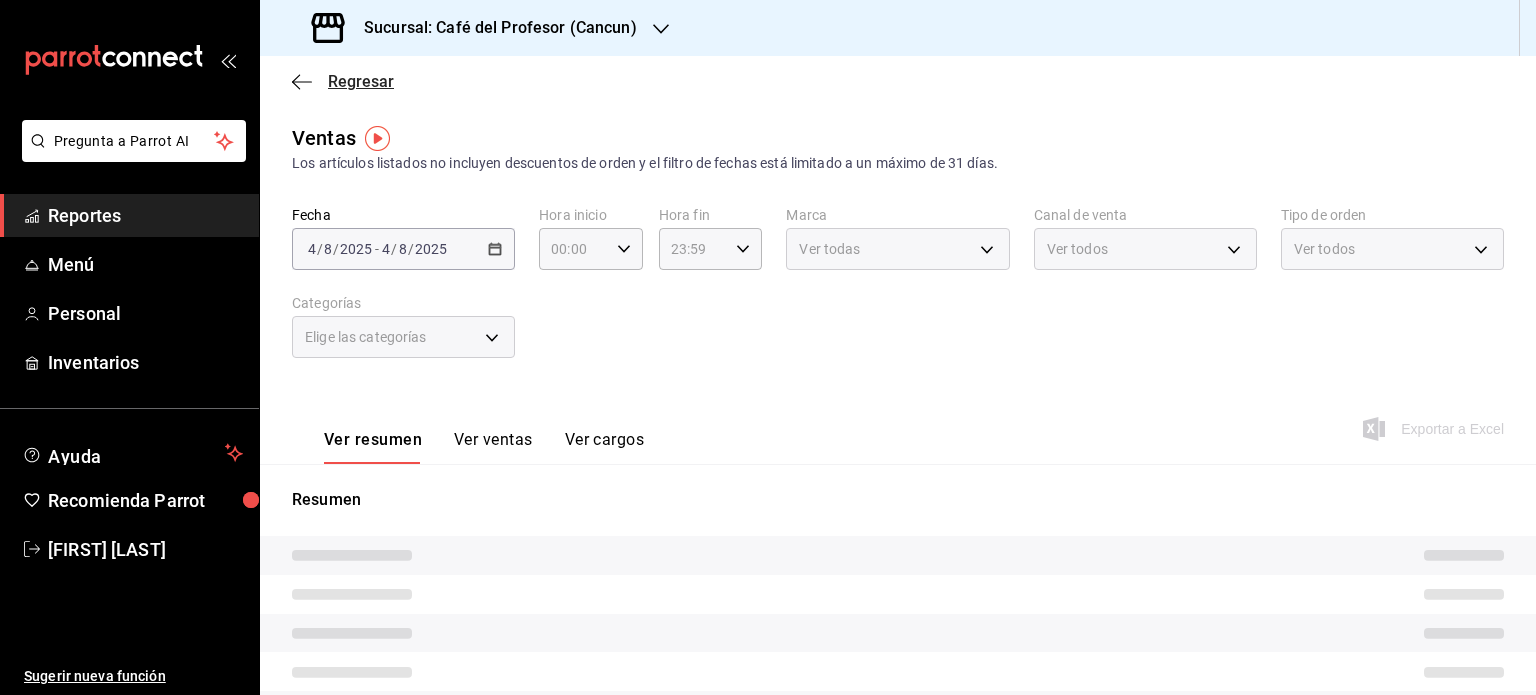 click 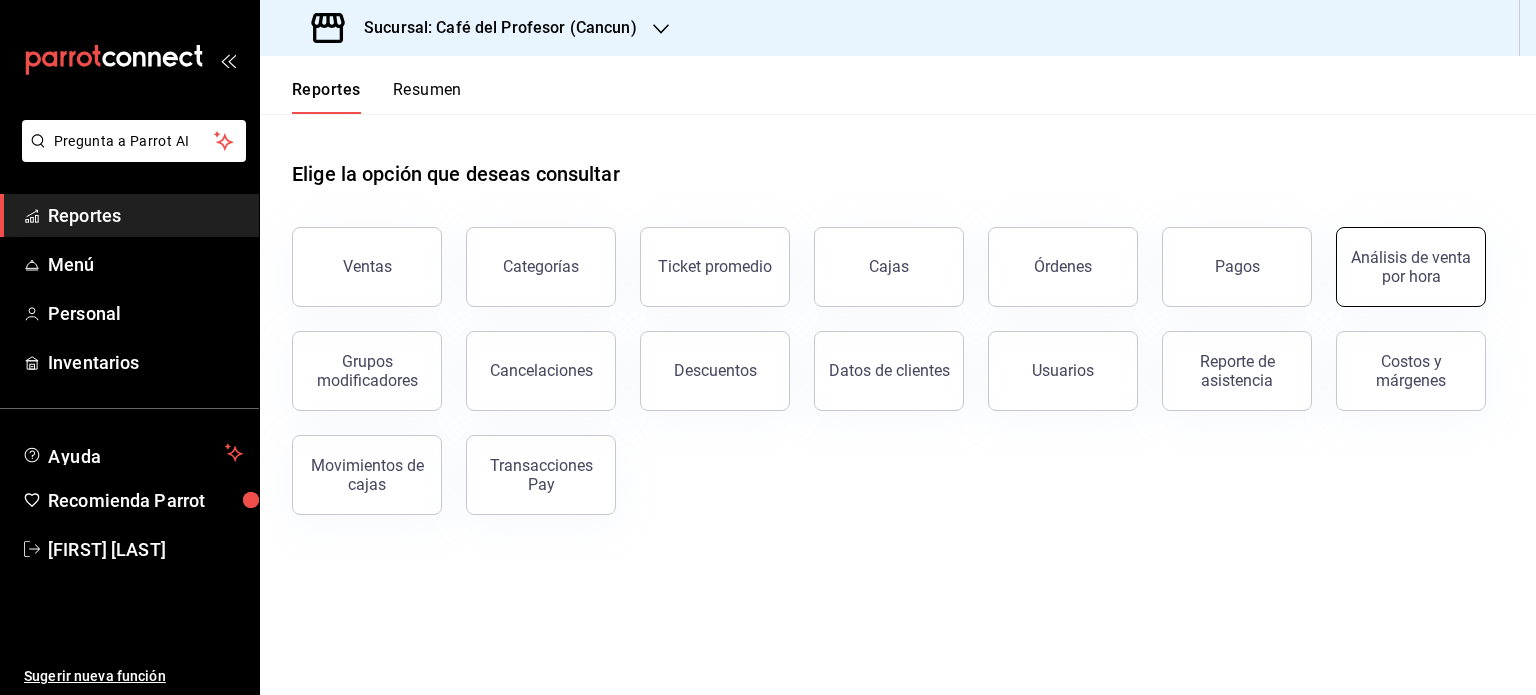 drag, startPoint x: 1439, startPoint y: 278, endPoint x: 1414, endPoint y: 273, distance: 25.495098 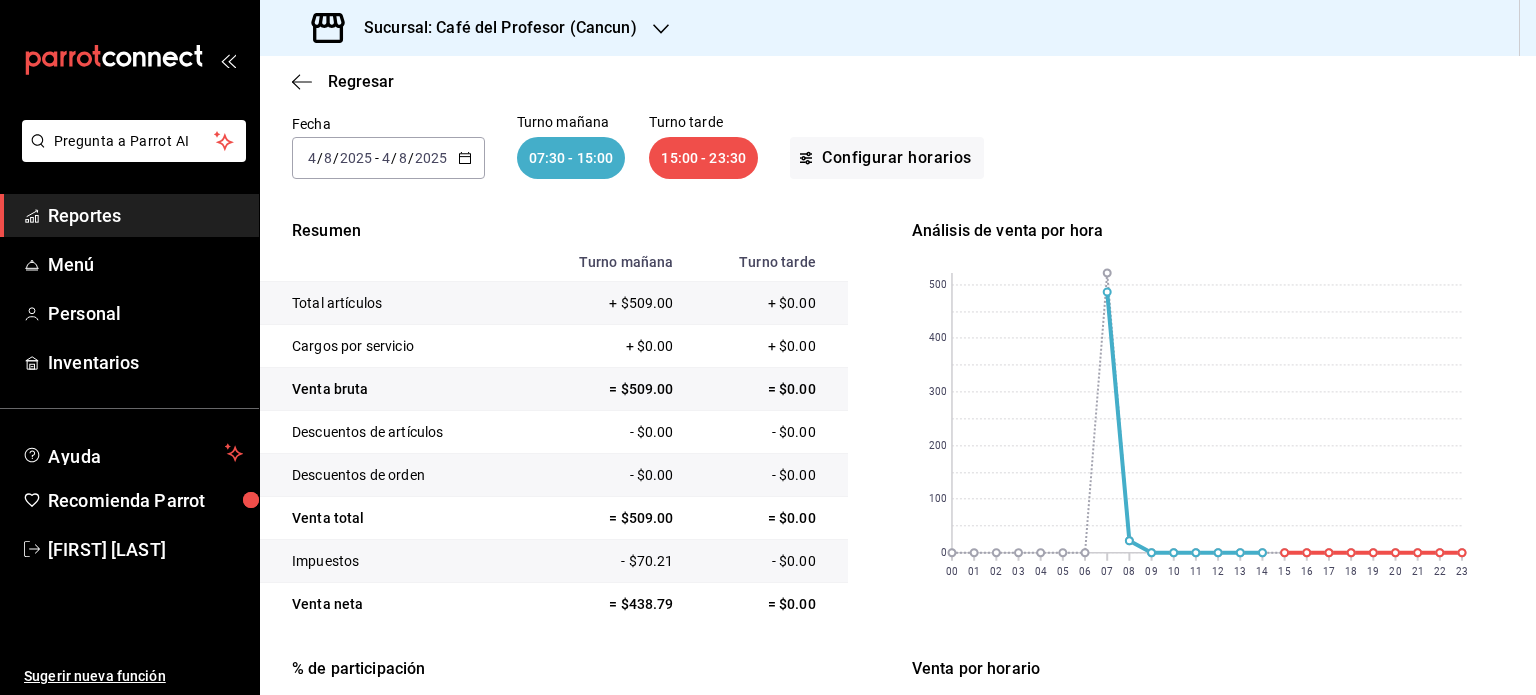 scroll, scrollTop: 0, scrollLeft: 0, axis: both 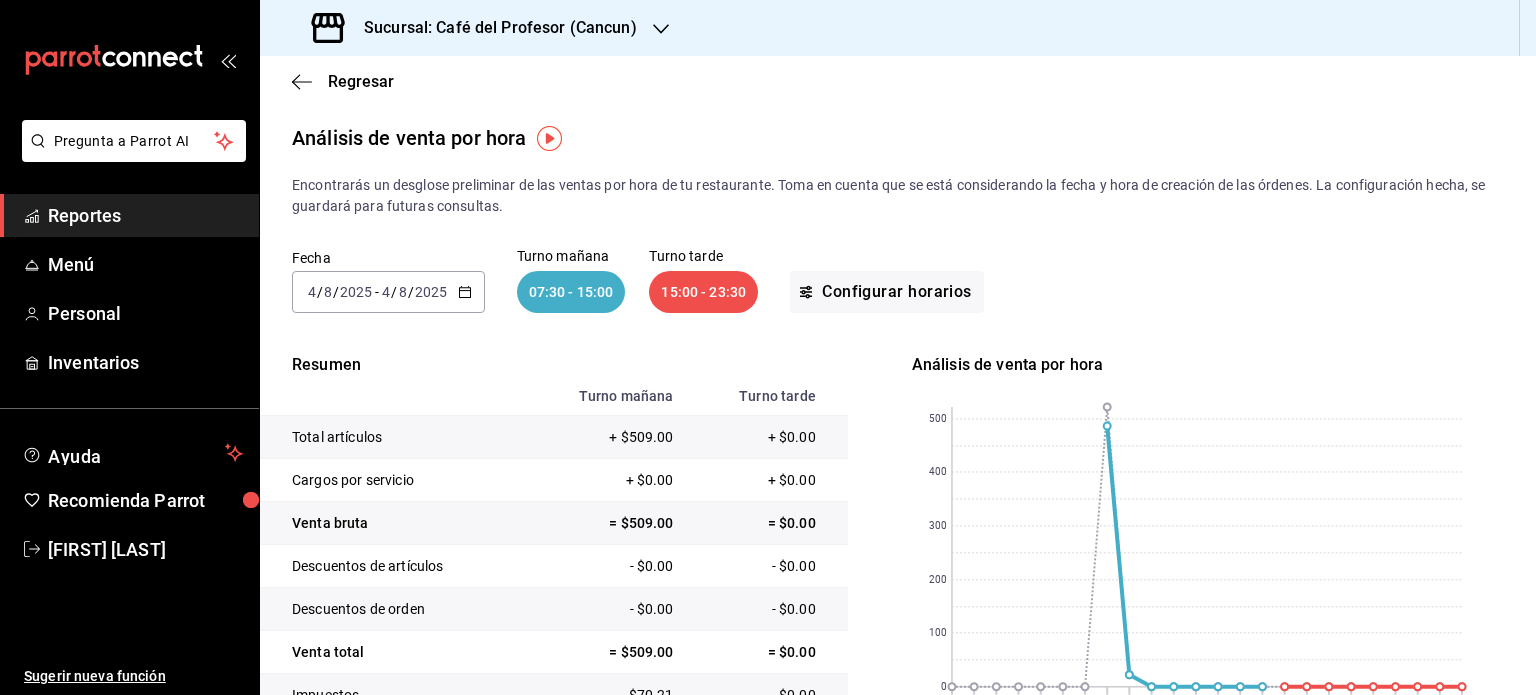 click on "2025-08-04 4 / 8 / 2025 - 2025-08-04 4 / 8 / 2025" at bounding box center [388, 292] 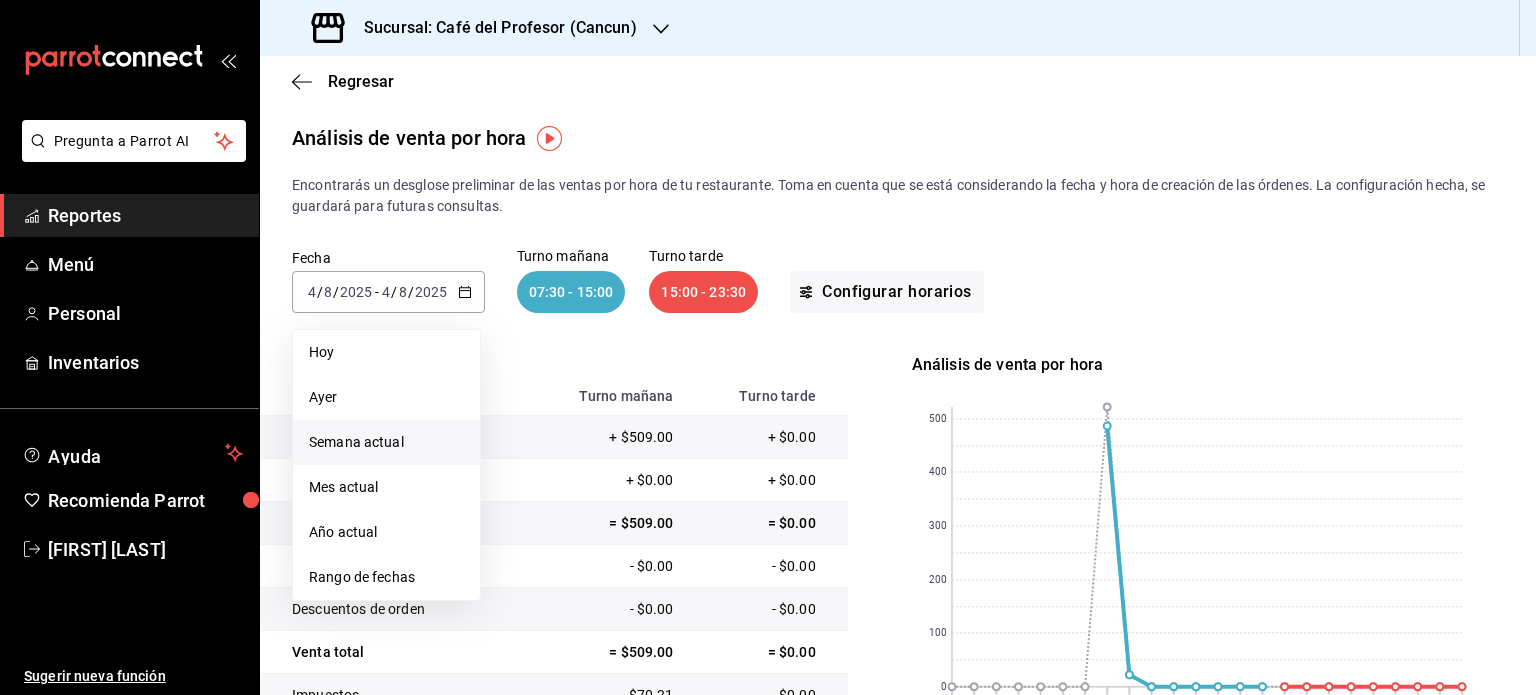 click on "Semana actual" at bounding box center (386, 442) 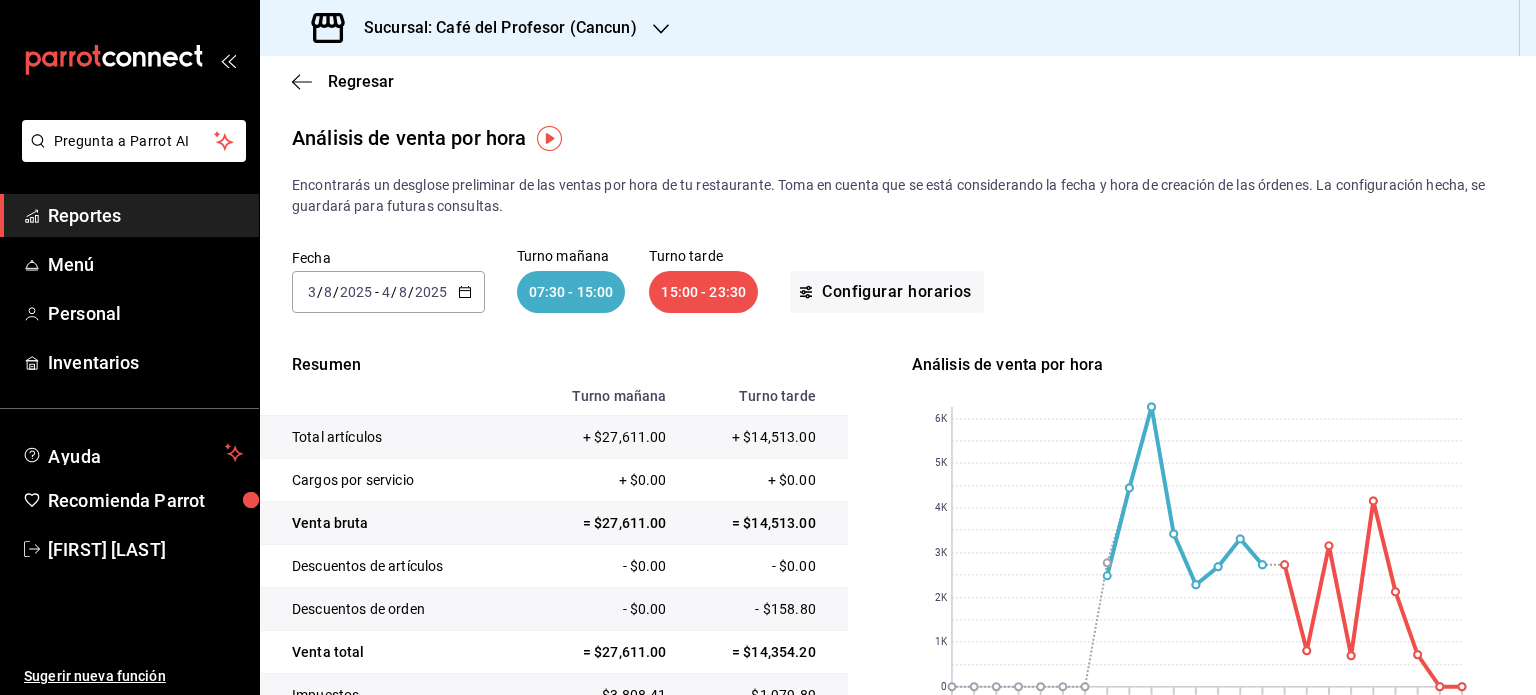 click 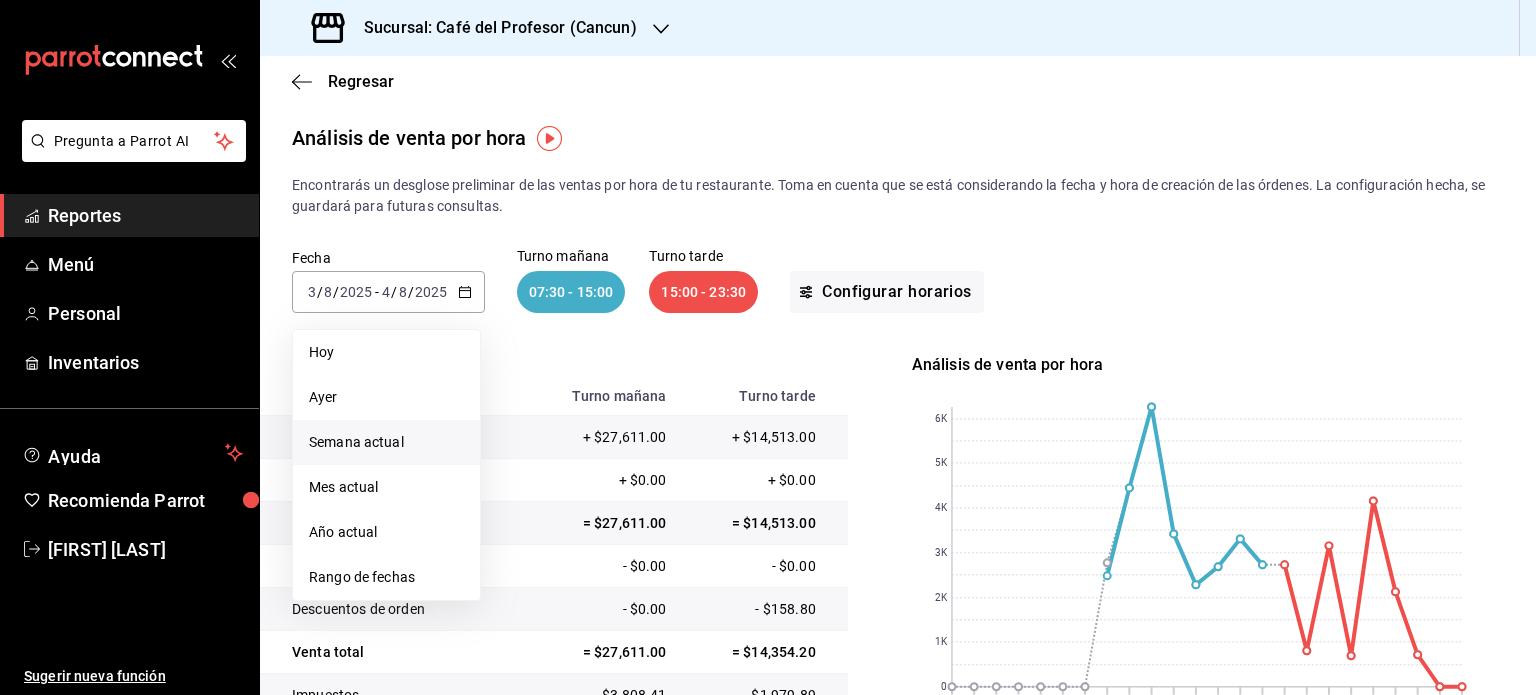click on "Semana actual" at bounding box center (386, 442) 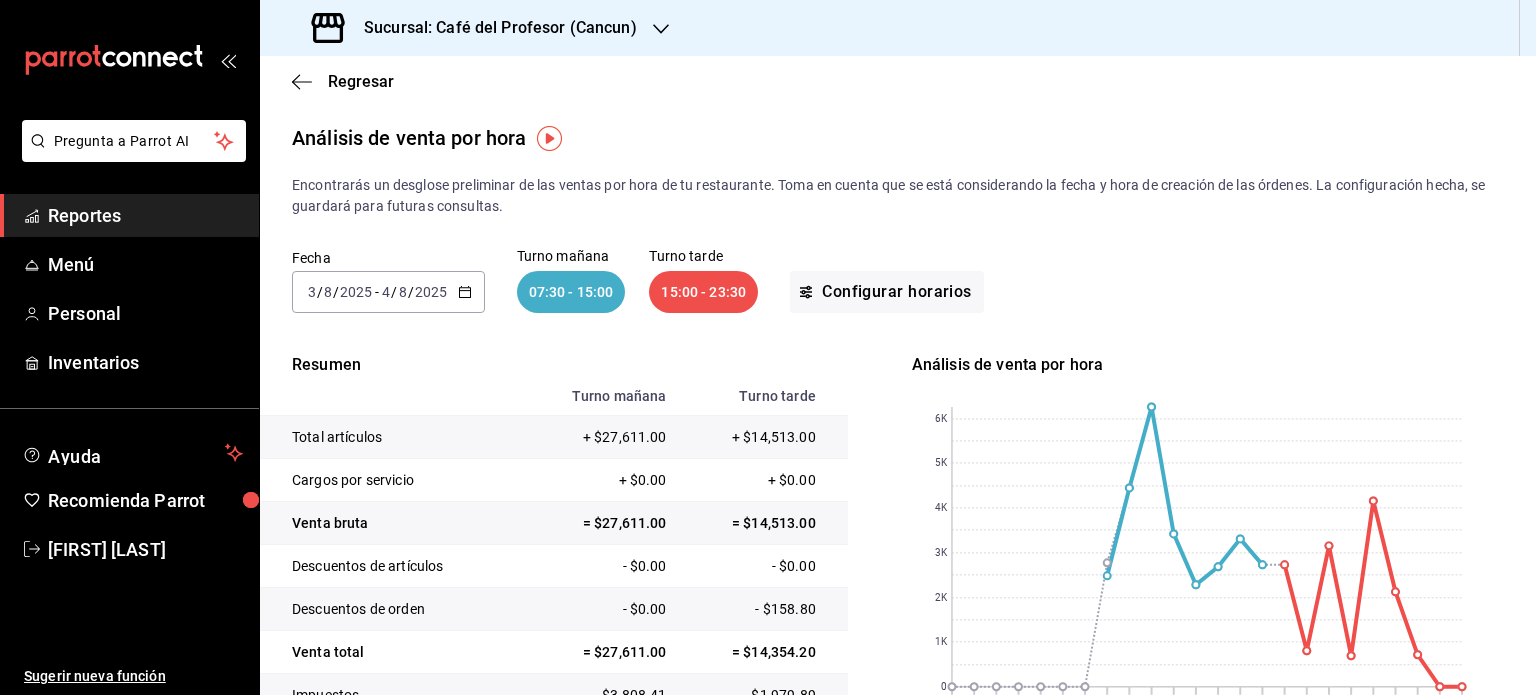 click 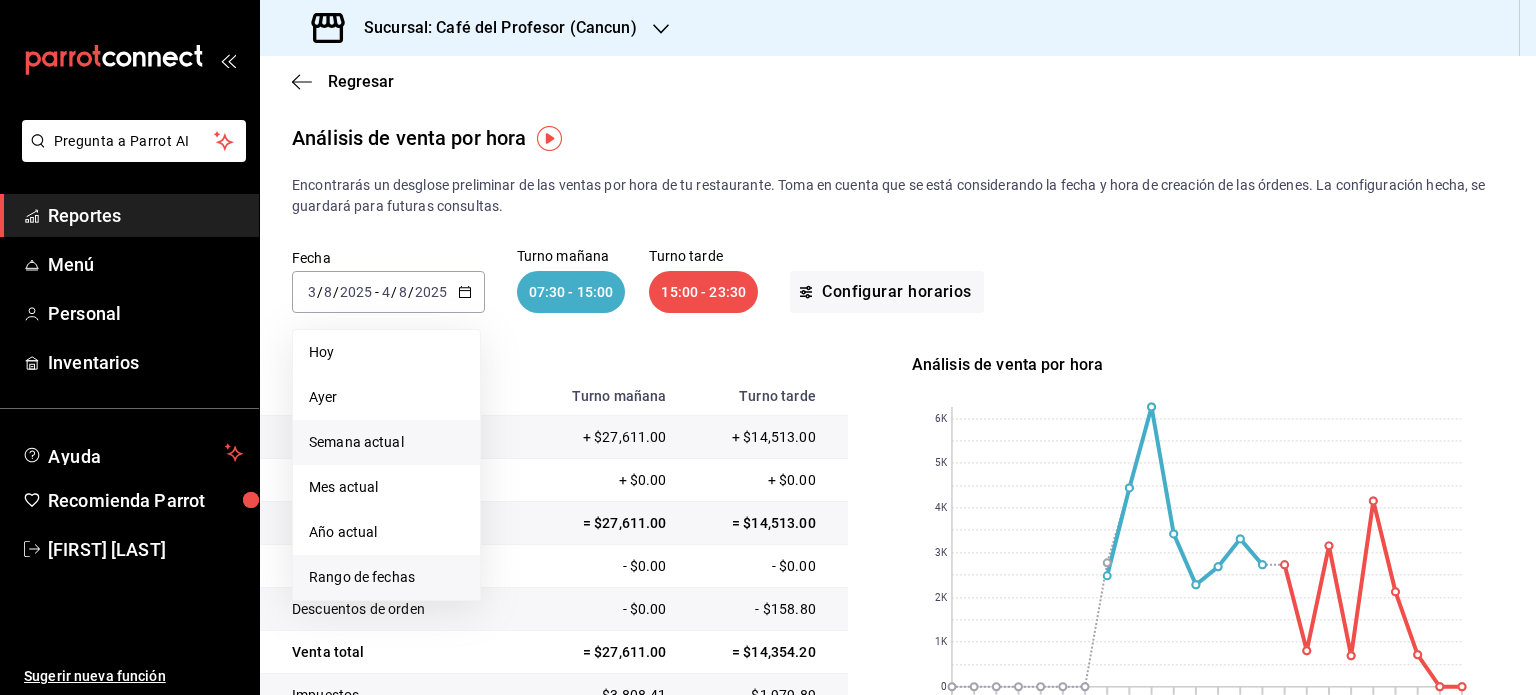 click on "Rango de fechas" at bounding box center [386, 577] 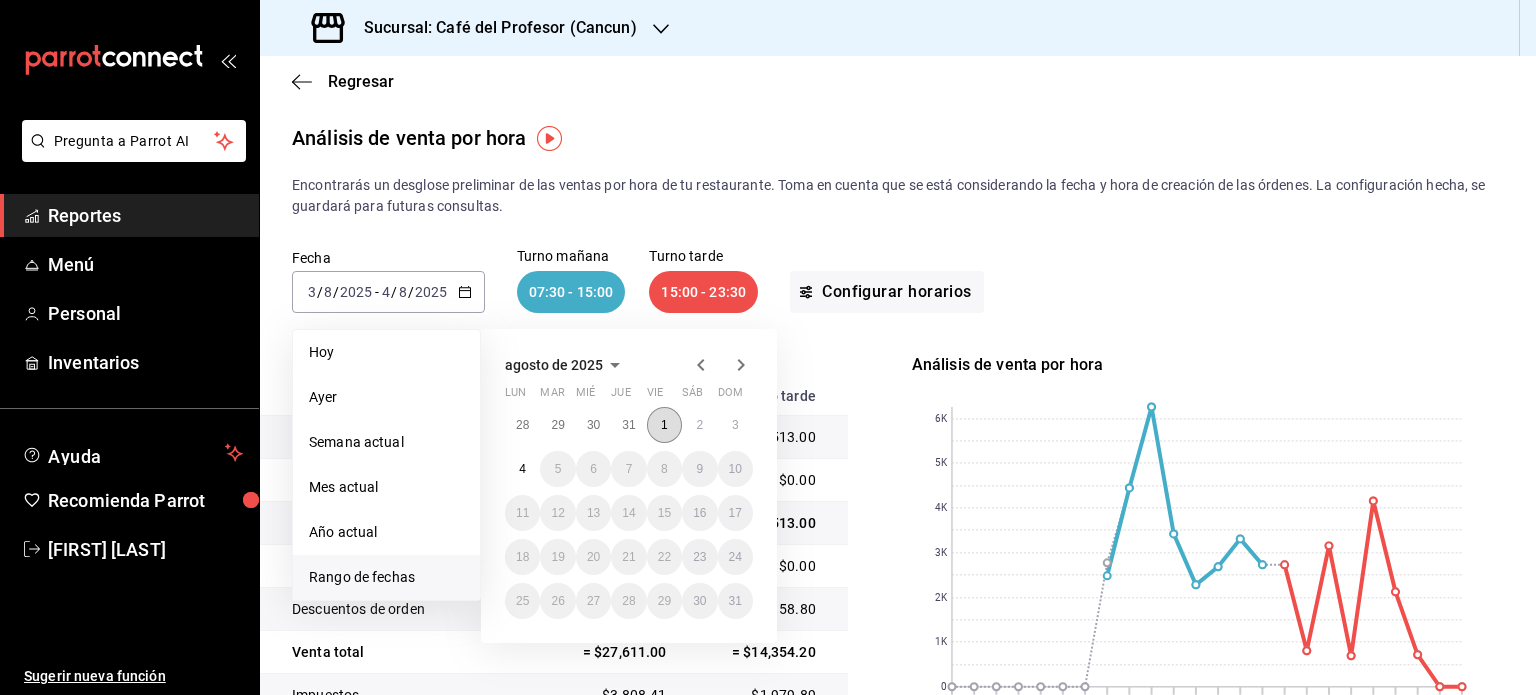 click on "1" at bounding box center [664, 425] 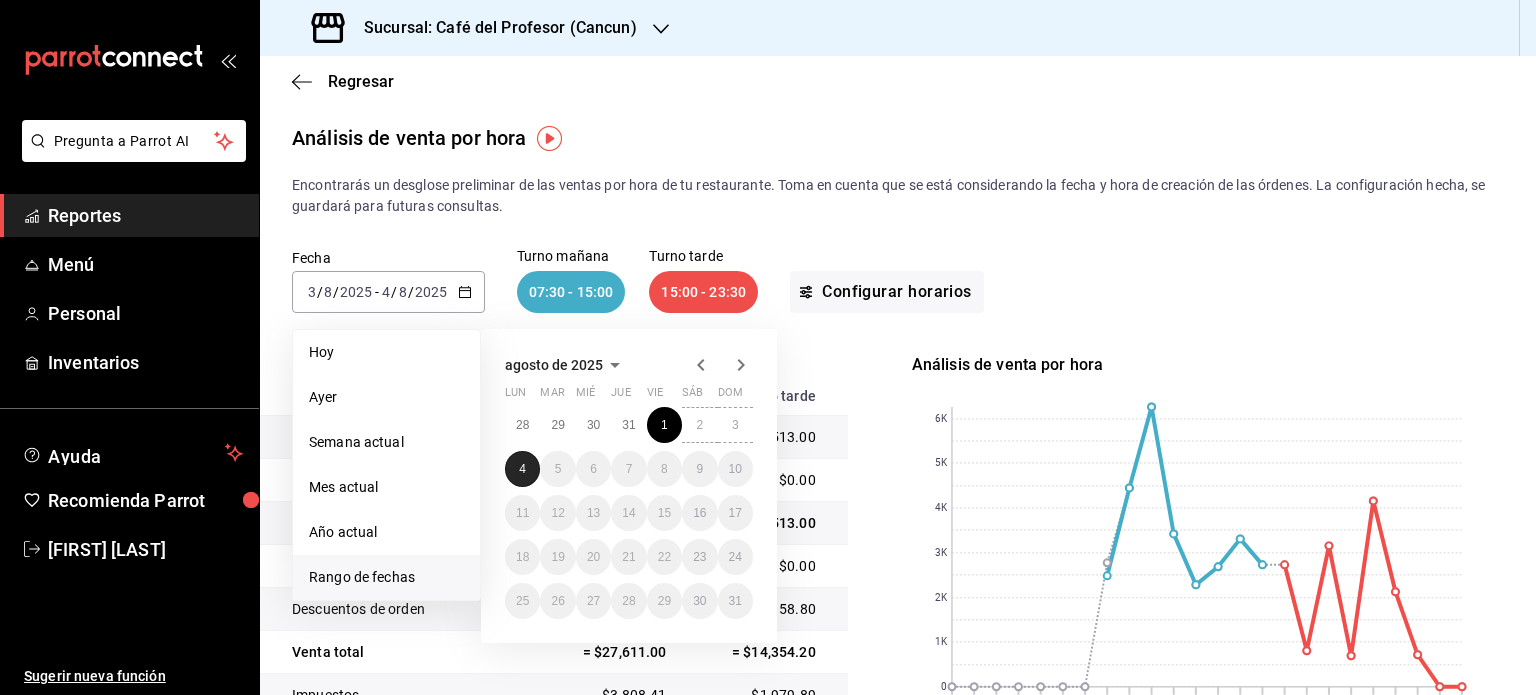 click on "4" at bounding box center [522, 469] 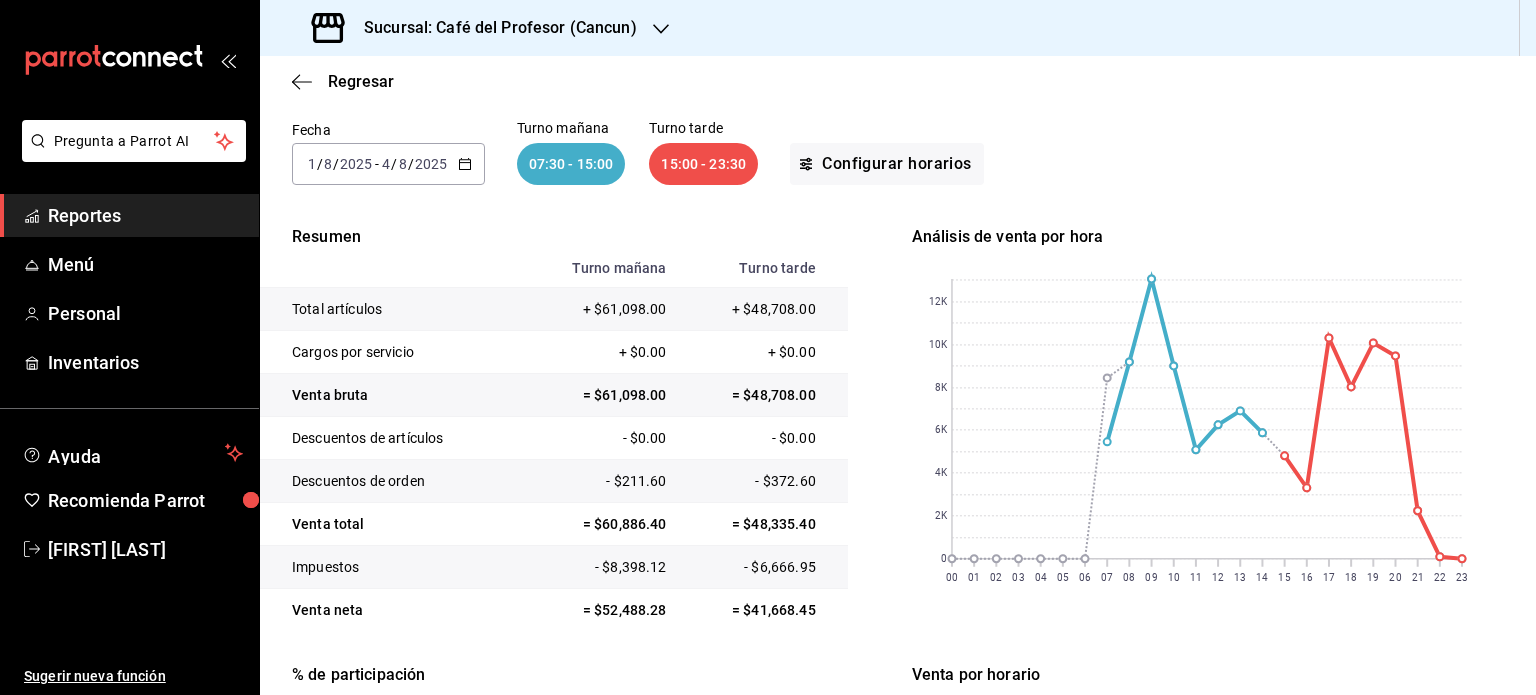 scroll, scrollTop: 123, scrollLeft: 0, axis: vertical 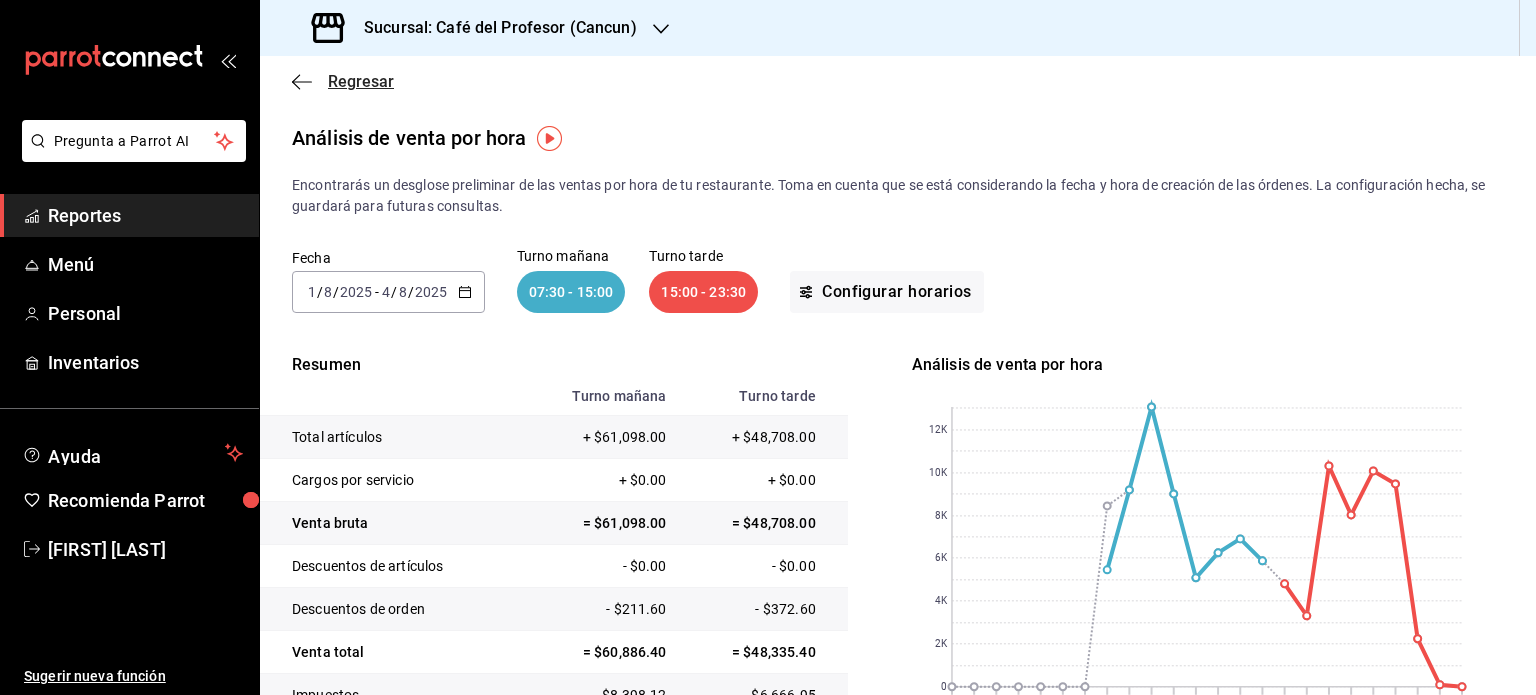 click 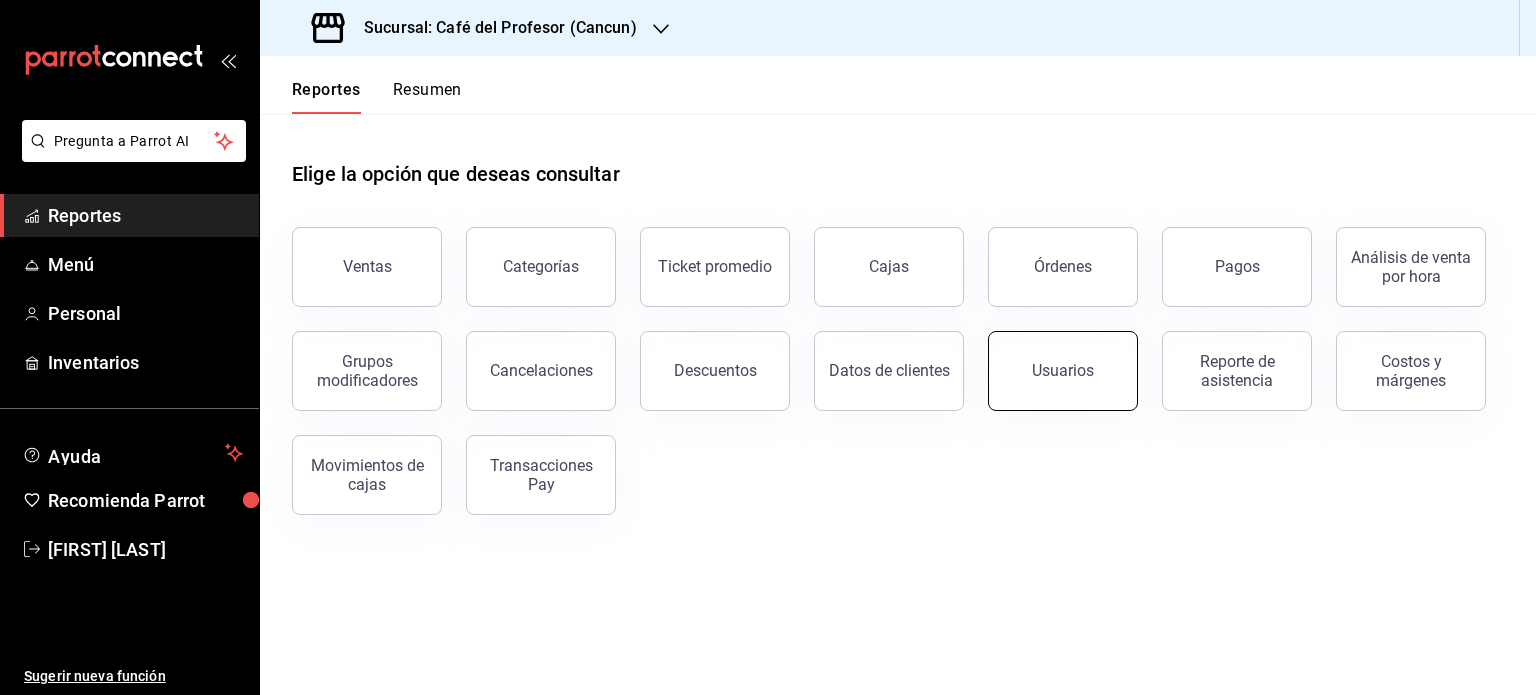 drag, startPoint x: 1086, startPoint y: 376, endPoint x: 1042, endPoint y: 375, distance: 44.011364 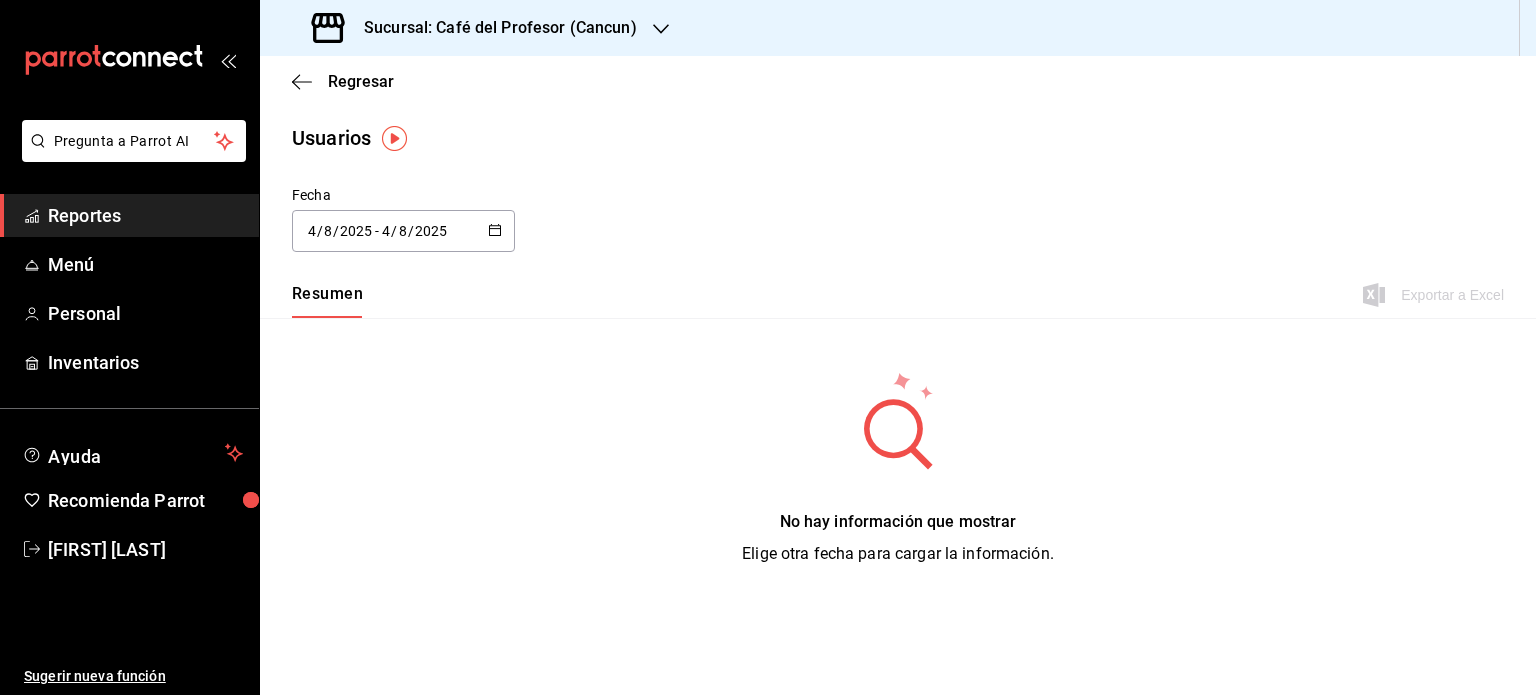 click 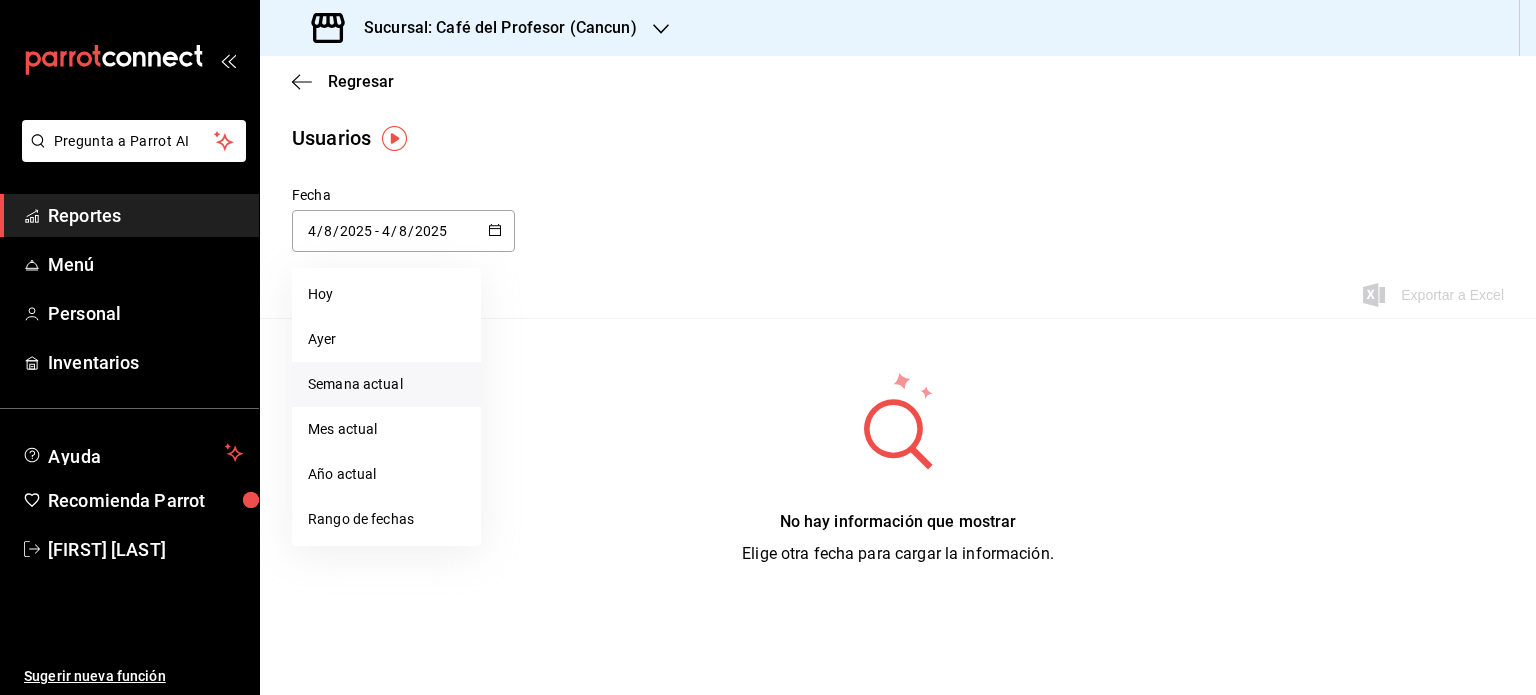 click on "Semana actual" at bounding box center [386, 384] 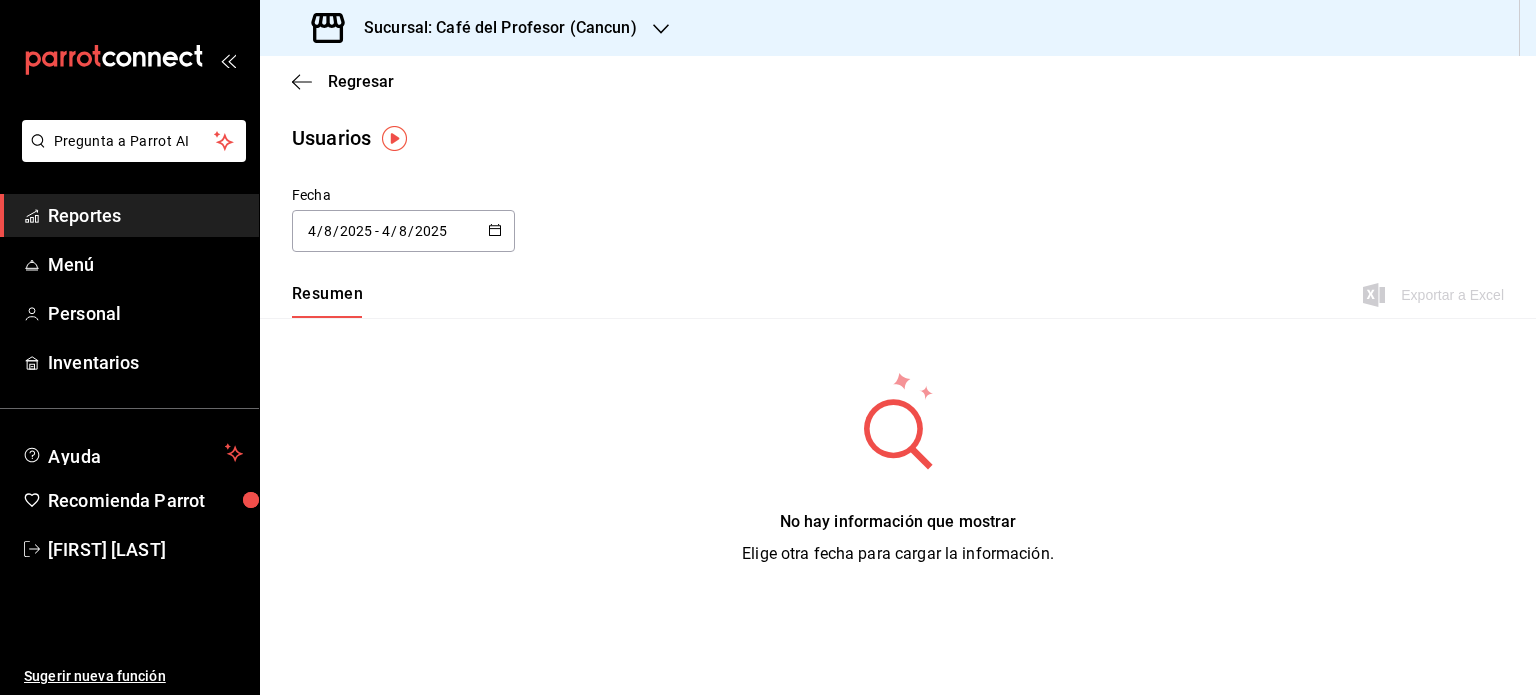 type on "2025-08-03" 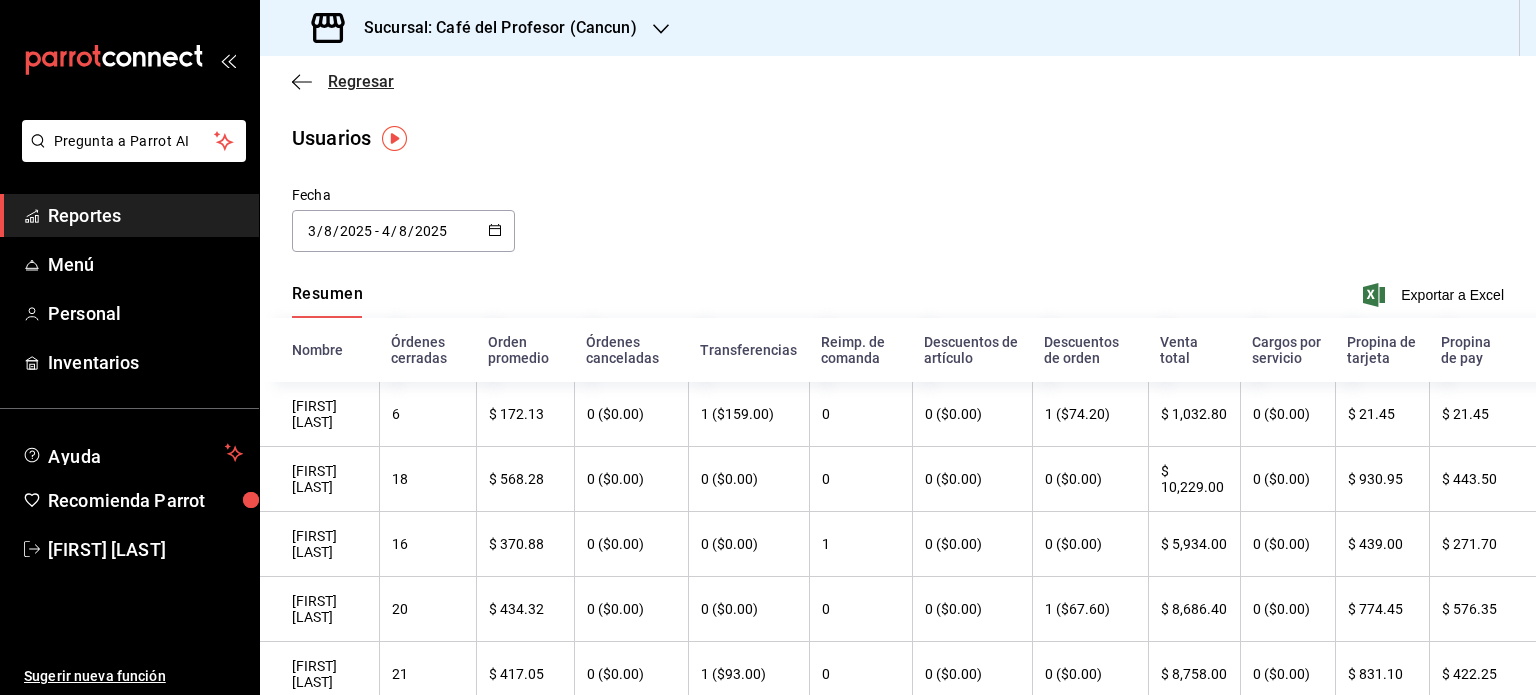 click 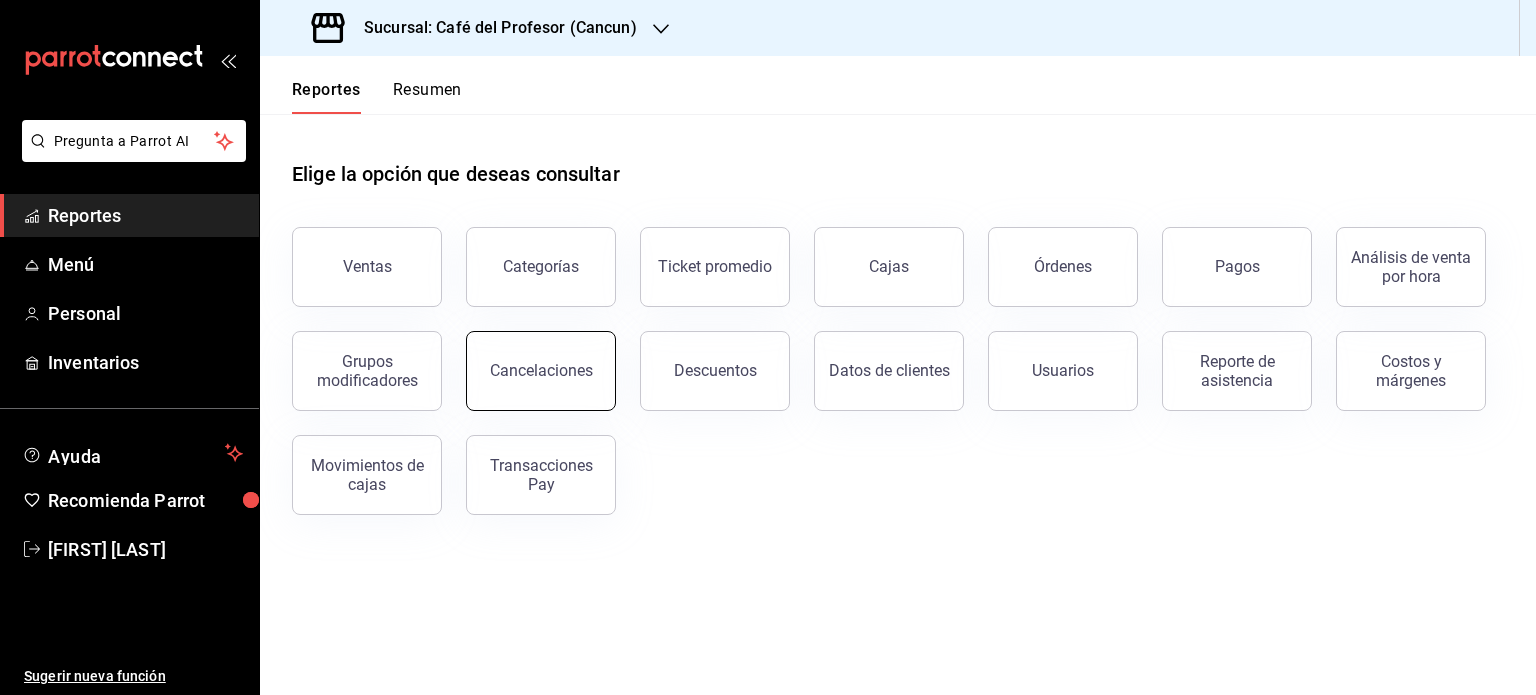 click on "Cancelaciones" at bounding box center (541, 370) 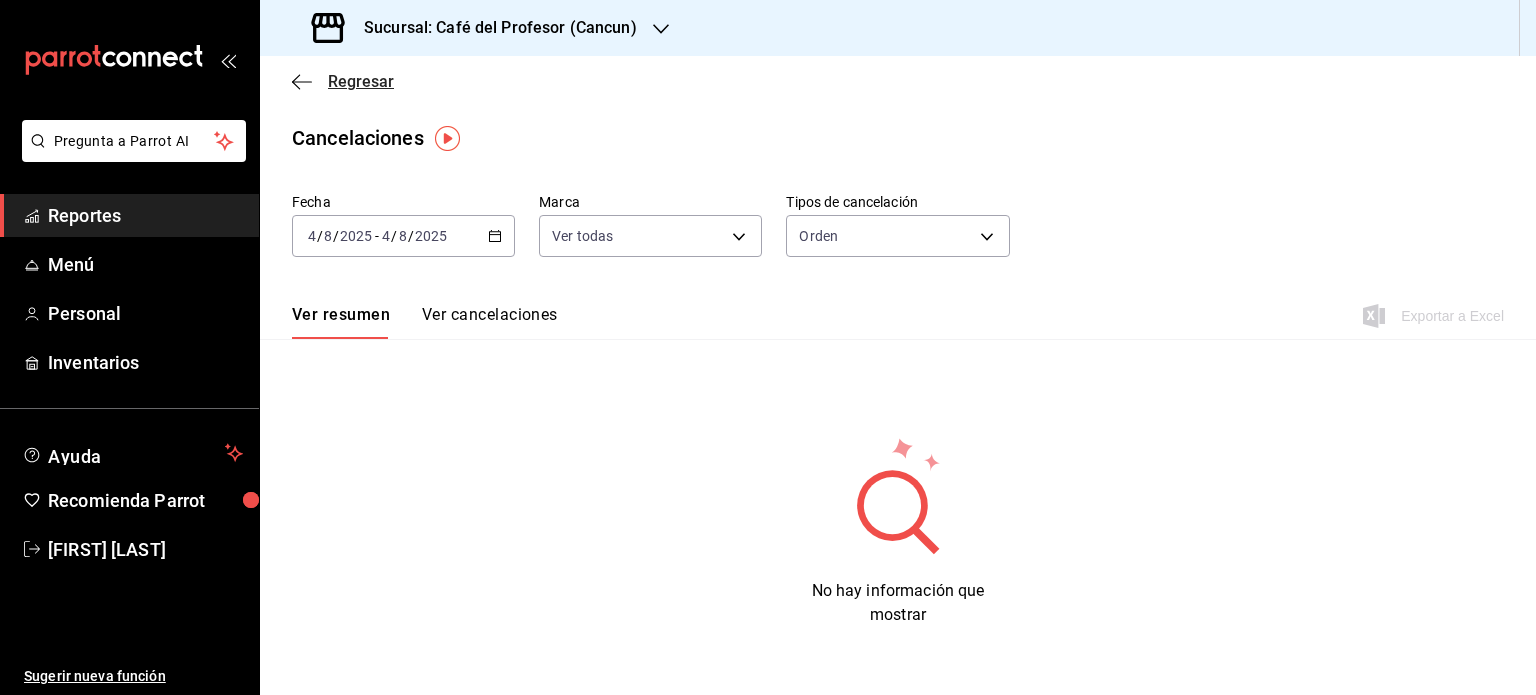 click 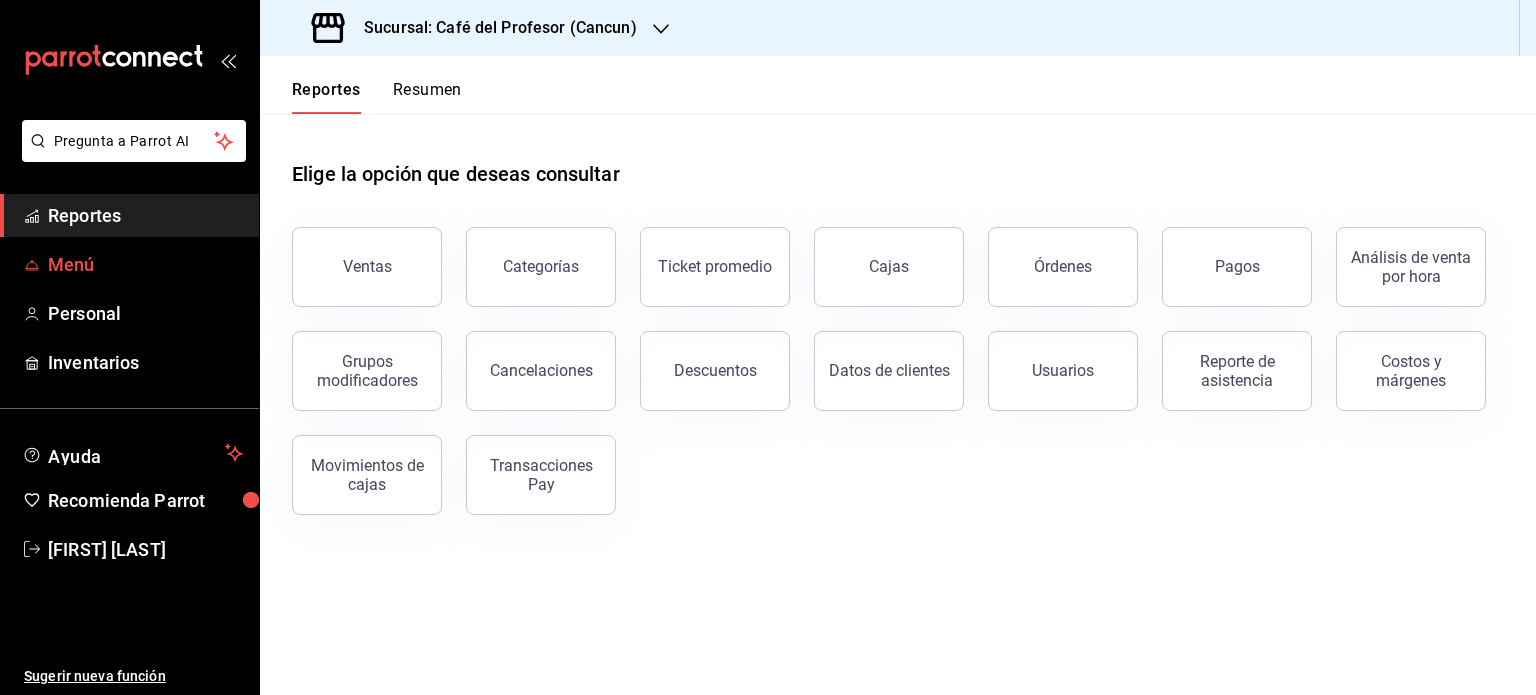 click on "Menú" at bounding box center [129, 264] 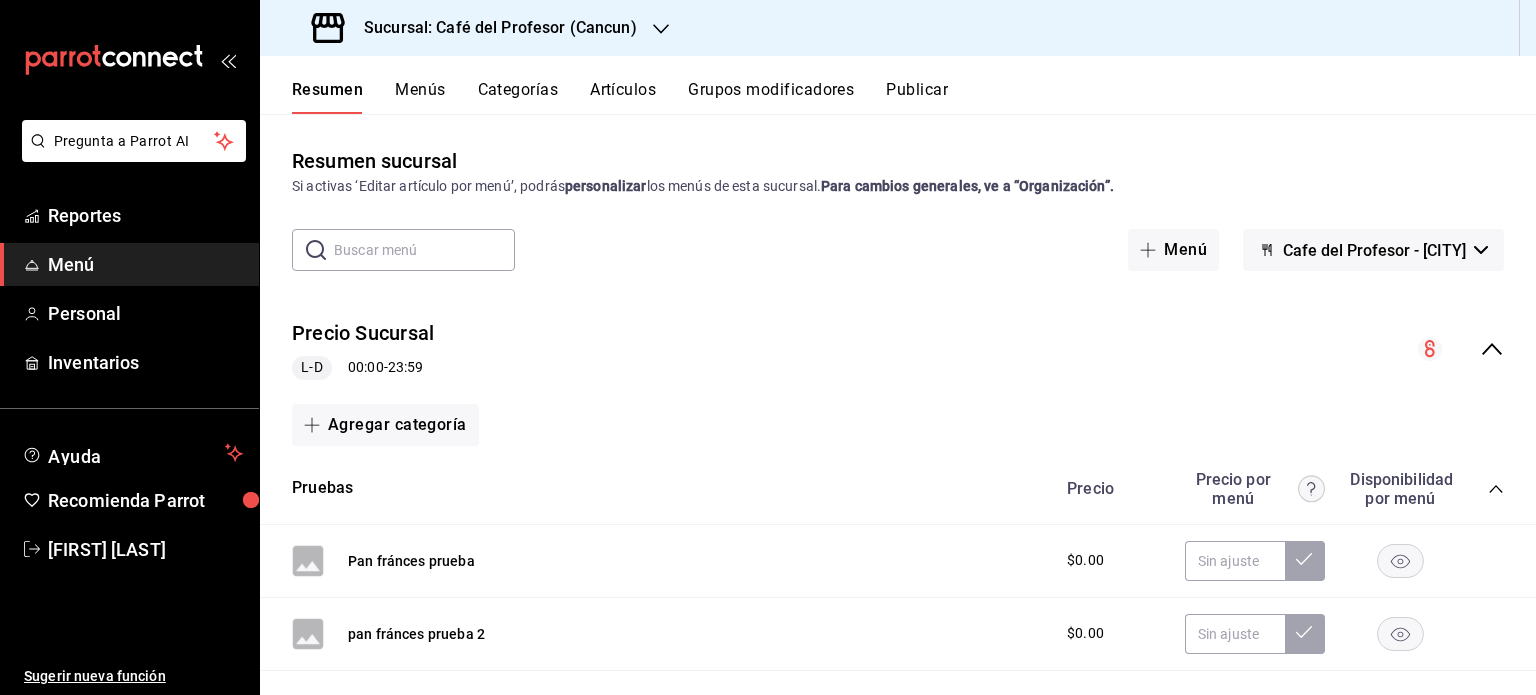 click on "Menús" at bounding box center [420, 97] 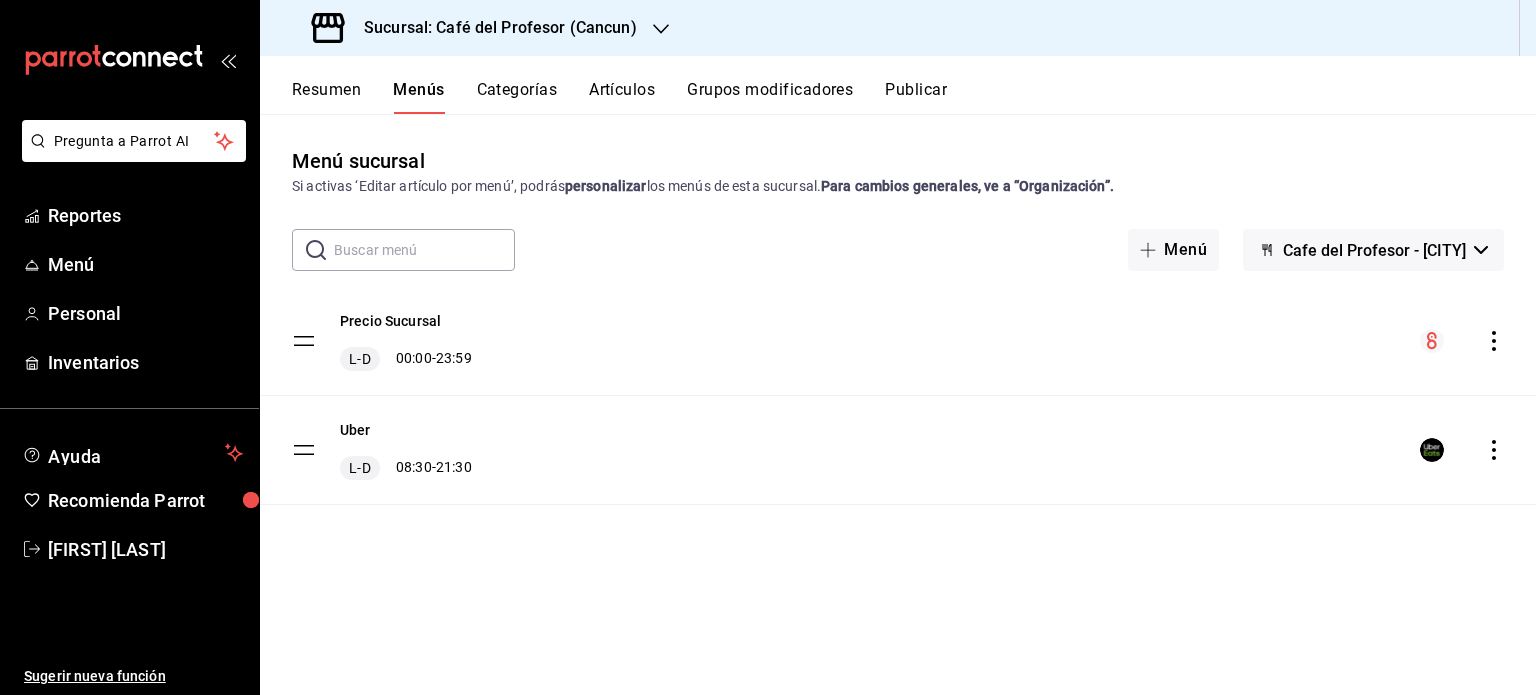 click on "Categorías" at bounding box center (517, 97) 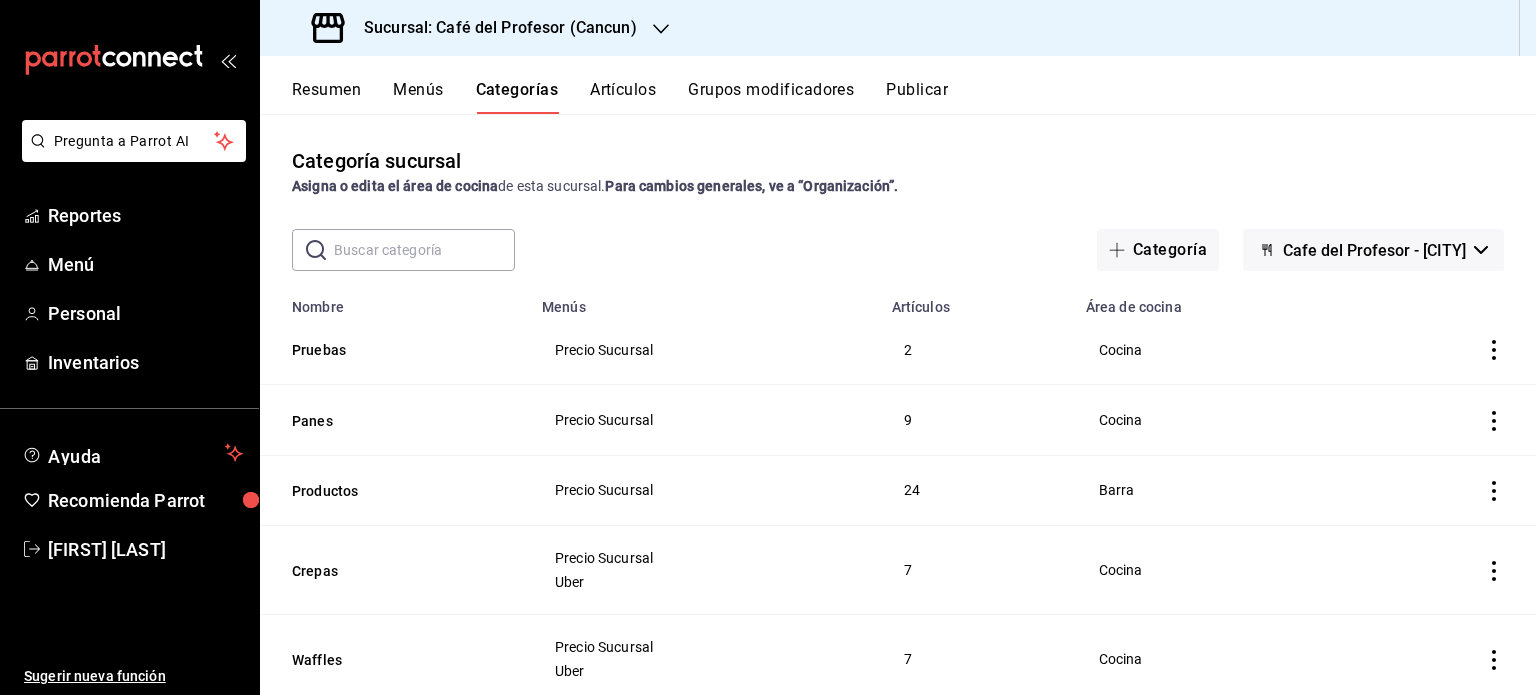 click on "Artículos" at bounding box center [623, 97] 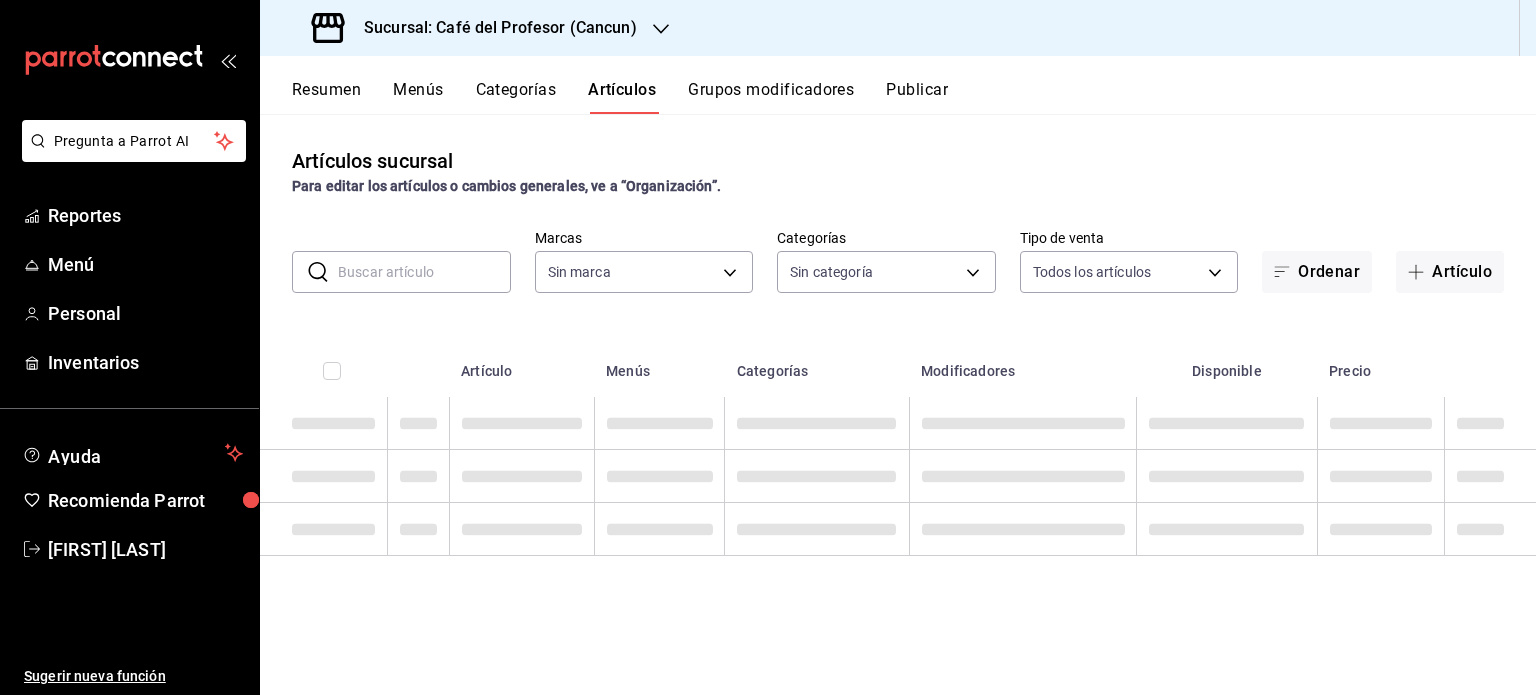 type on "c124c12d-dc0e-4a3d-911f-5b13390841f9" 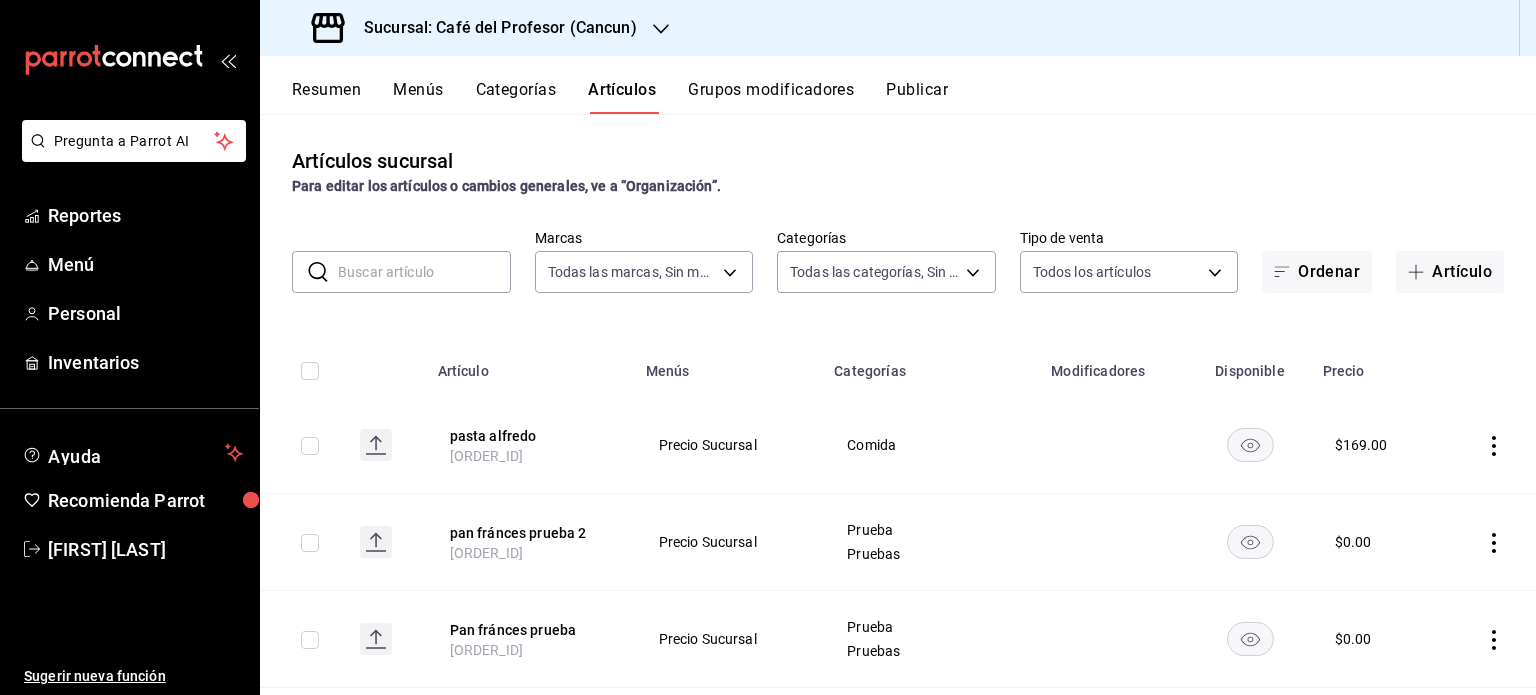 type on "6914d4d7-e8a1-419b-ae6f-75b77527da8c,ea0836e2-bfd0-459c-897e-73978e21b2e2,45dd8b8d-f691-4344-8928-8a70db76379c,994c077d-7c3e-4adb-b3fc-e9ce439e6534,9a6e5996-e240-49e7-87ac-e734c9caad75,d428e84a-2dbc-407d-b3b9-3c407c3acab0,330e5471-4b53-4a4b-8d36-643583cf6da3,65910306-4c1a-4b6e-9005-5ac9034aa9bd,679be143-c0db-4ff6-8637-53d3dcebca14,c0fdfd38-425c-435d-8350-aa5efabf67bd,b3b1d77b-167b-4a7b-a5d1-7732fcfef9a0,66529368-bd09-4d76-b58f-09815c9c3605,ff8ba2e6-c53a-41d8-beea-0bf99d72bc1a,8b8ae3fc-7307-418a-898d-d6001f210bf4,b1e7f831-1348-49c5-9896-24227d24f94e,6eaa52f4-524a-4211-a8d2-899f64582c7d,18383c30-7ed4-444e-b251-22412b9e090e" 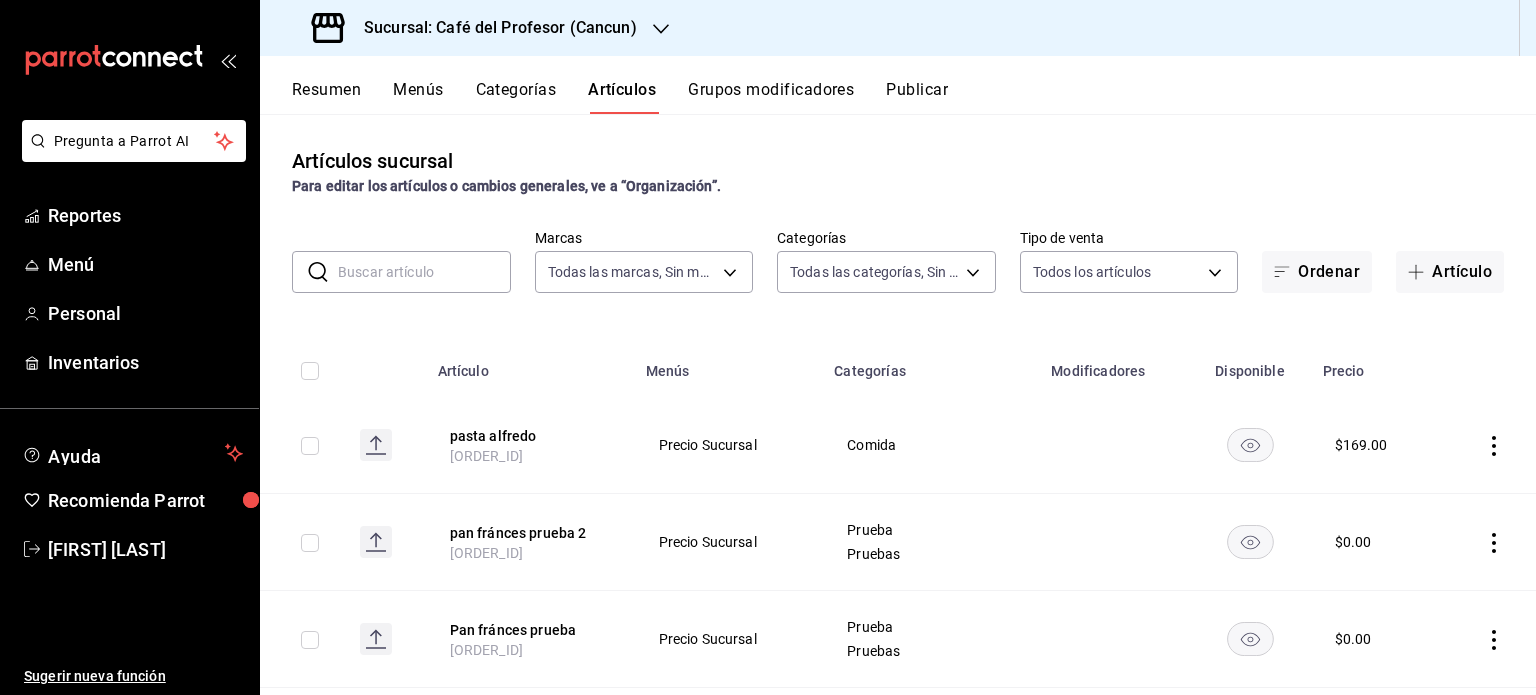 click on "Resumen Menús Categorías Artículos Grupos modificadores Publicar" at bounding box center [898, 85] 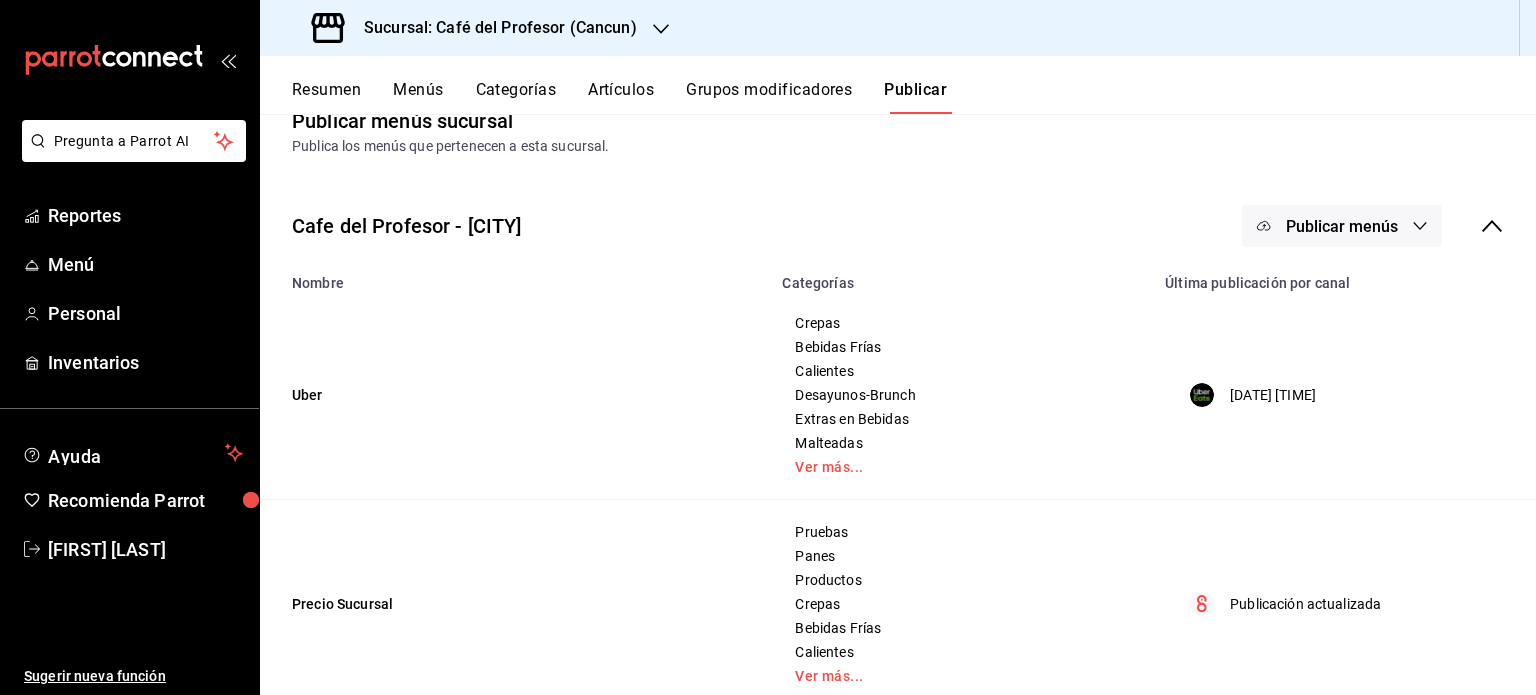 scroll, scrollTop: 0, scrollLeft: 0, axis: both 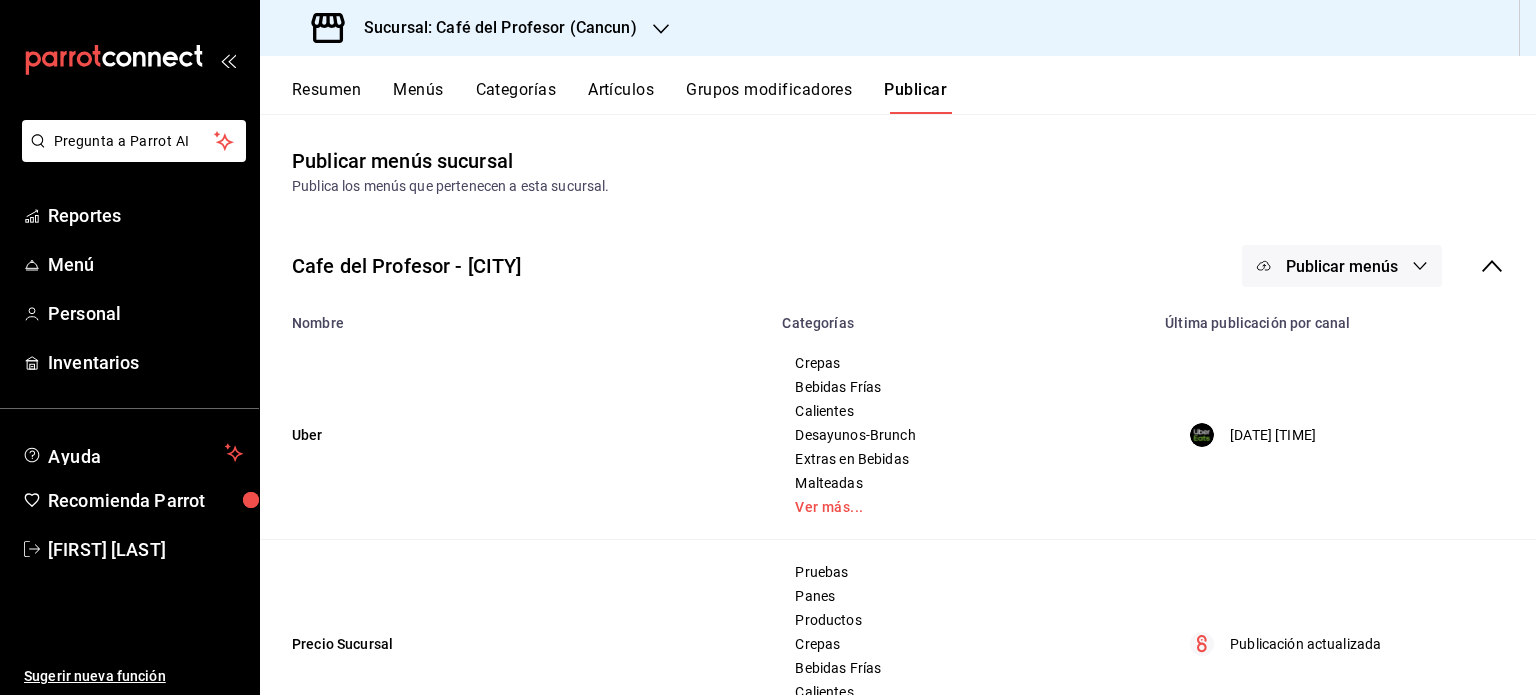 click on "Resumen" at bounding box center (326, 97) 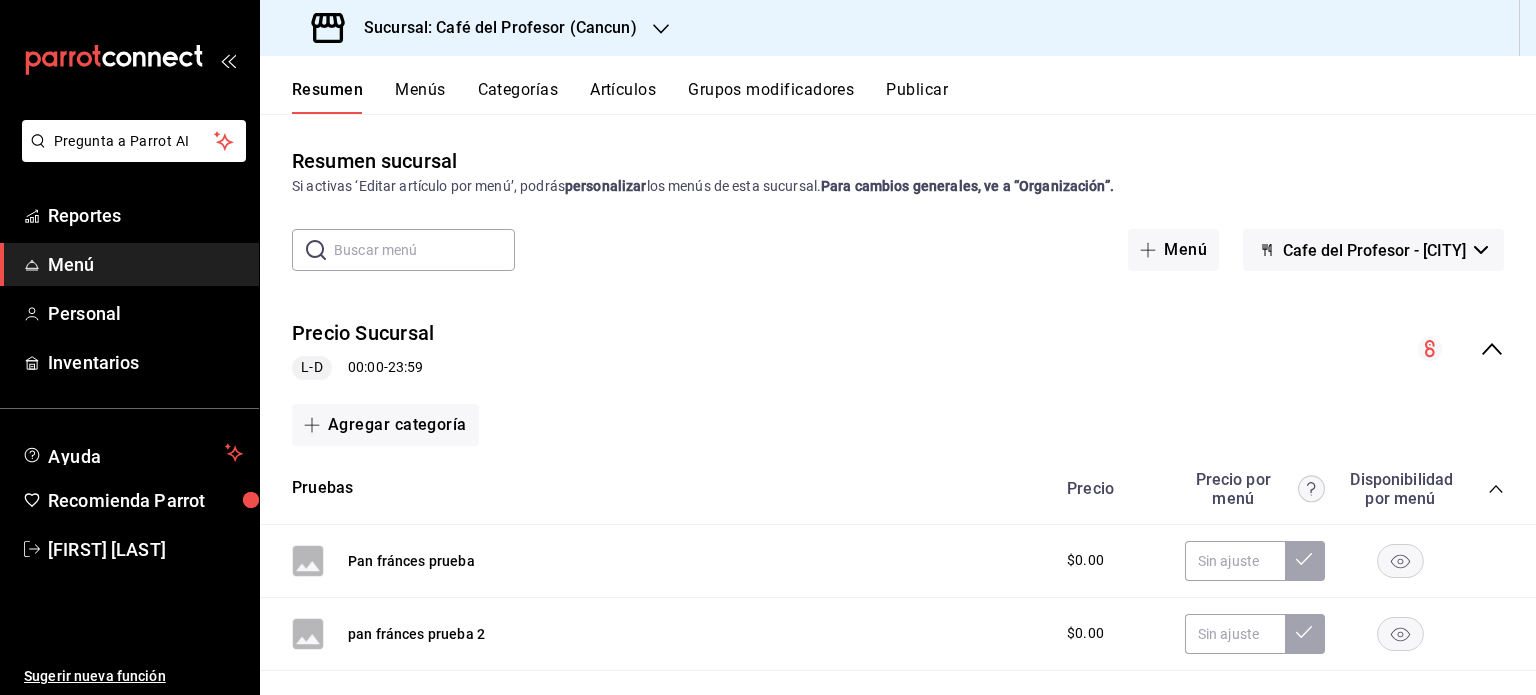 click on "Resumen" at bounding box center [327, 97] 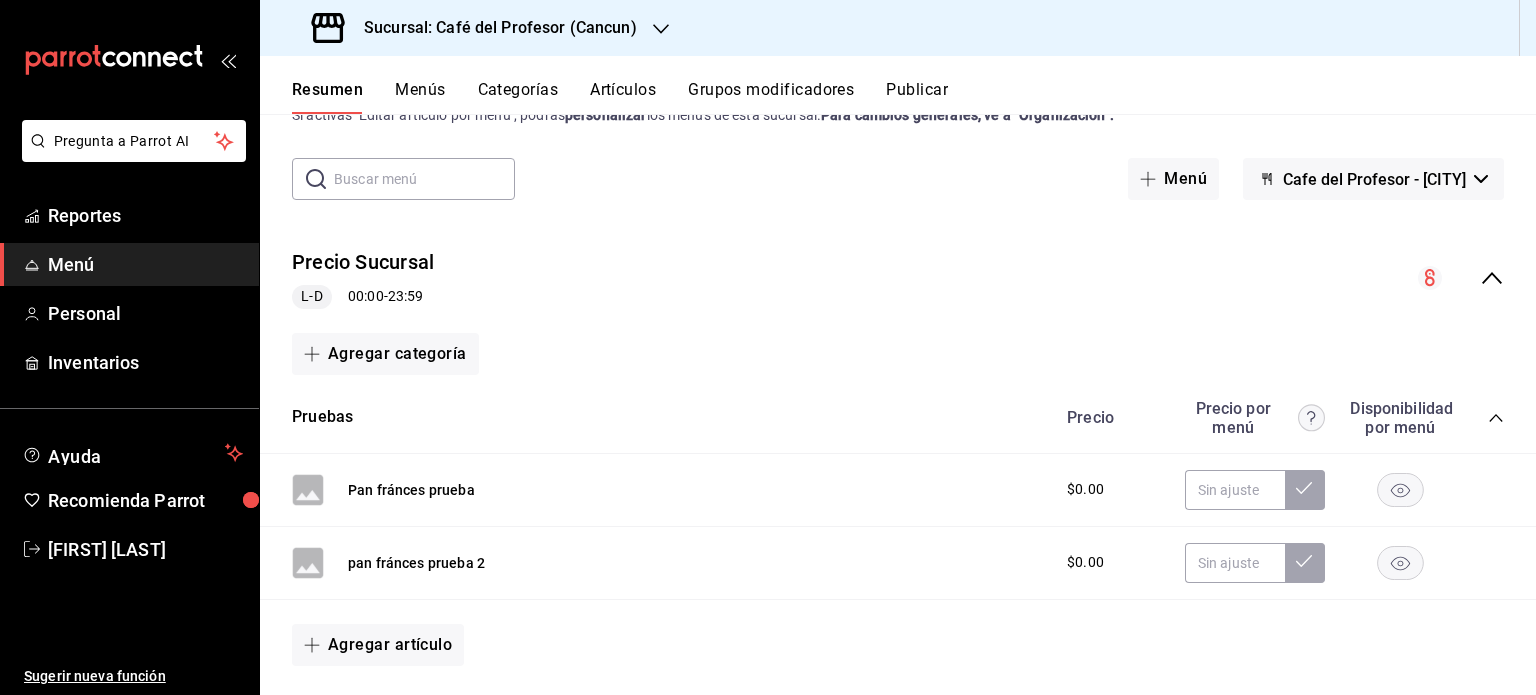 scroll, scrollTop: 0, scrollLeft: 0, axis: both 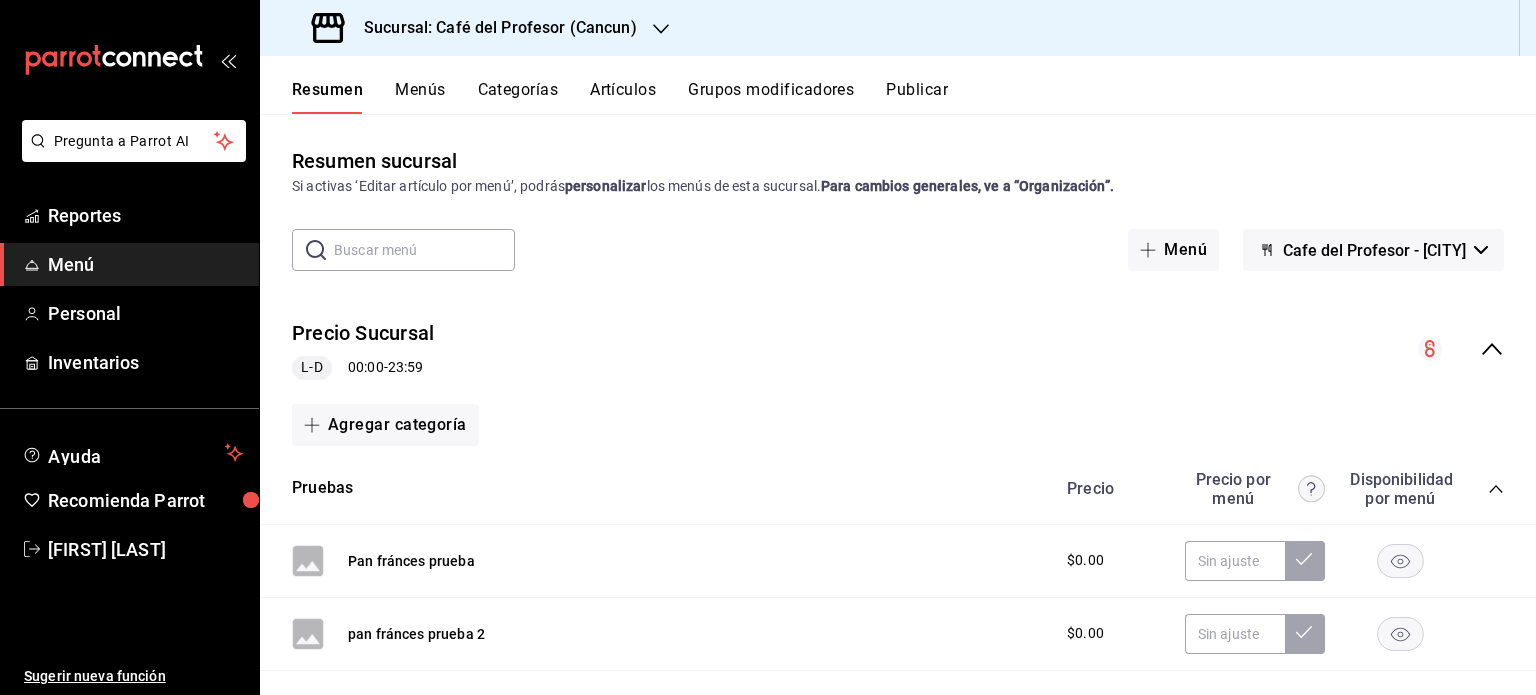 click on "Menús" at bounding box center (420, 97) 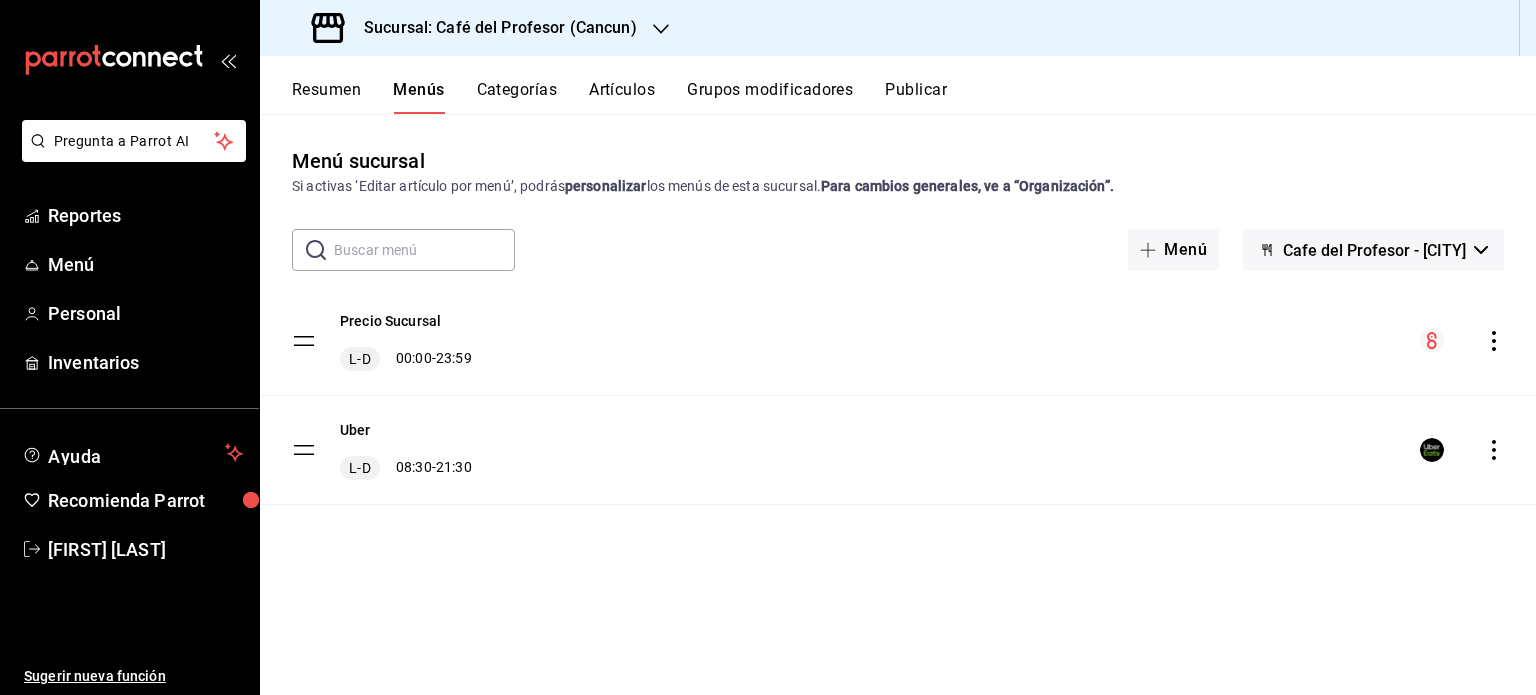 click on "Categorías" at bounding box center [517, 97] 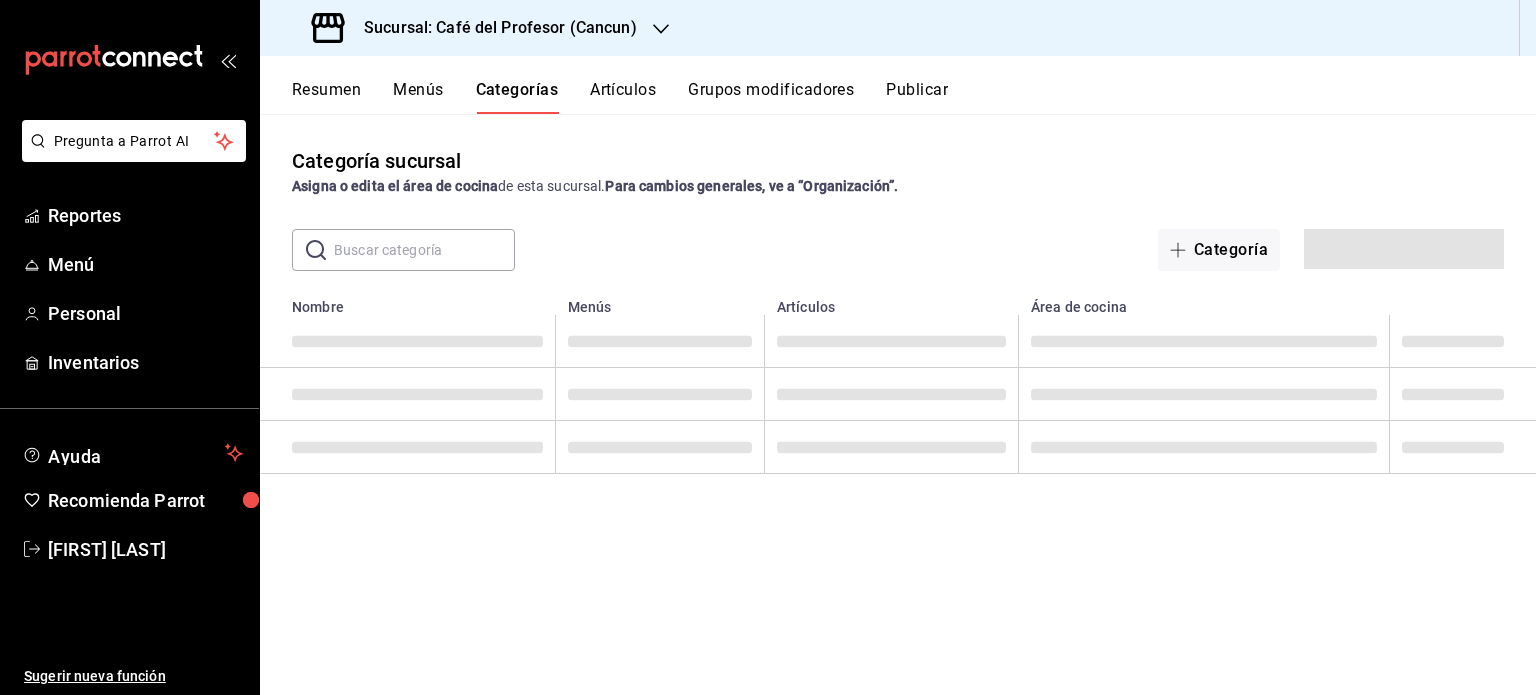 click on "Artículos" at bounding box center [623, 97] 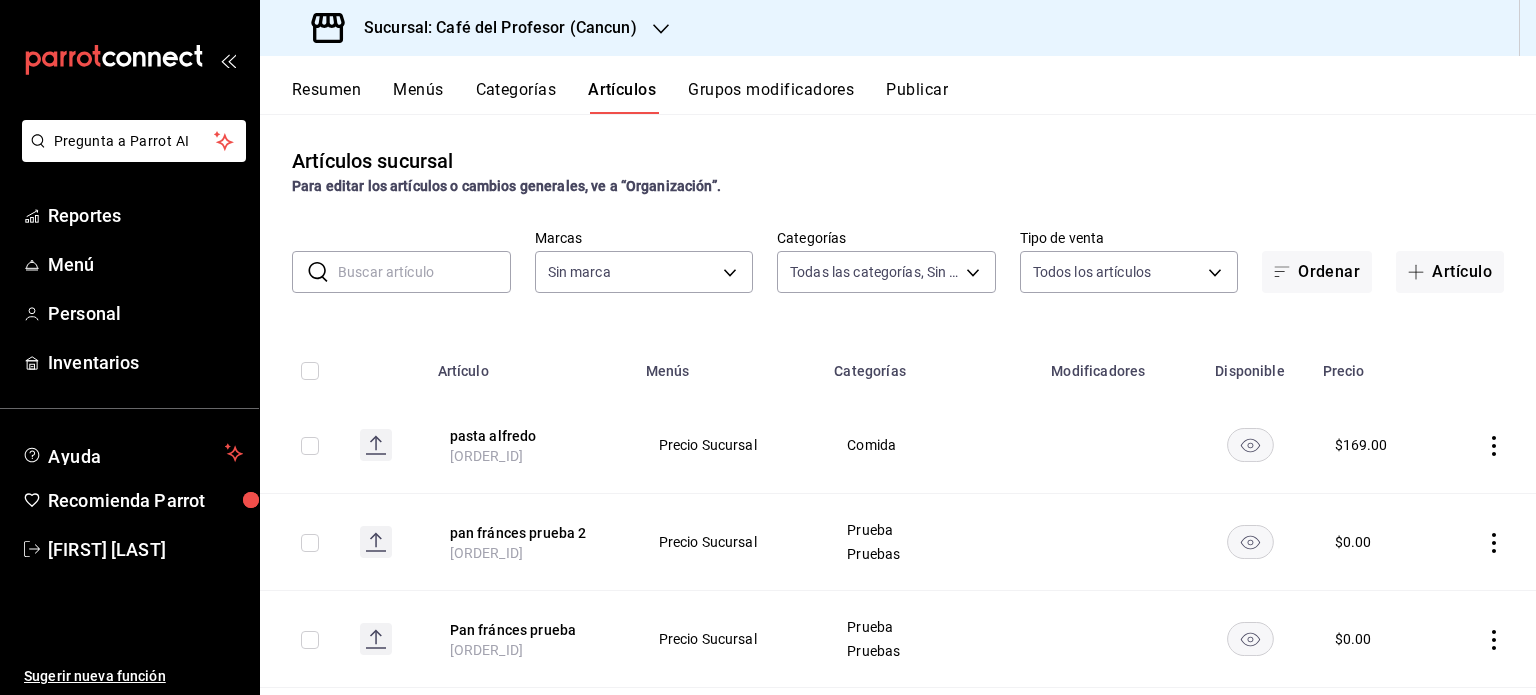 type on "6914d4d7-e8a1-419b-ae6f-75b77527da8c,ea0836e2-bfd0-459c-897e-73978e21b2e2,45dd8b8d-f691-4344-8928-8a70db76379c,994c077d-7c3e-4adb-b3fc-e9ce439e6534,9a6e5996-e240-49e7-87ac-e734c9caad75,d428e84a-2dbc-407d-b3b9-3c407c3acab0,330e5471-4b53-4a4b-8d36-643583cf6da3,65910306-4c1a-4b6e-9005-5ac9034aa9bd,679be143-c0db-4ff6-8637-53d3dcebca14,c0fdfd38-425c-435d-8350-aa5efabf67bd,b3b1d77b-167b-4a7b-a5d1-7732fcfef9a0,66529368-bd09-4d76-b58f-09815c9c3605,ff8ba2e6-c53a-41d8-beea-0bf99d72bc1a,8b8ae3fc-7307-418a-898d-d6001f210bf4,b1e7f831-1348-49c5-9896-24227d24f94e,6eaa52f4-524a-4211-a8d2-899f64582c7d,18383c30-7ed4-444e-b251-22412b9e090e" 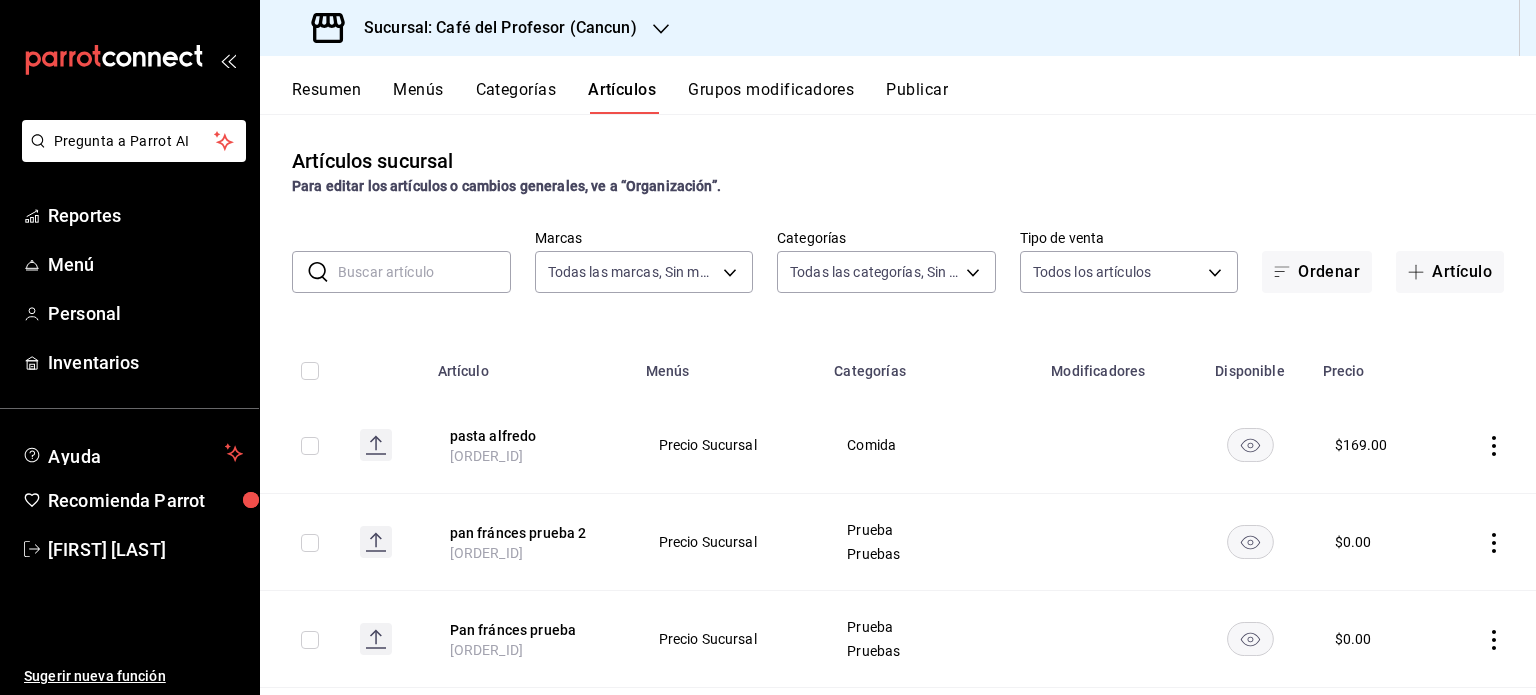 type on "c124c12d-dc0e-4a3d-911f-5b13390841f9" 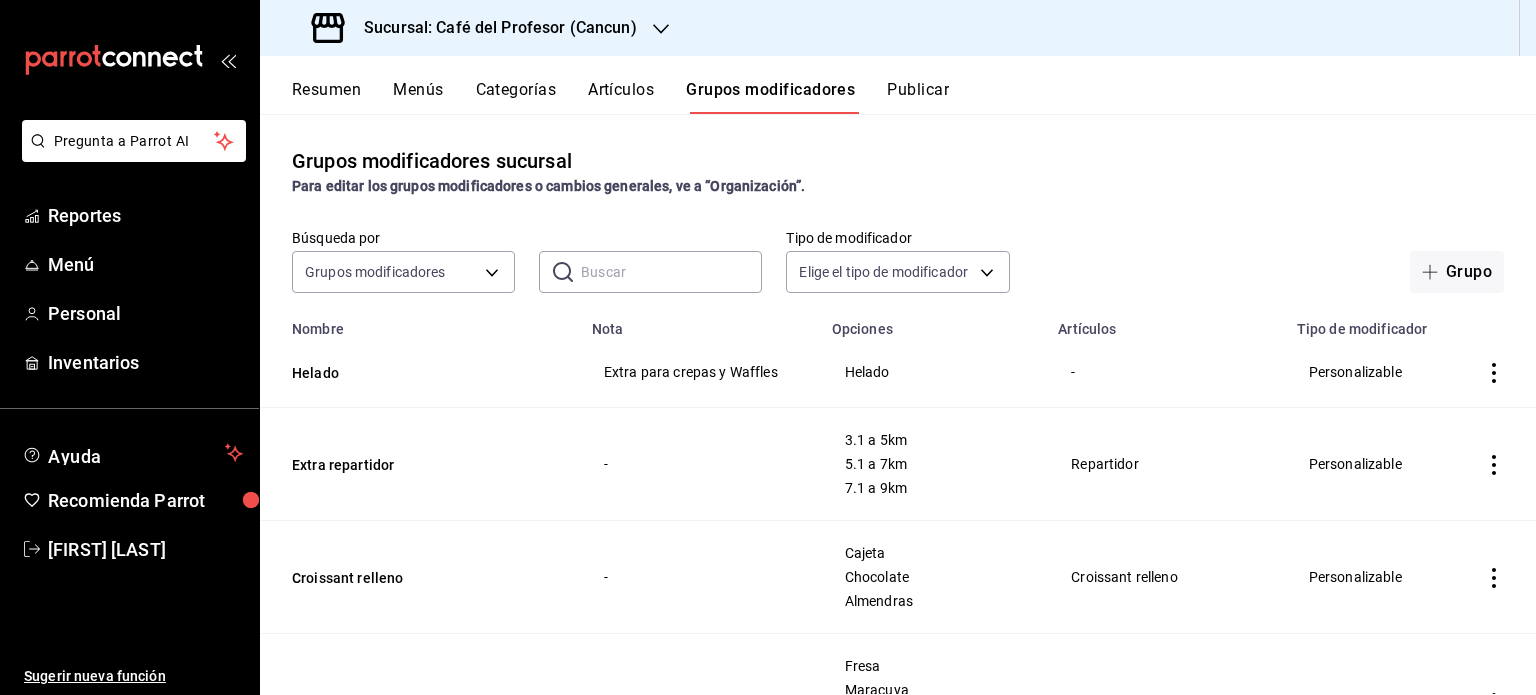 click on "Resumen Menús Categorías Artículos Grupos modificadores Publicar" at bounding box center (898, 85) 